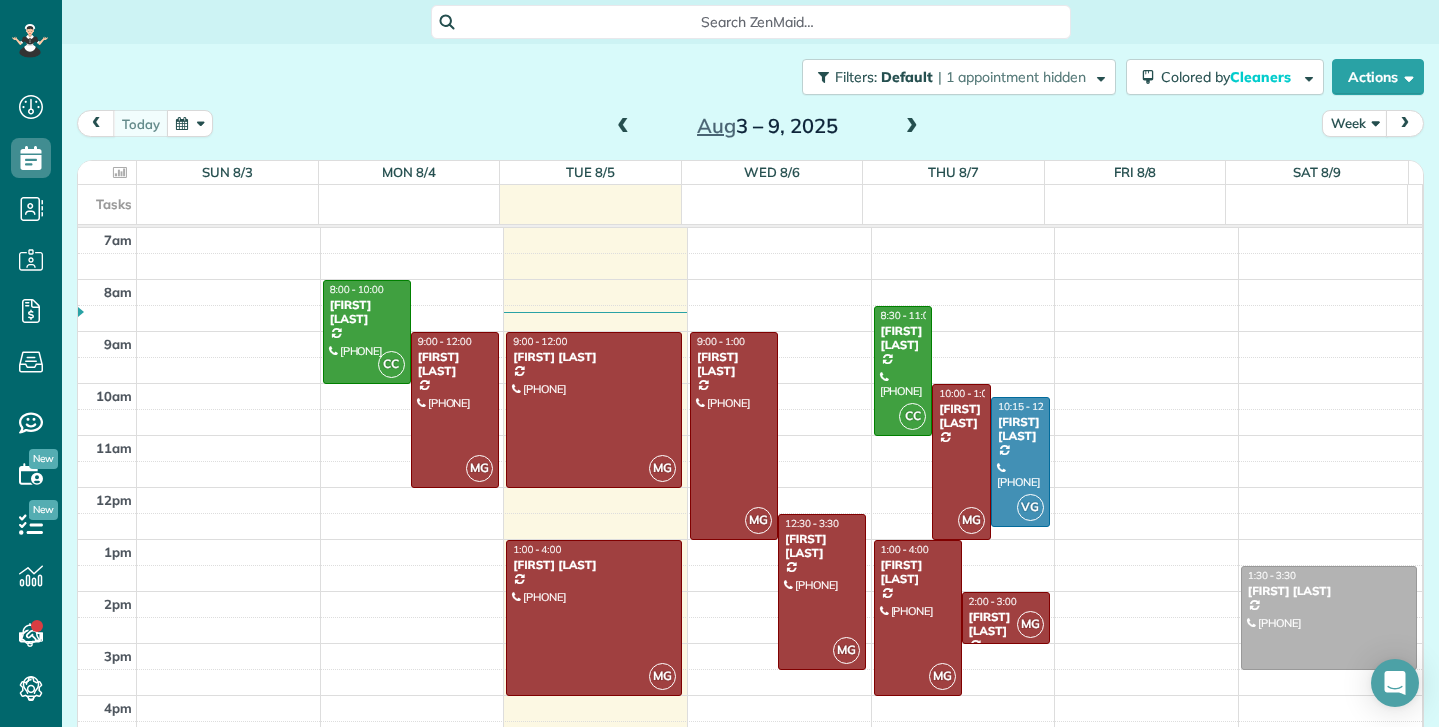 scroll, scrollTop: 0, scrollLeft: 0, axis: both 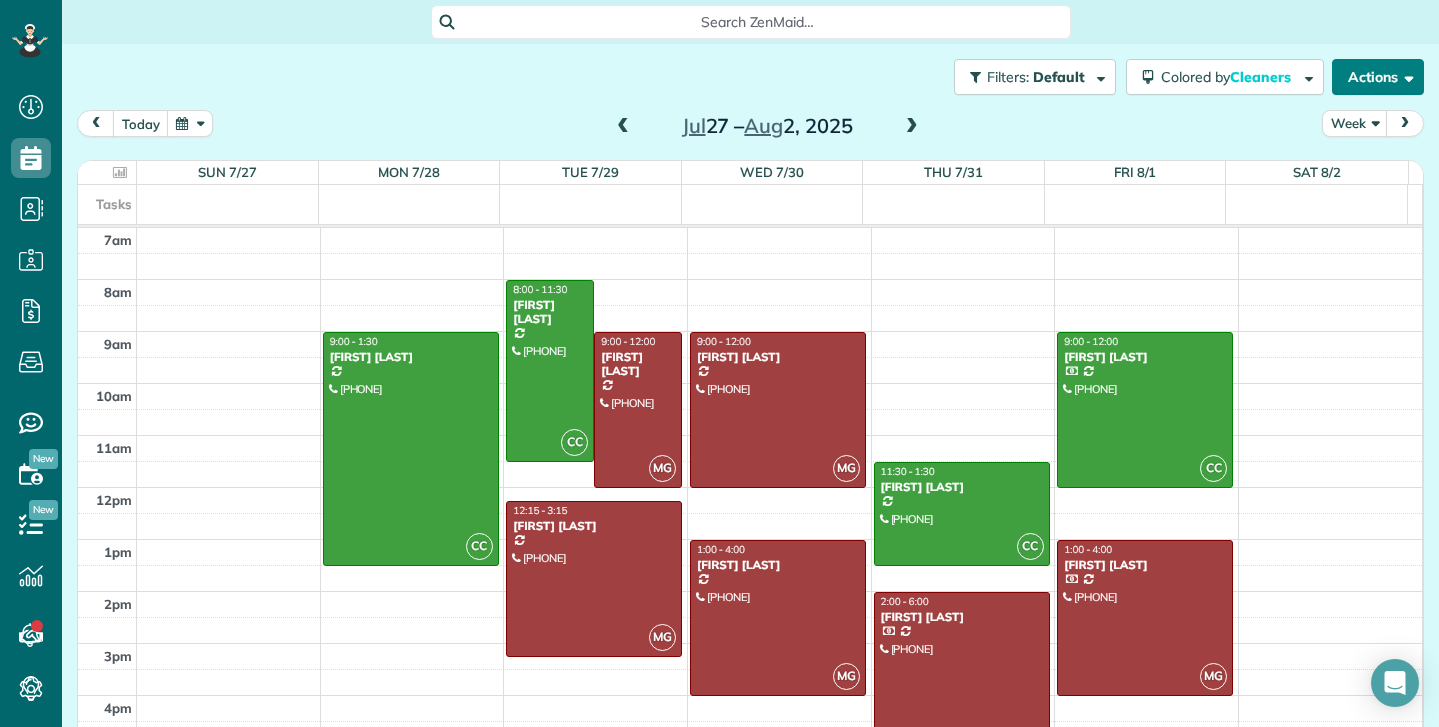 click at bounding box center [1405, 76] 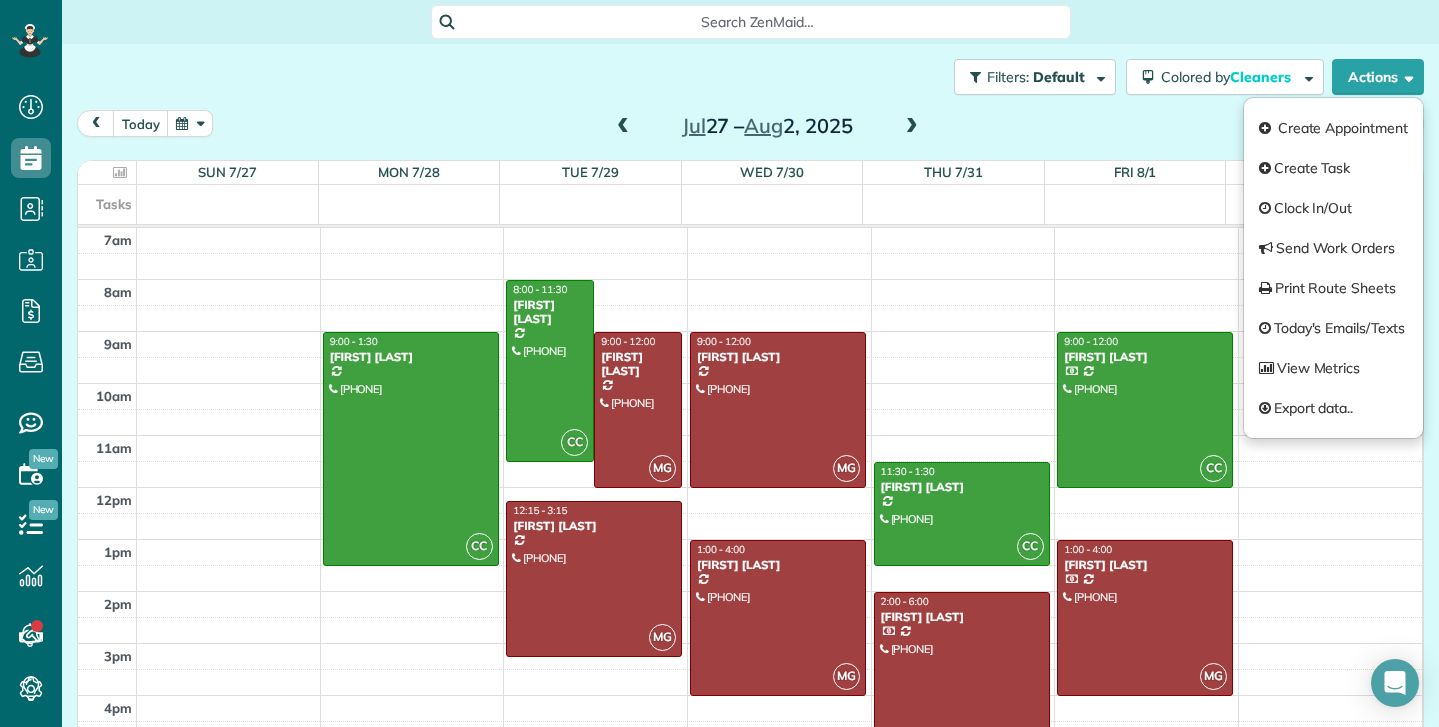 click on "Filters:   Default
|  1 appointment hidden
Colored by  Cleaners
Color by Cleaner
Color by Team
Color by Status
Color by Recurrence
Color by Paid/Unpaid
Filters  Default
Schedule Changes
Actions
Create Appointment
Create Task
Clock In/Out
Send Work Orders
Print Route Sheets
Today's Emails/Texts
View Metrics" at bounding box center [750, 77] 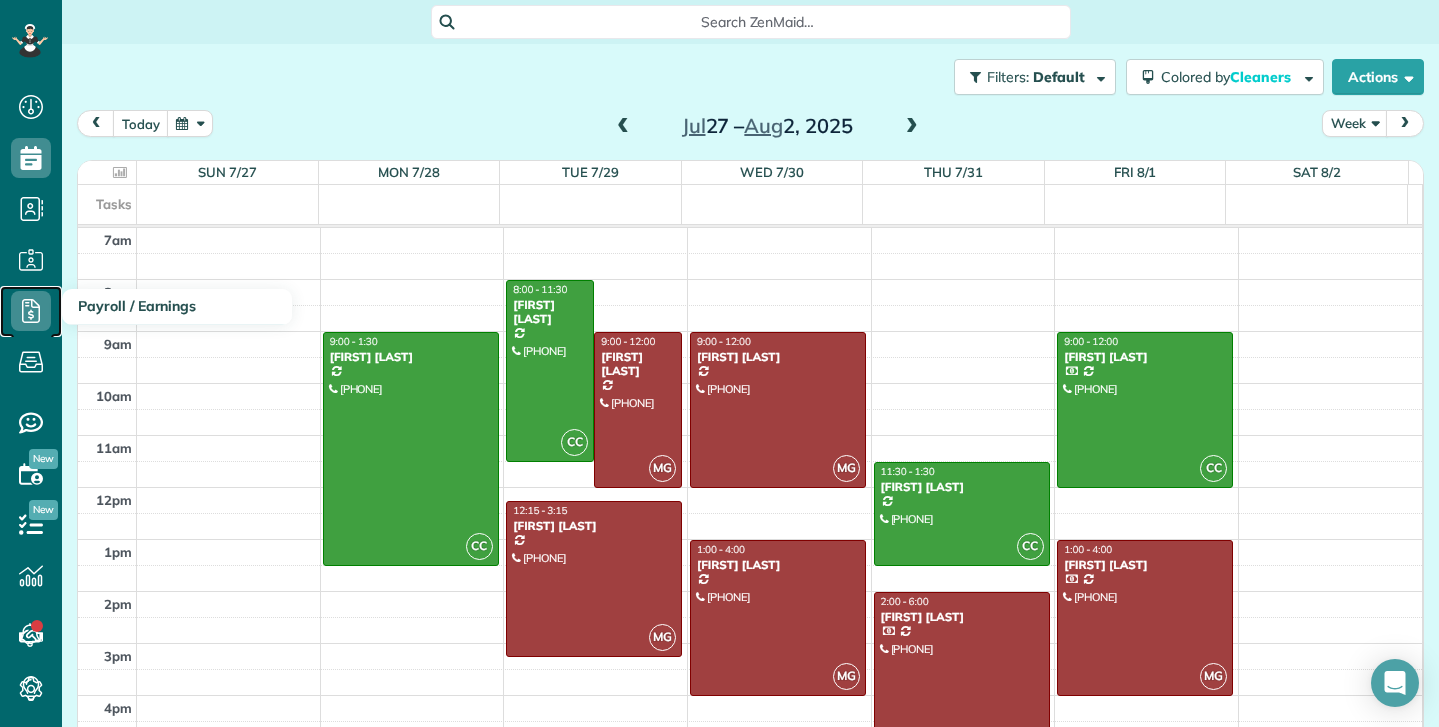 click 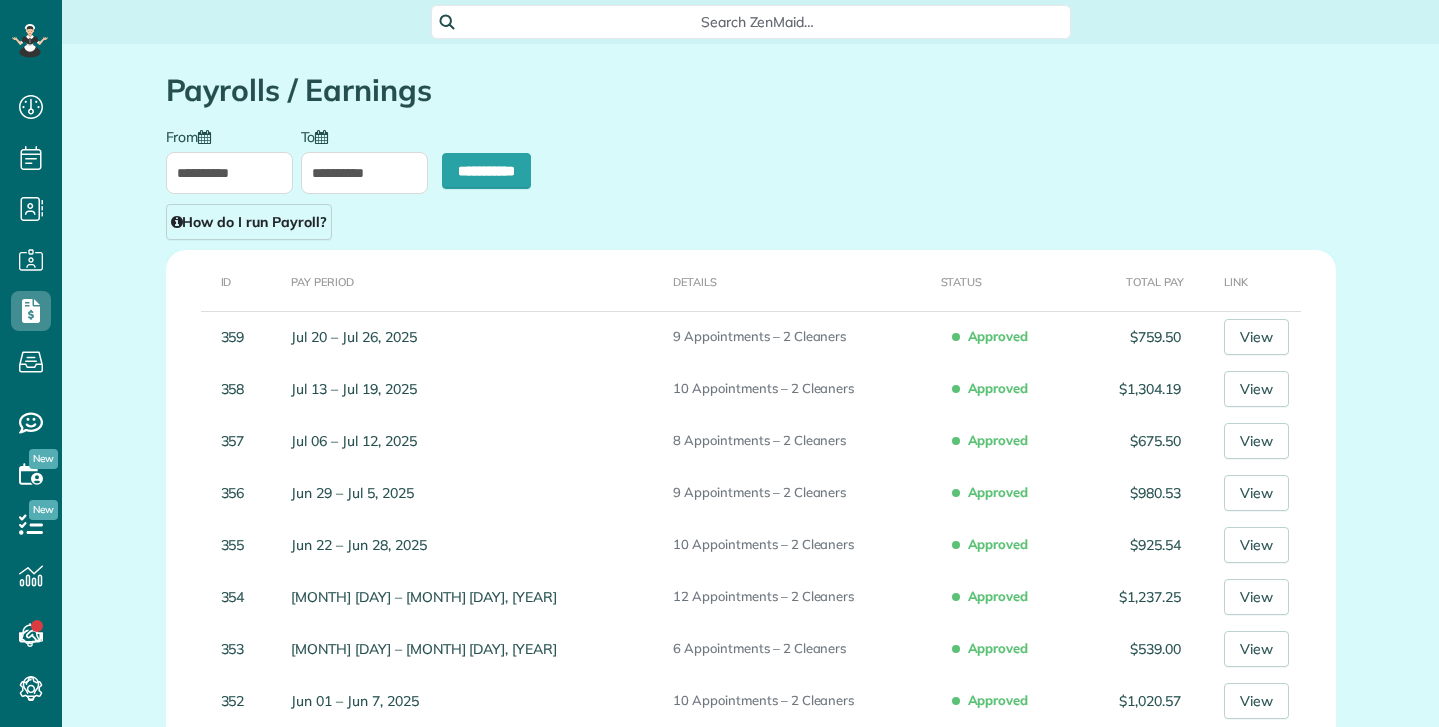 scroll, scrollTop: 0, scrollLeft: 0, axis: both 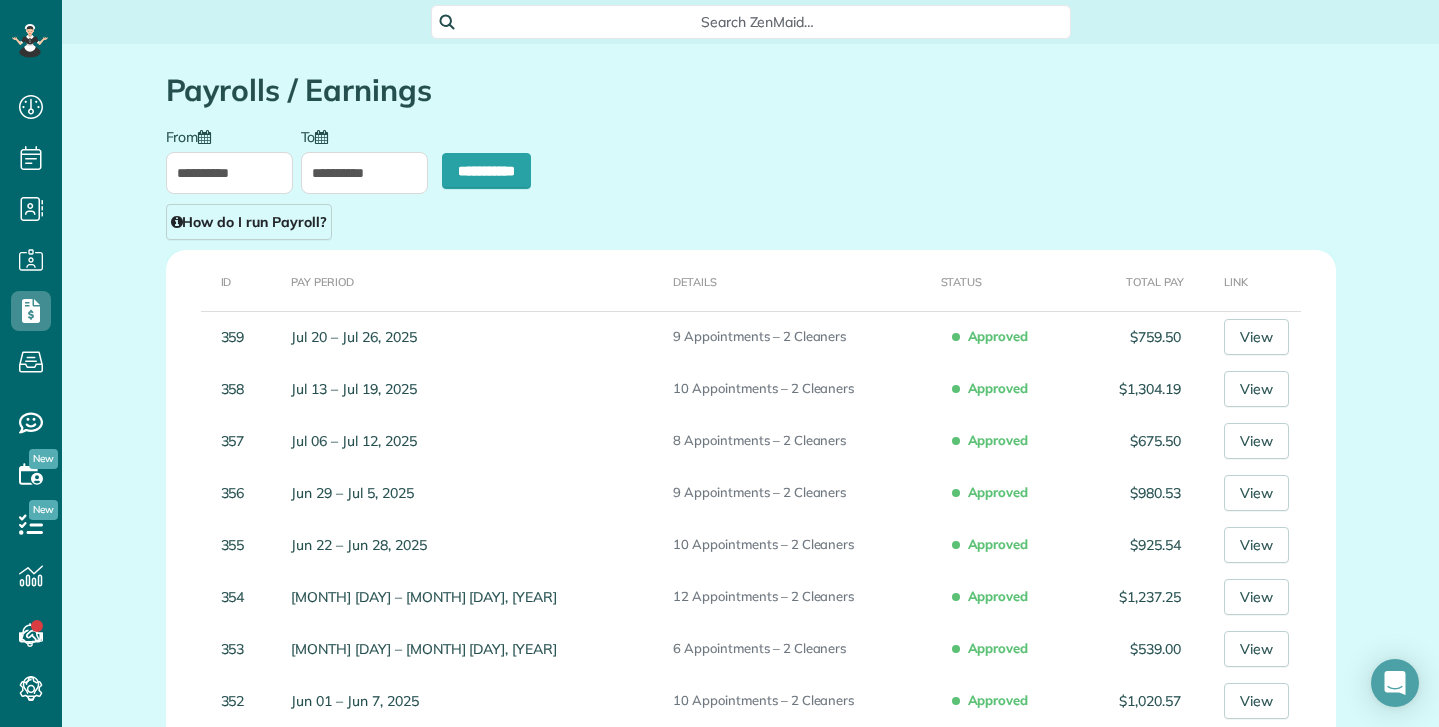 click on "**********" at bounding box center (229, 173) 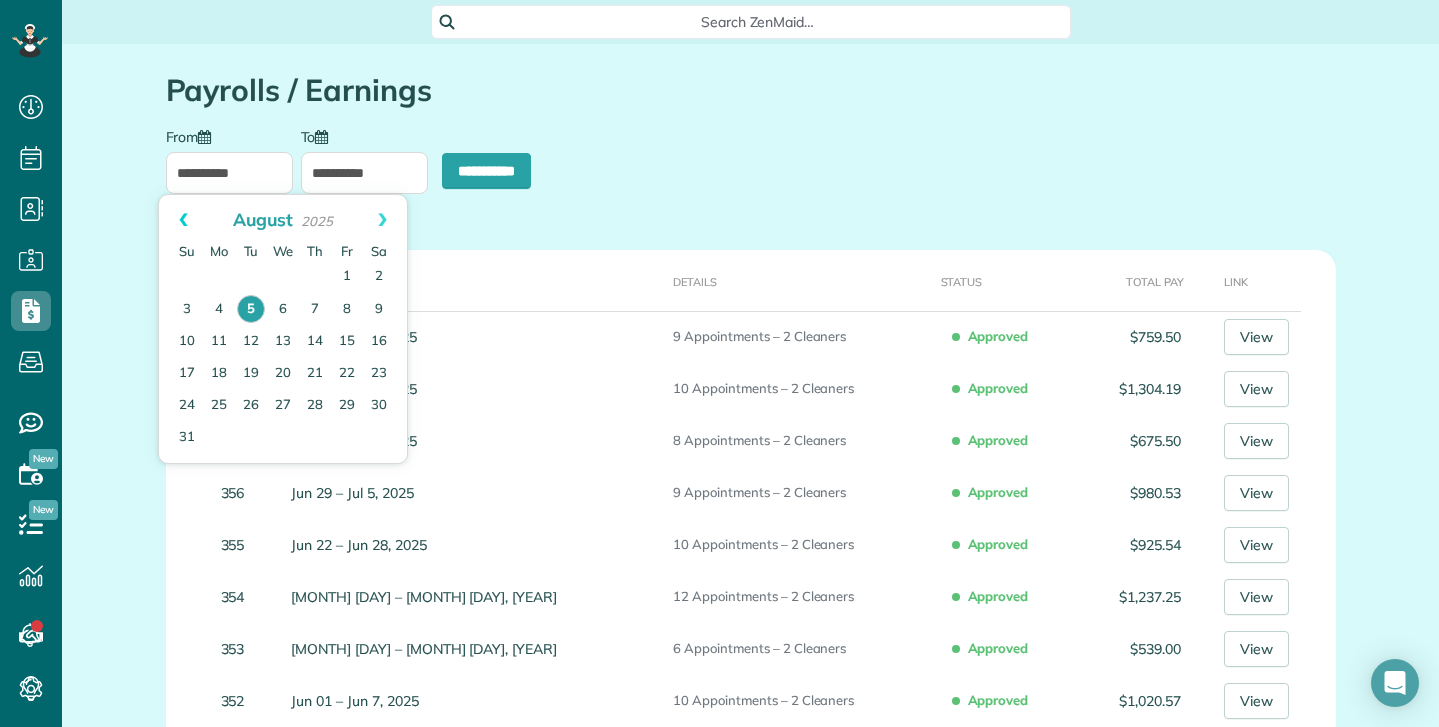 click on "Prev" at bounding box center [183, 220] 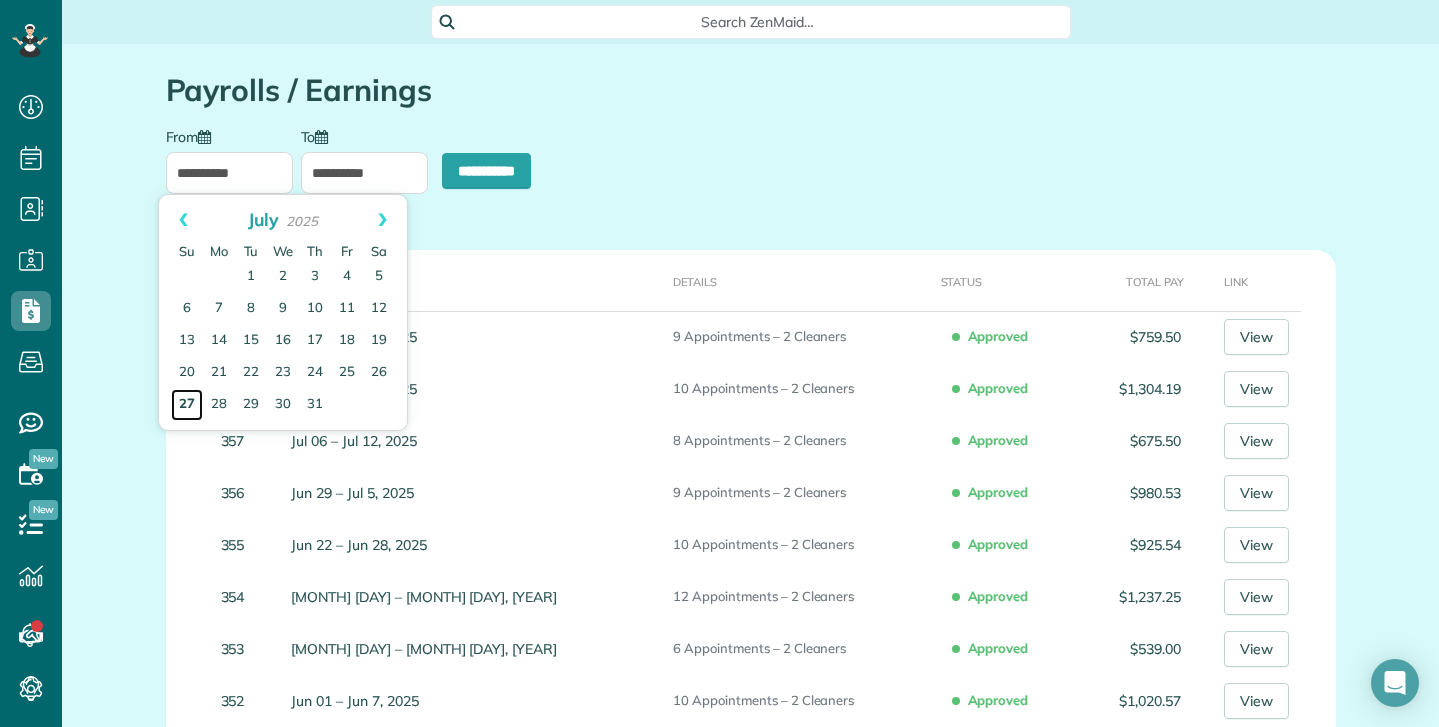 click on "27" at bounding box center (187, 405) 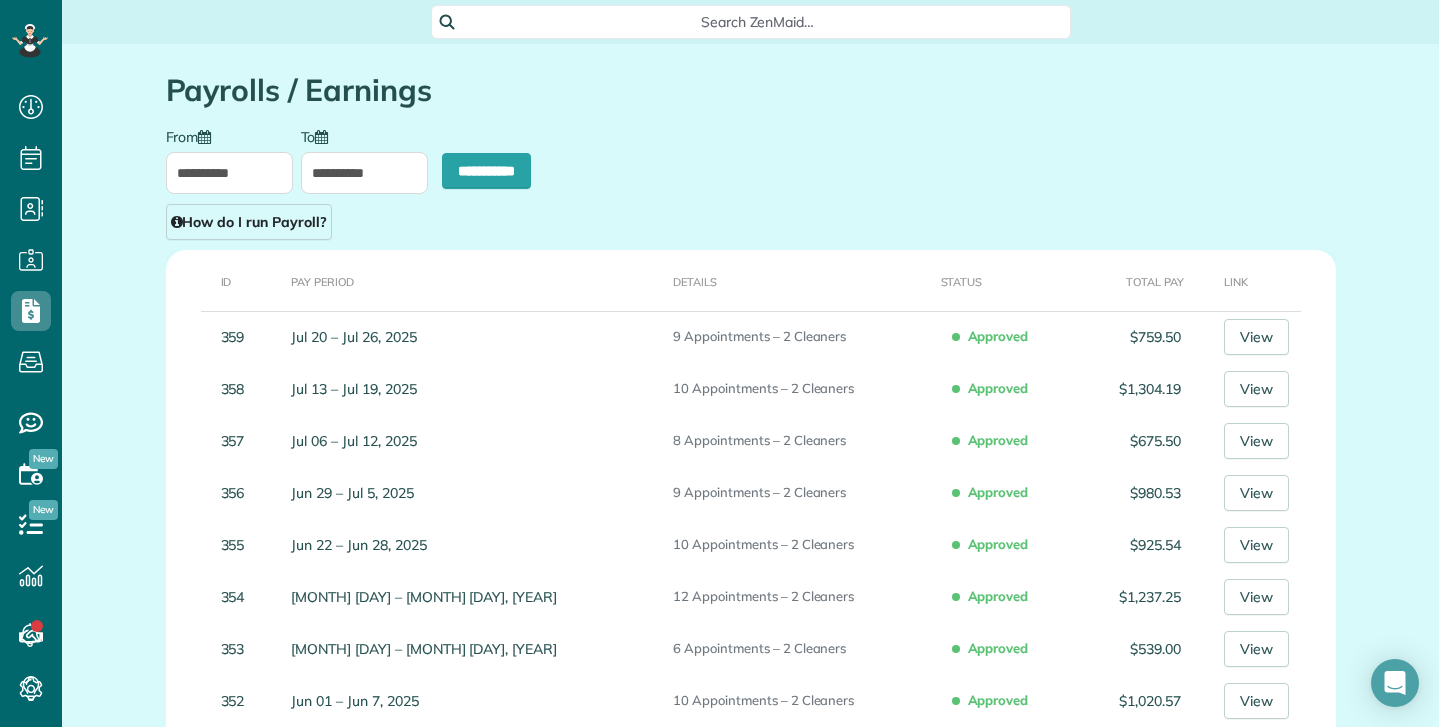 click on "**********" at bounding box center [364, 173] 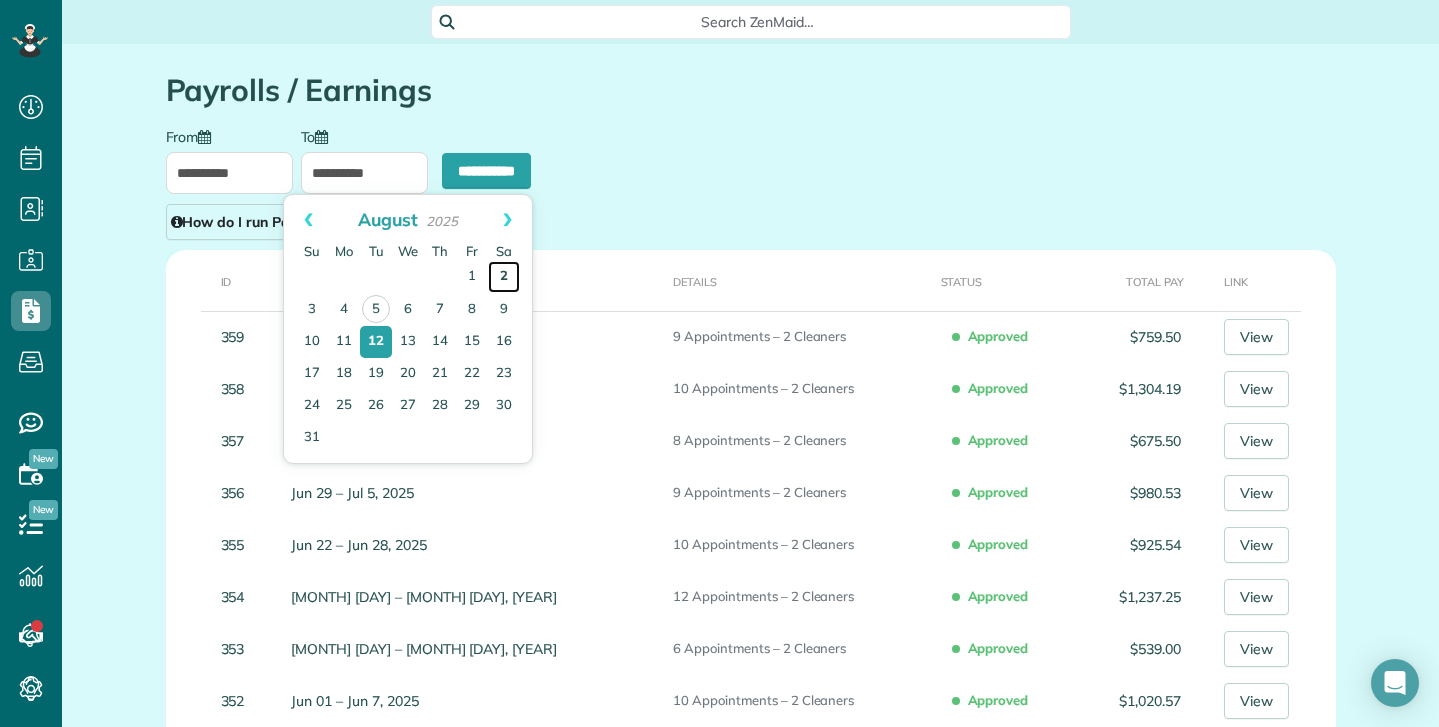 click on "2" at bounding box center [504, 277] 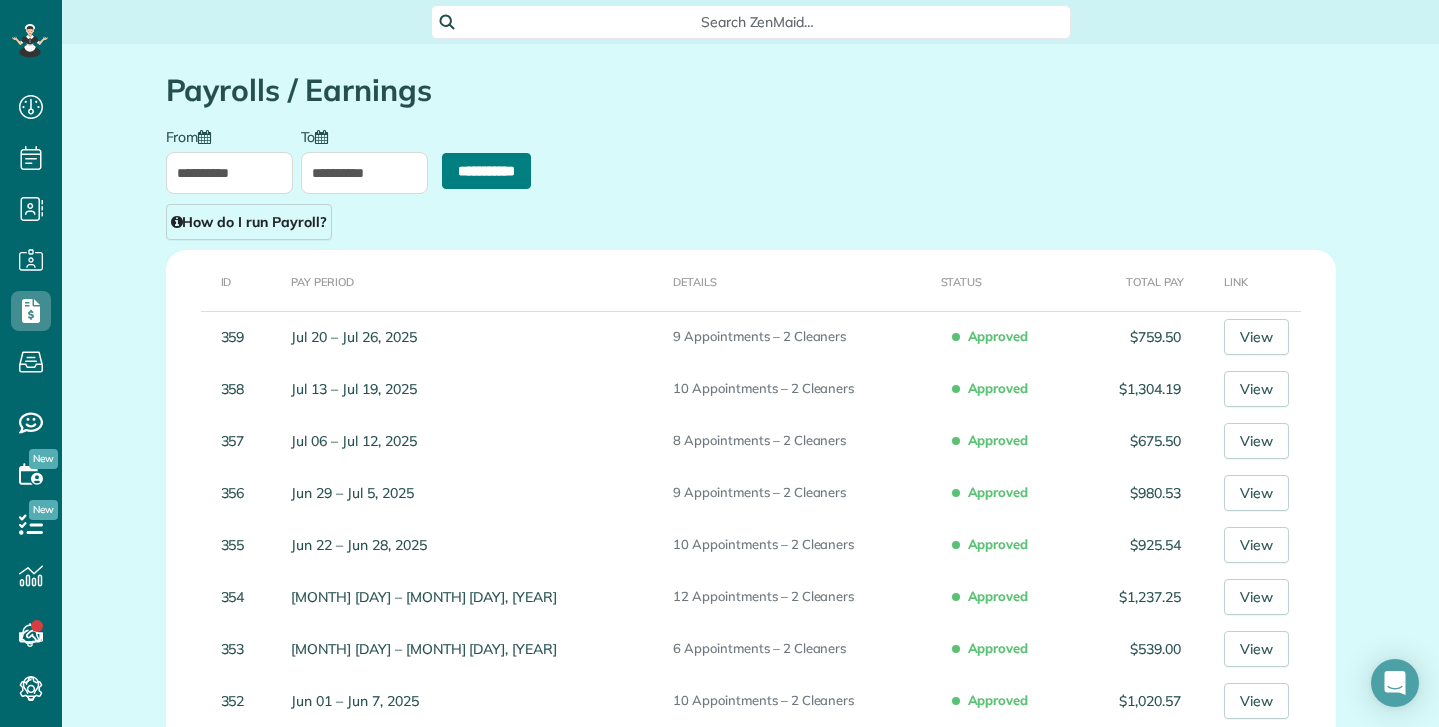 click on "**********" at bounding box center (486, 171) 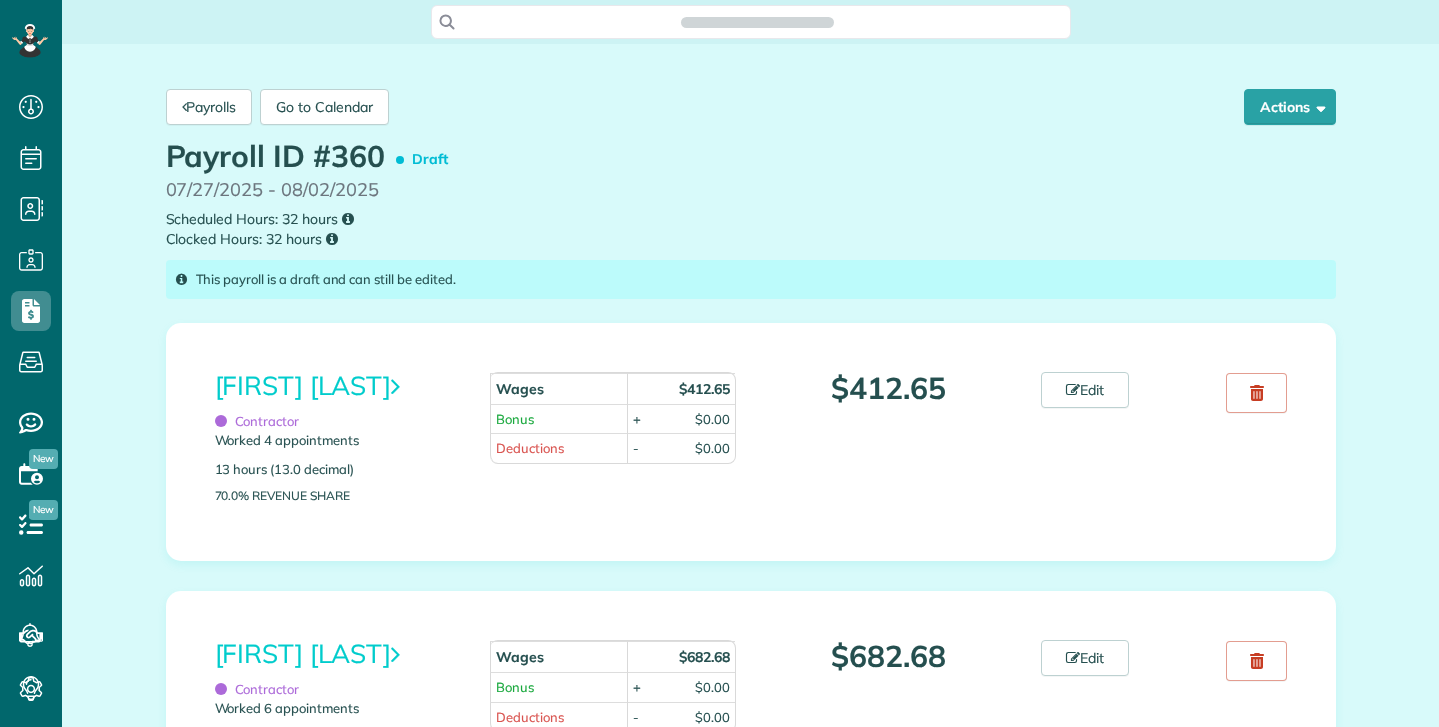 scroll, scrollTop: 0, scrollLeft: 0, axis: both 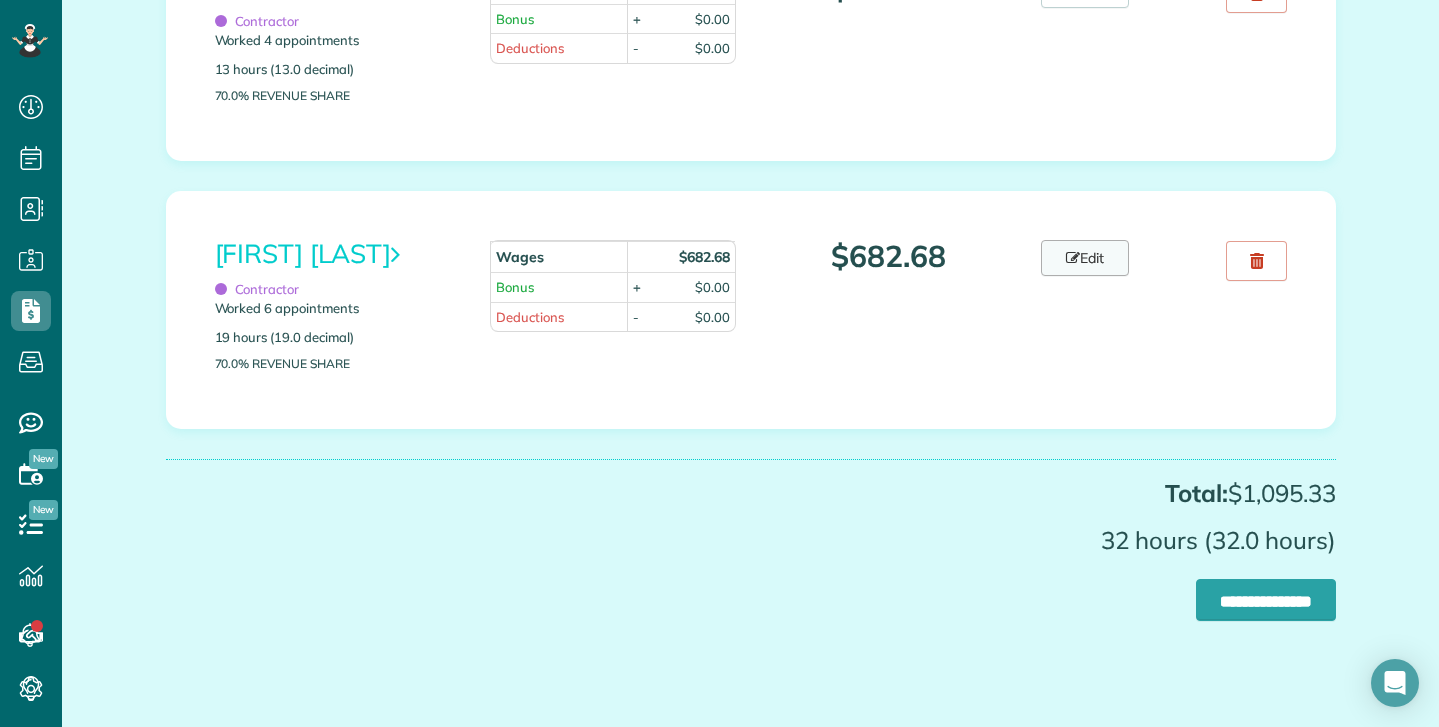 click at bounding box center (1073, 258) 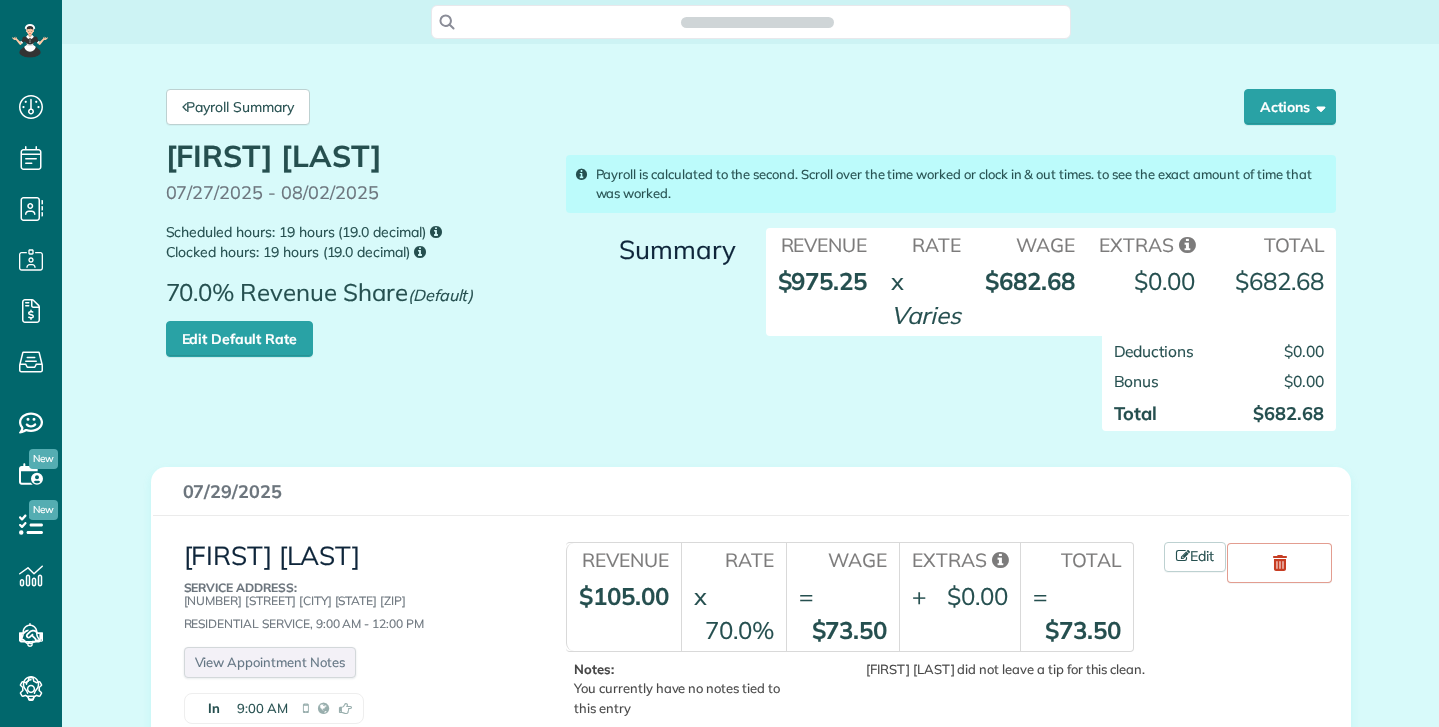 scroll, scrollTop: 0, scrollLeft: 0, axis: both 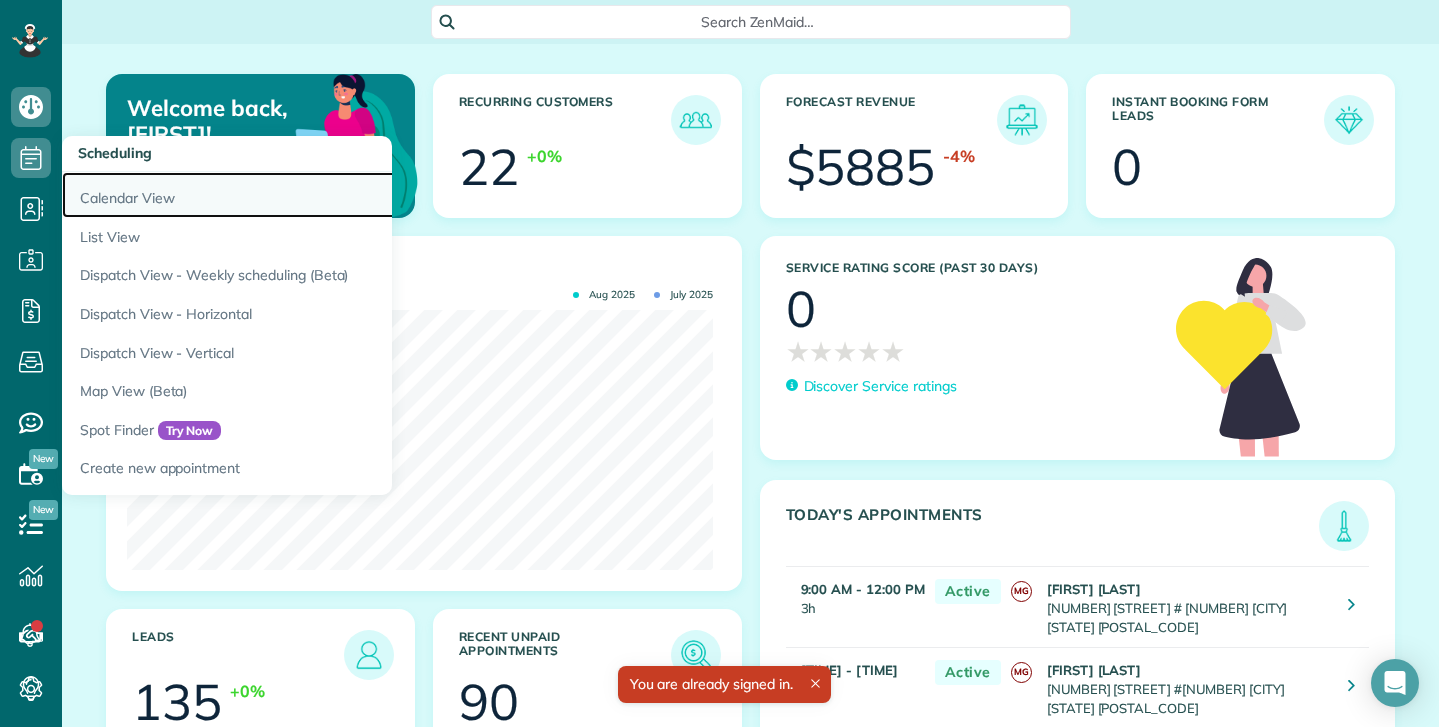 click on "Calendar View" at bounding box center [312, 195] 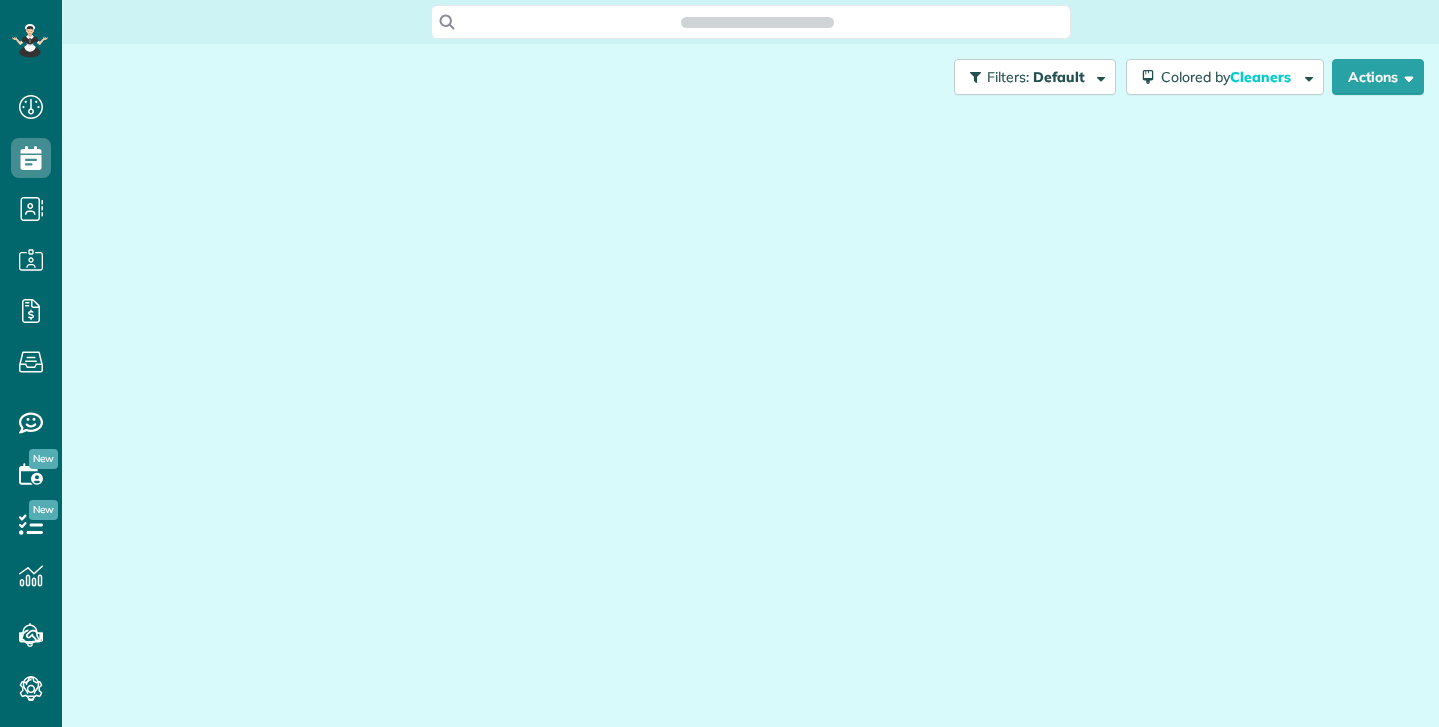 scroll, scrollTop: 0, scrollLeft: 0, axis: both 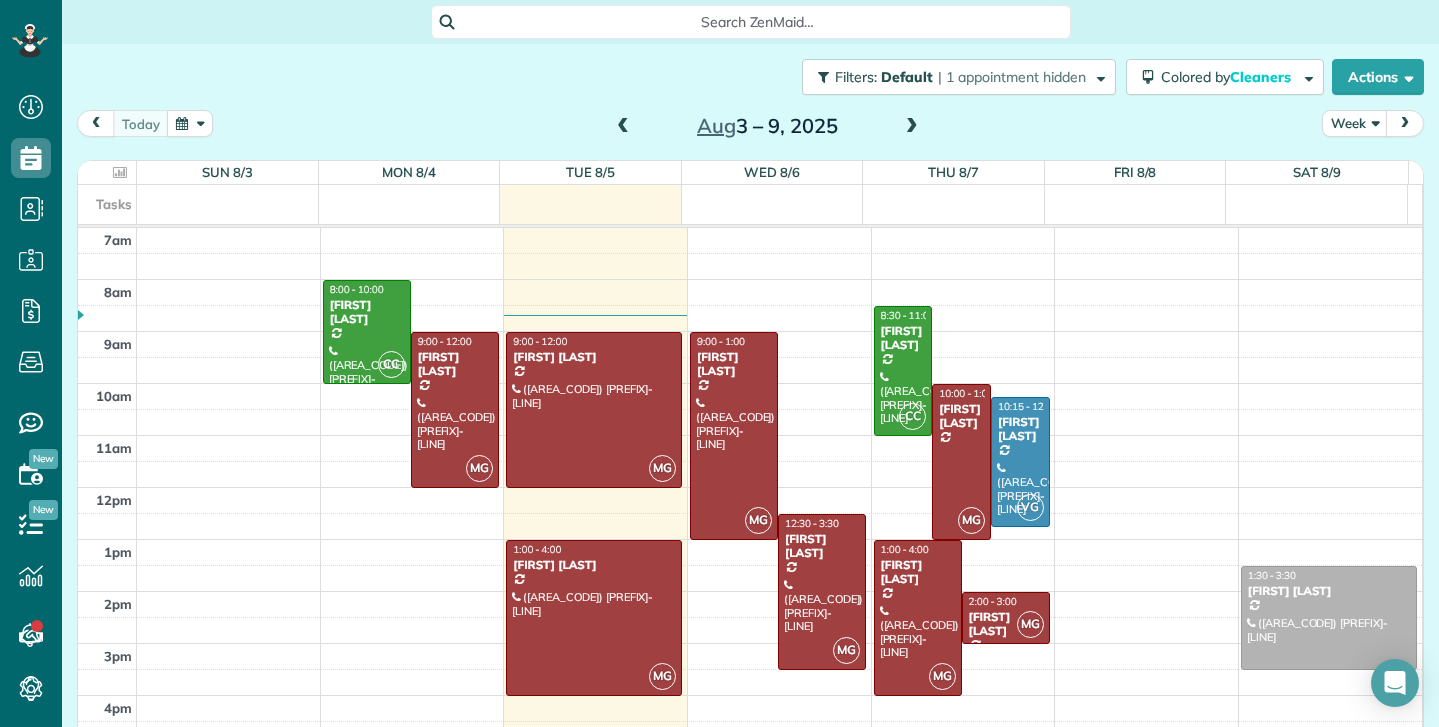 click at bounding box center (623, 127) 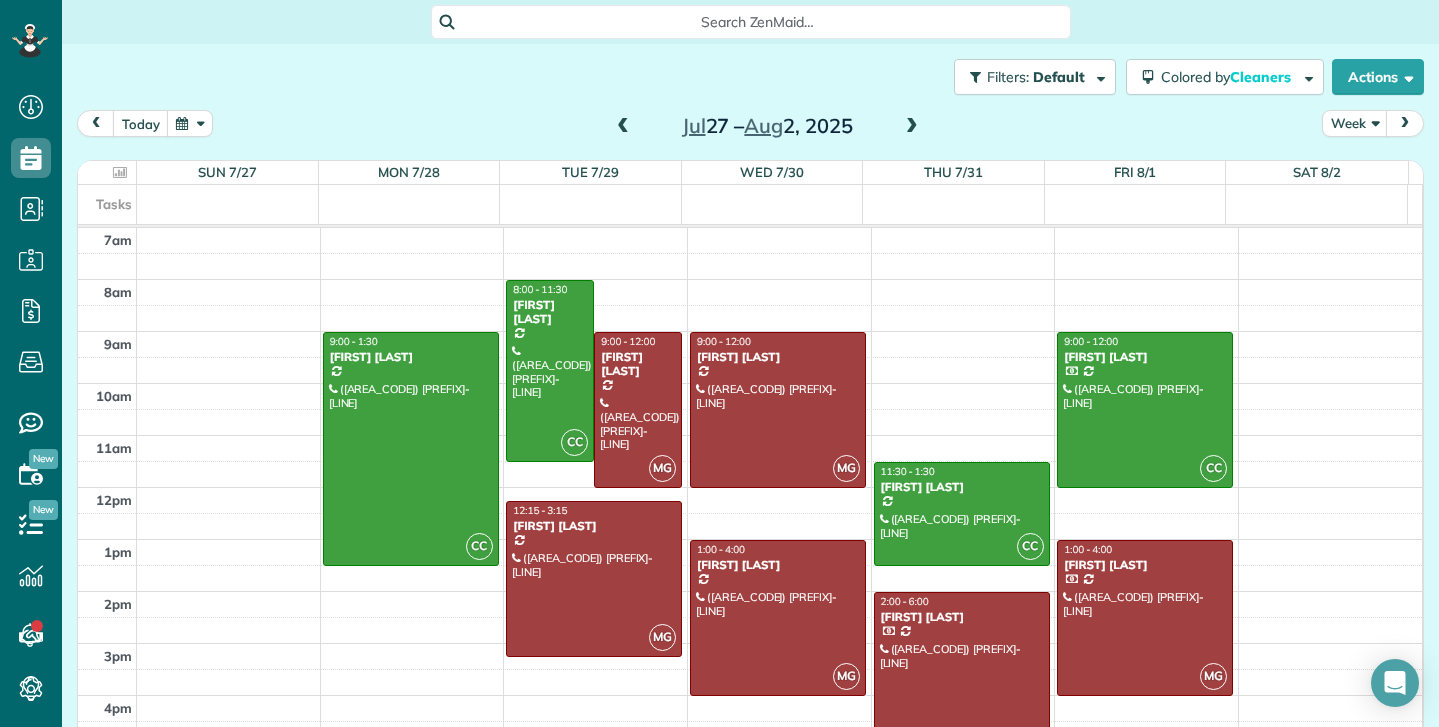 click at bounding box center (962, 696) 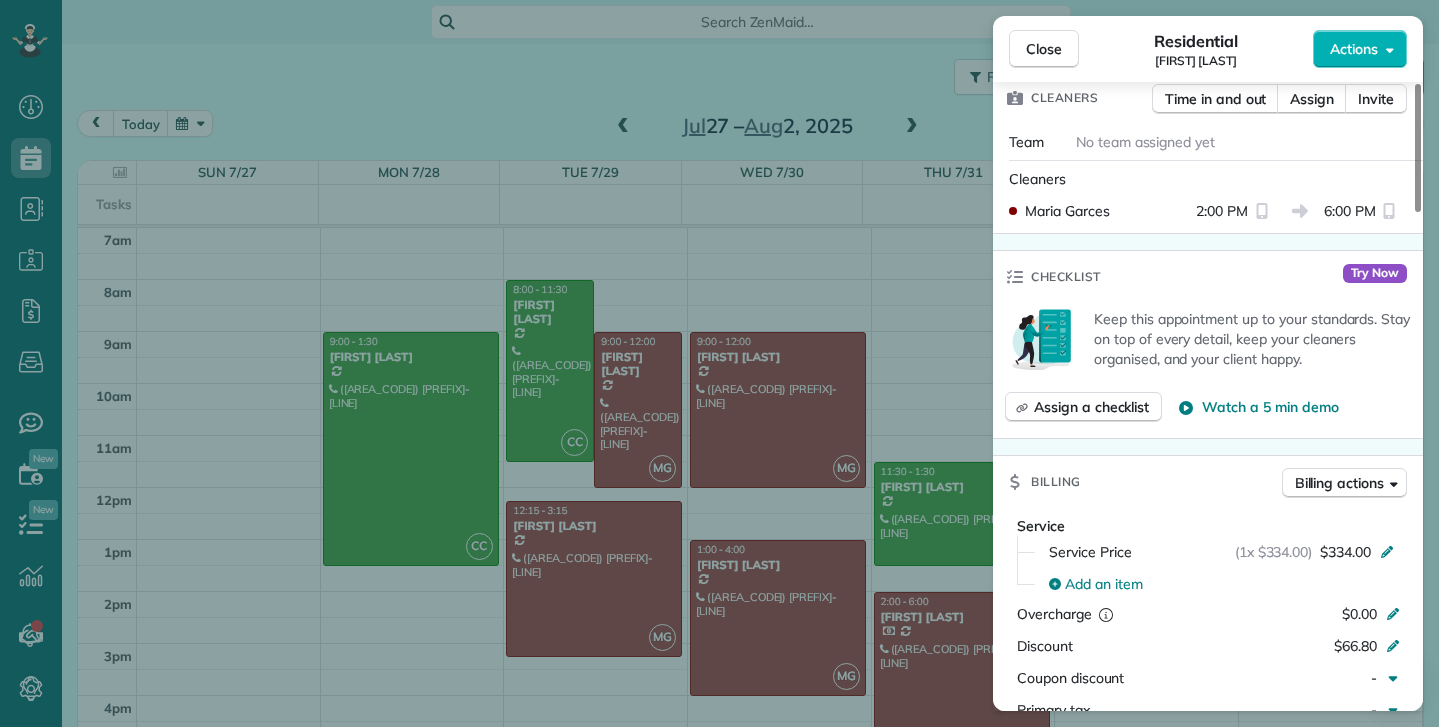 scroll, scrollTop: 800, scrollLeft: 0, axis: vertical 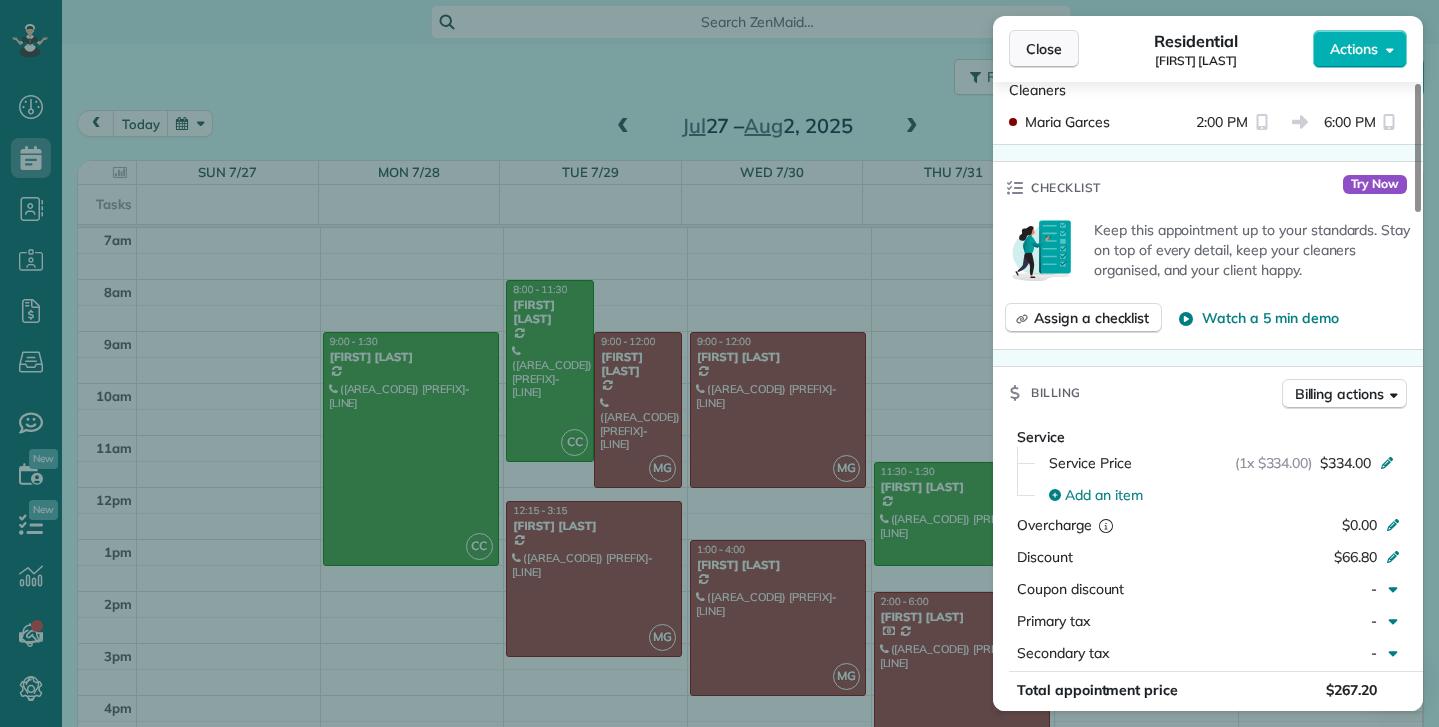 click on "Close" at bounding box center [1044, 49] 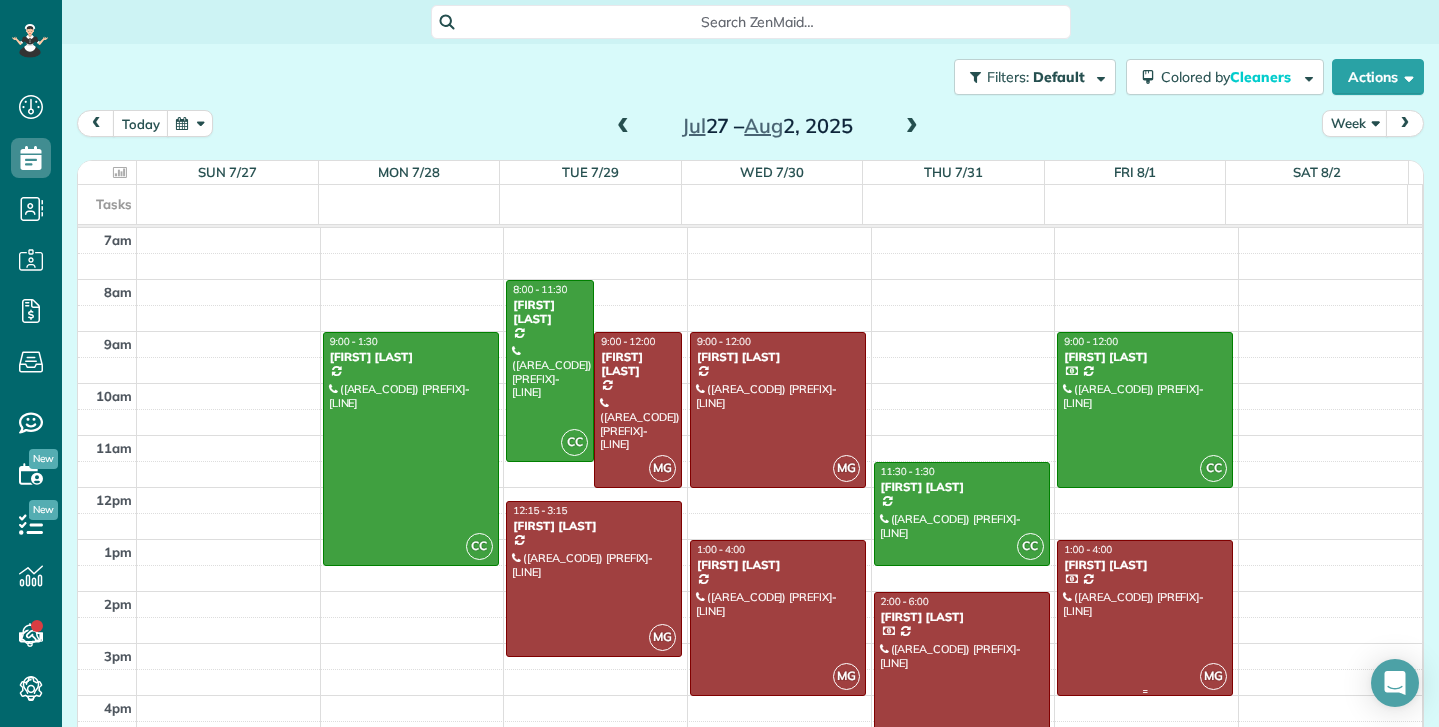 click at bounding box center (1145, 618) 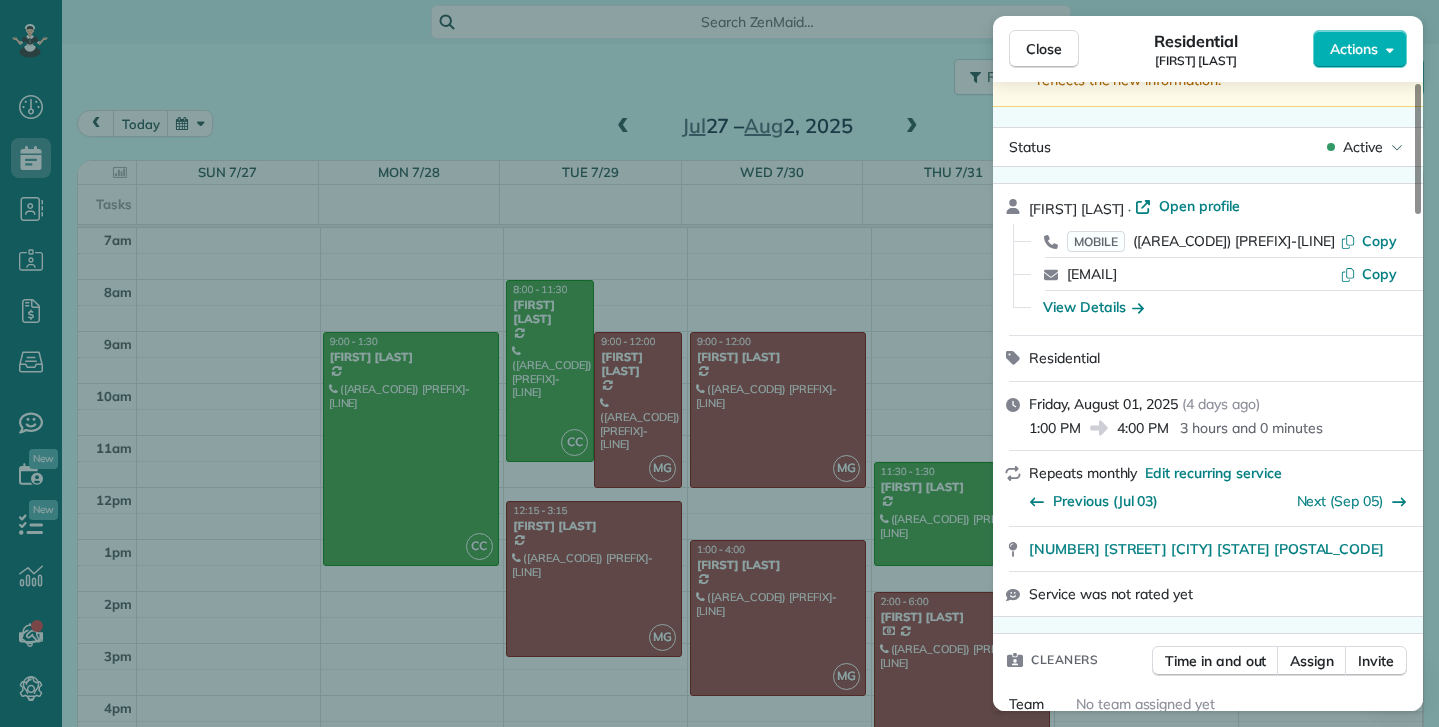 scroll, scrollTop: 0, scrollLeft: 0, axis: both 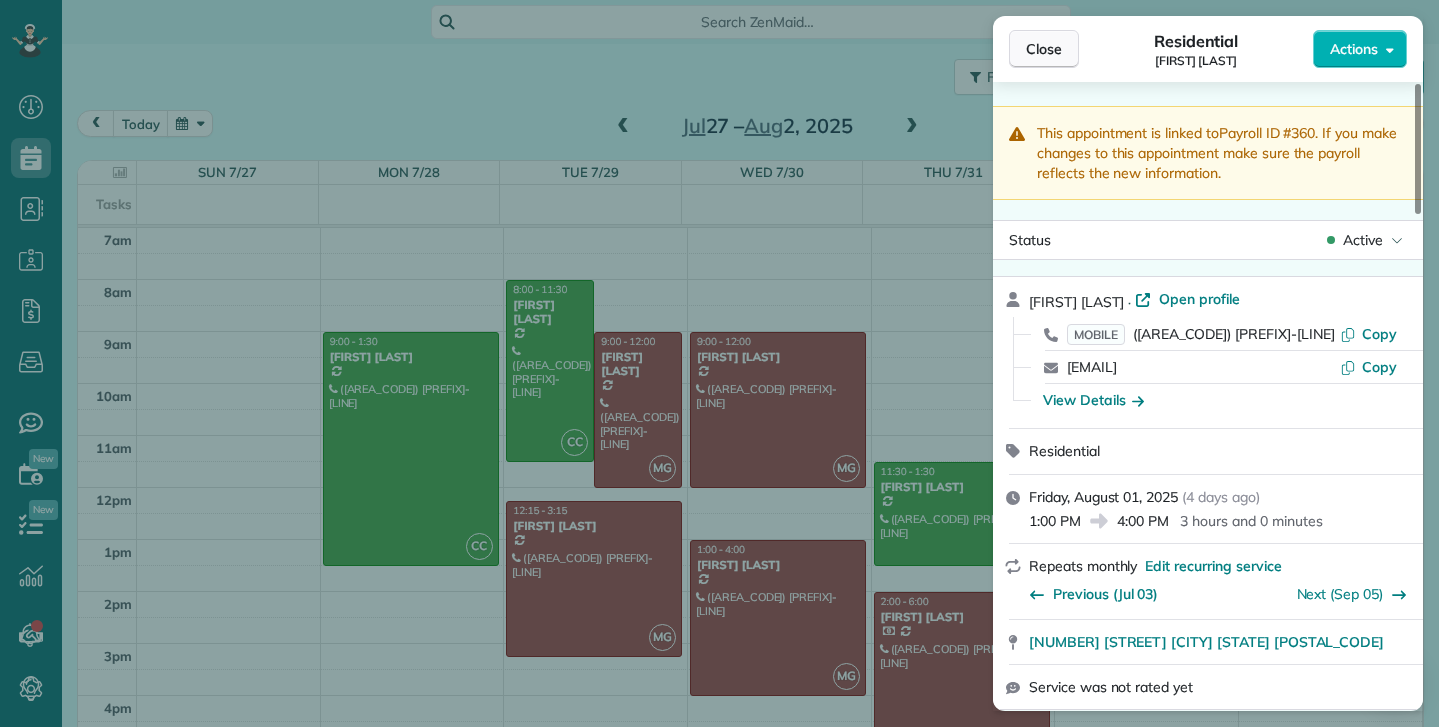 click on "Close" at bounding box center (1044, 49) 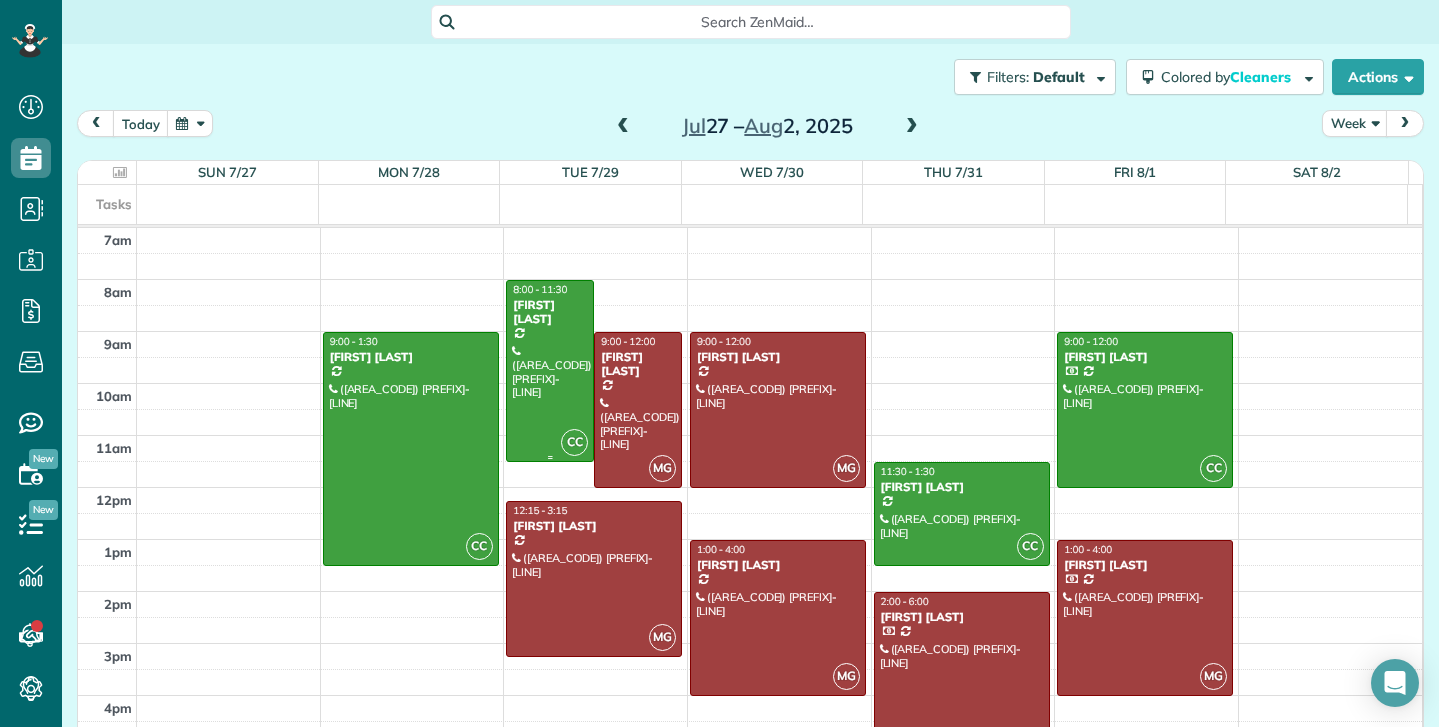 click at bounding box center [550, 371] 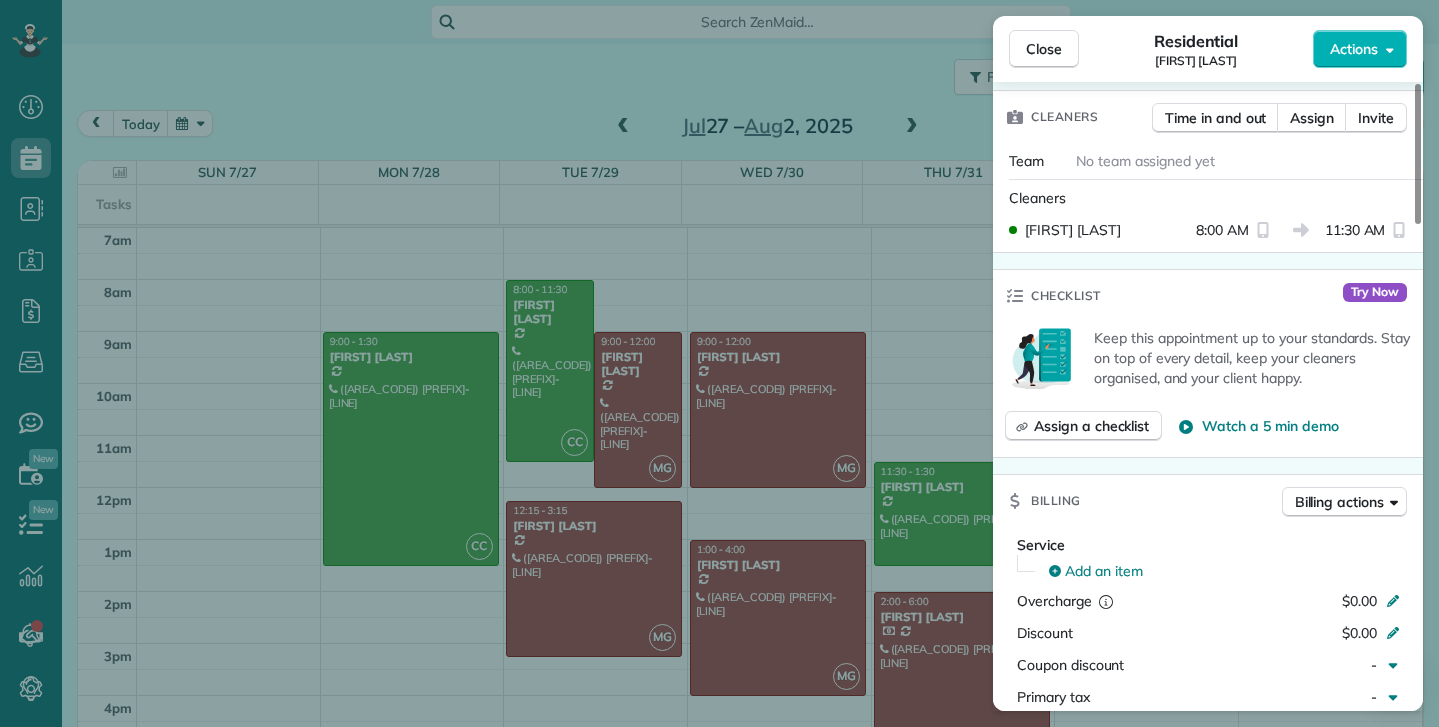 scroll, scrollTop: 800, scrollLeft: 0, axis: vertical 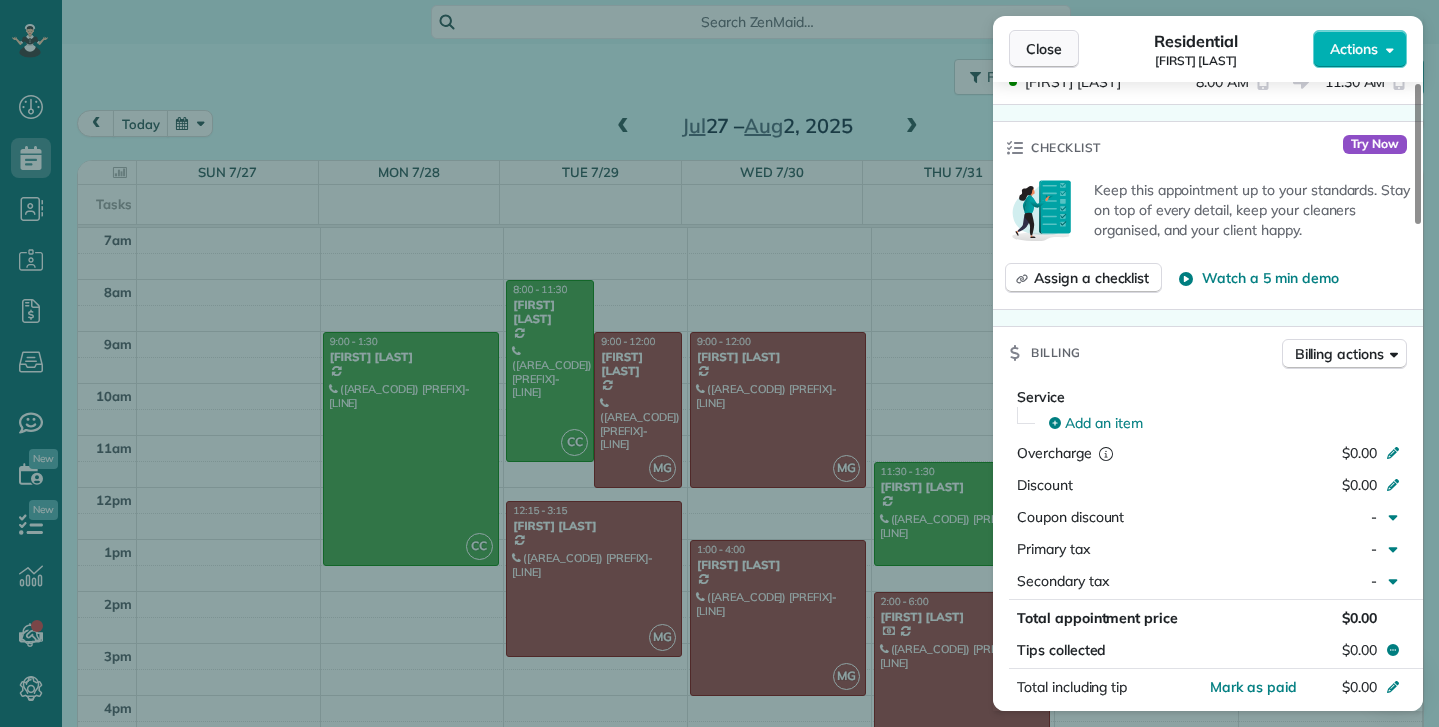 click on "Close" at bounding box center [1044, 49] 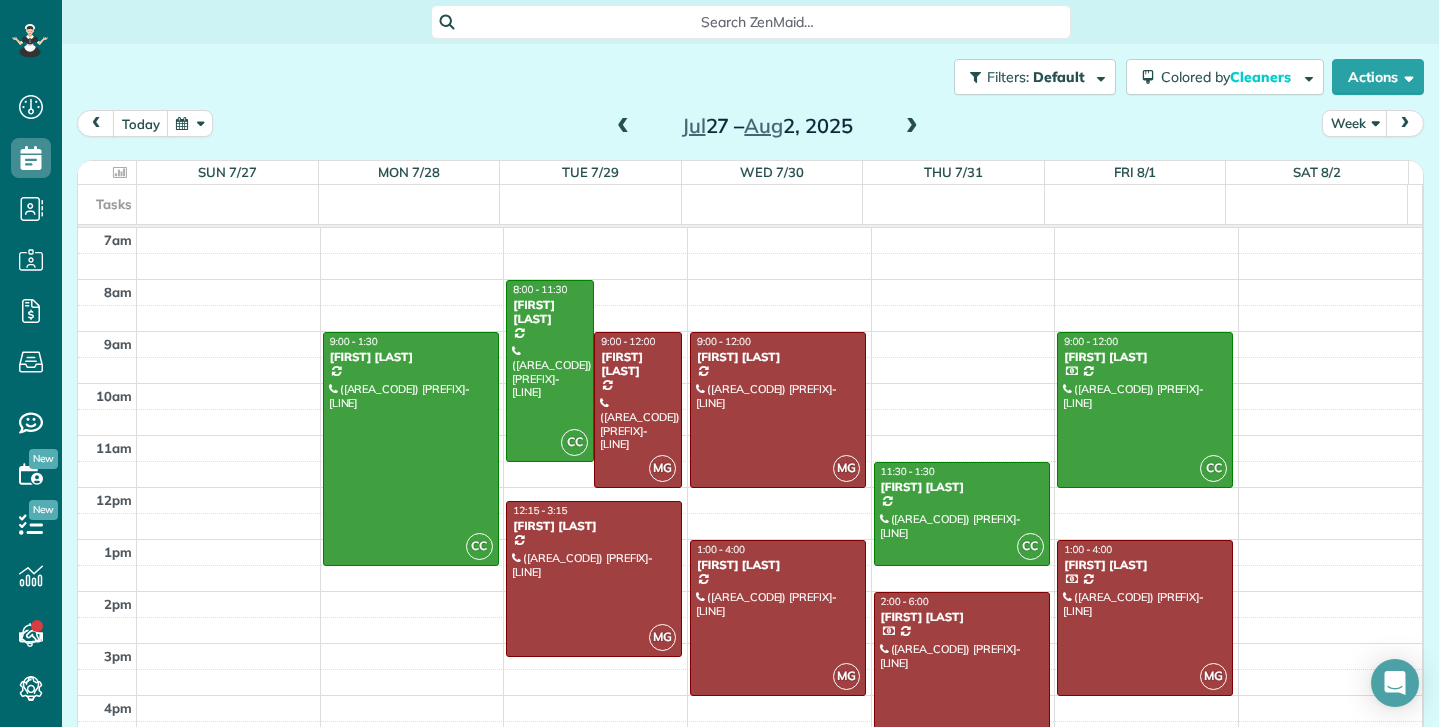 click at bounding box center (623, 127) 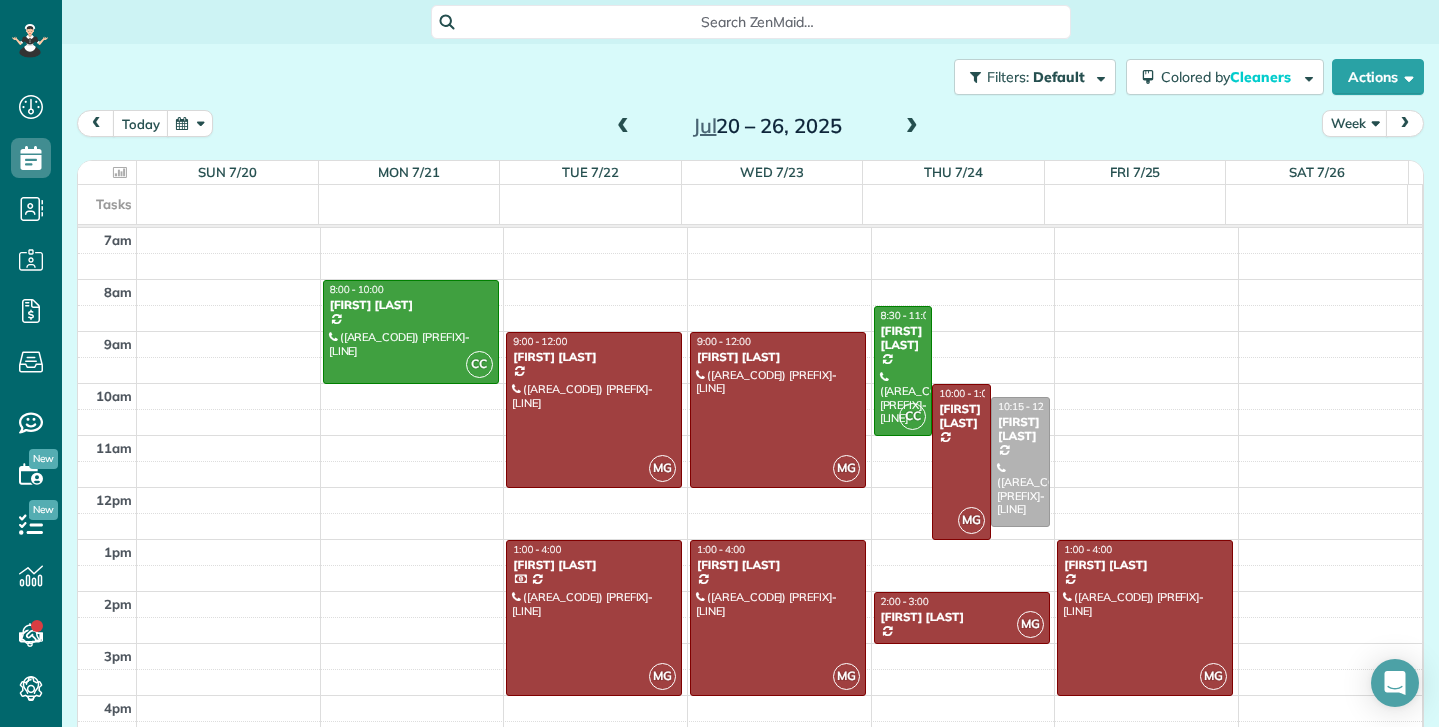 click at bounding box center (623, 127) 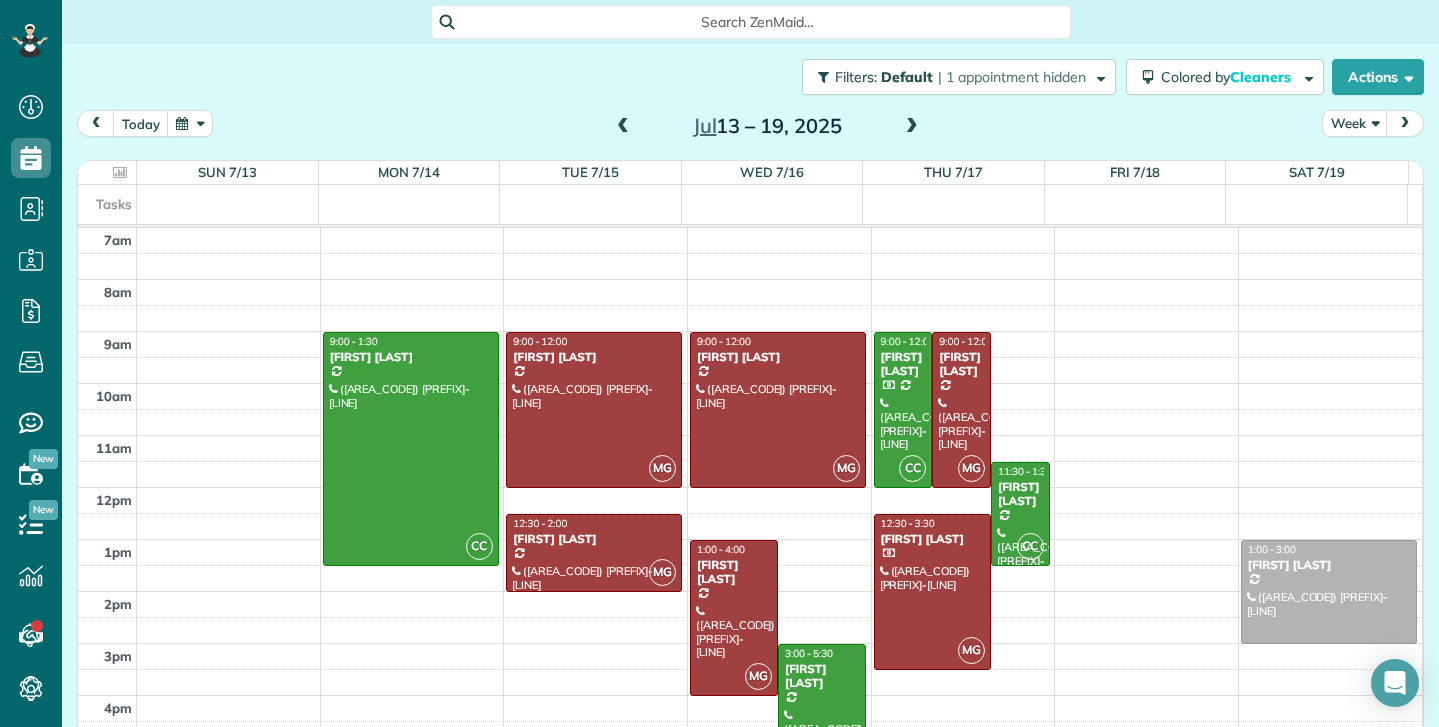 click at bounding box center (623, 127) 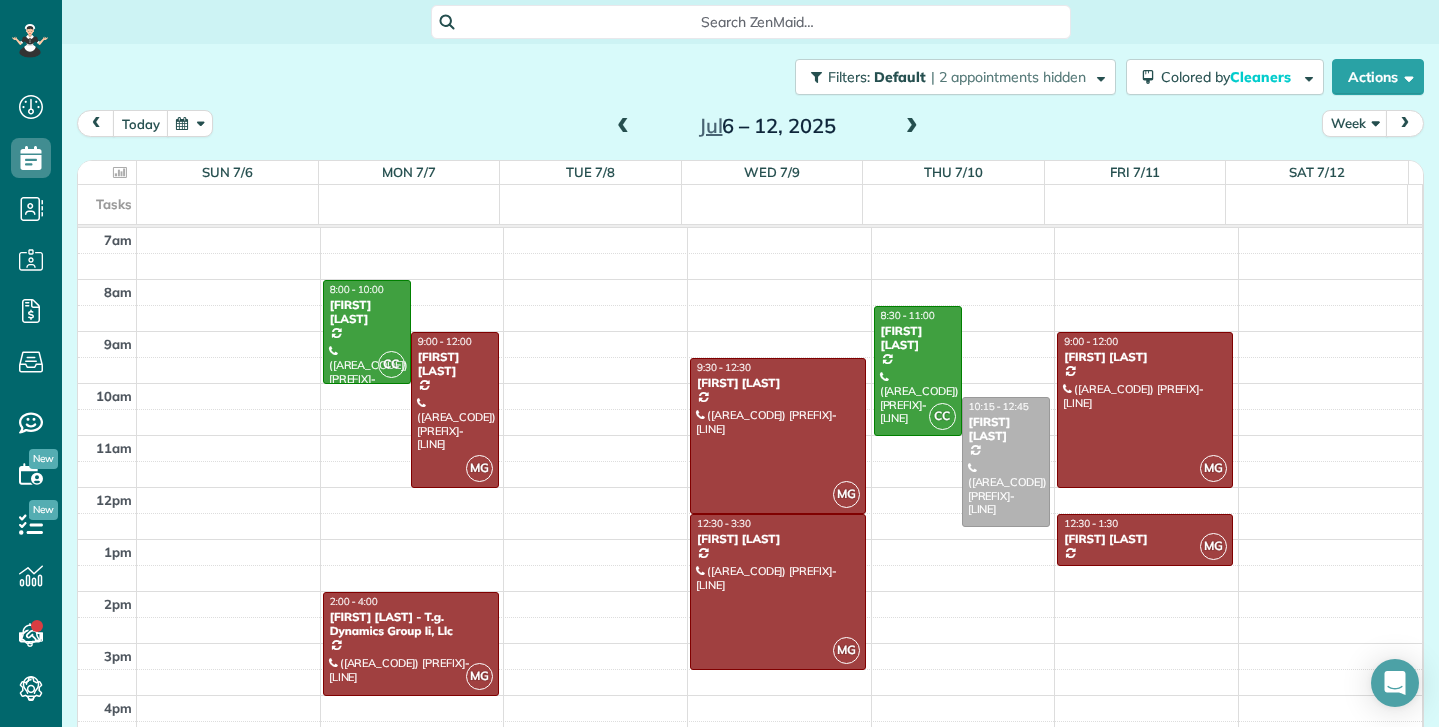 click at bounding box center (623, 127) 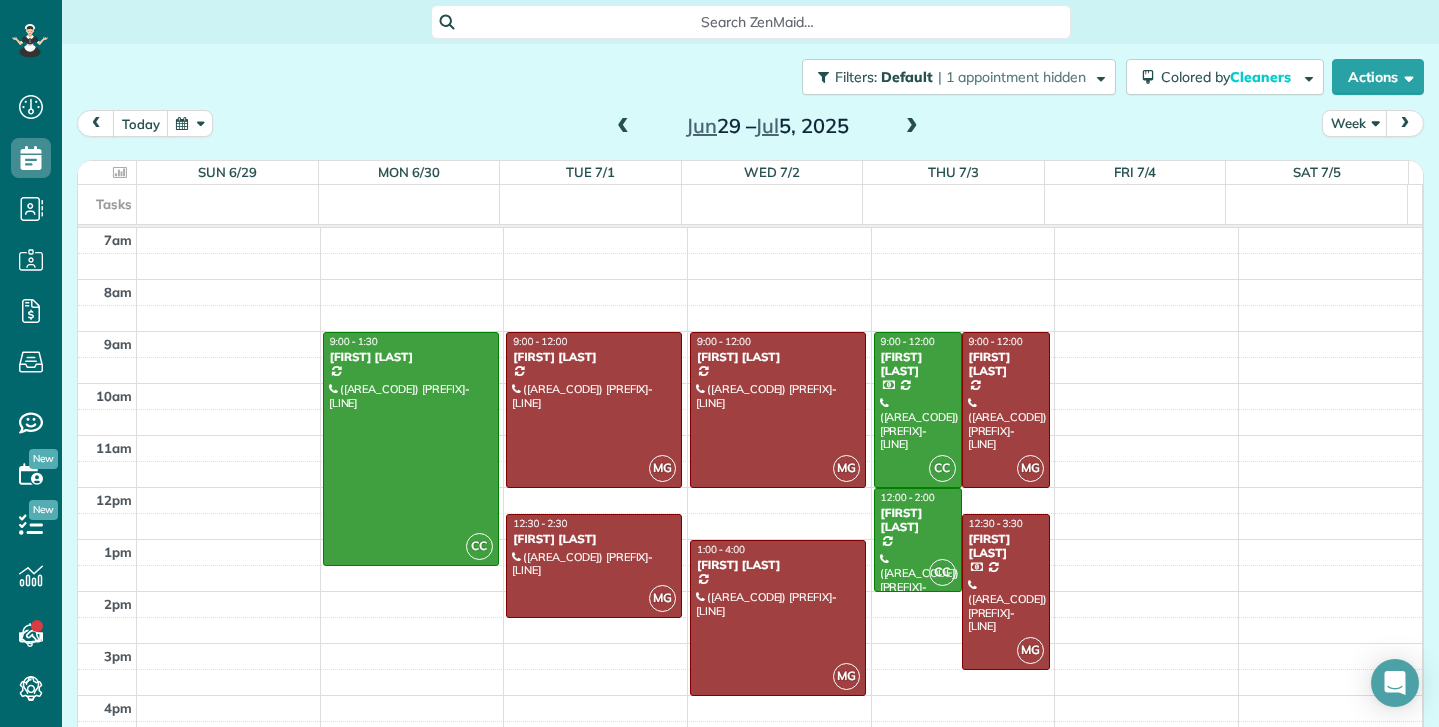 click at bounding box center [623, 127] 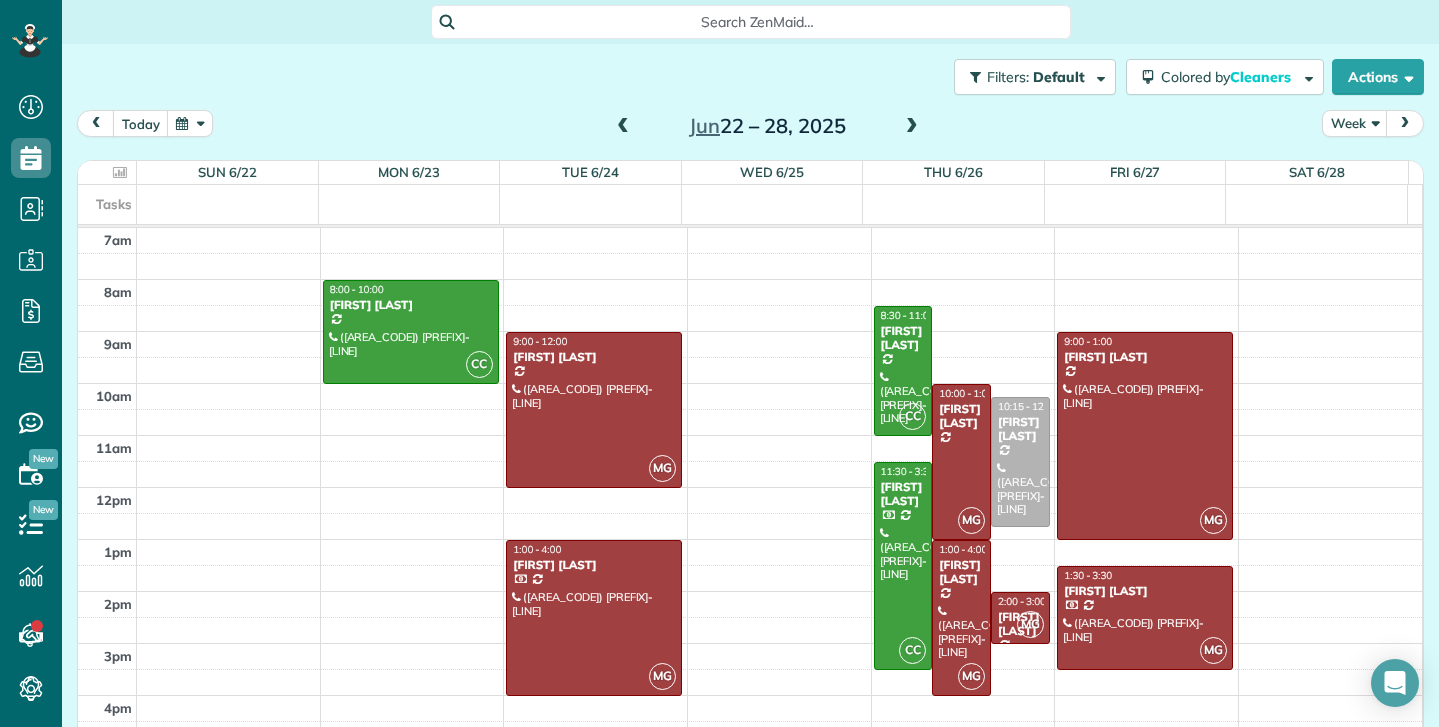 click at bounding box center (623, 127) 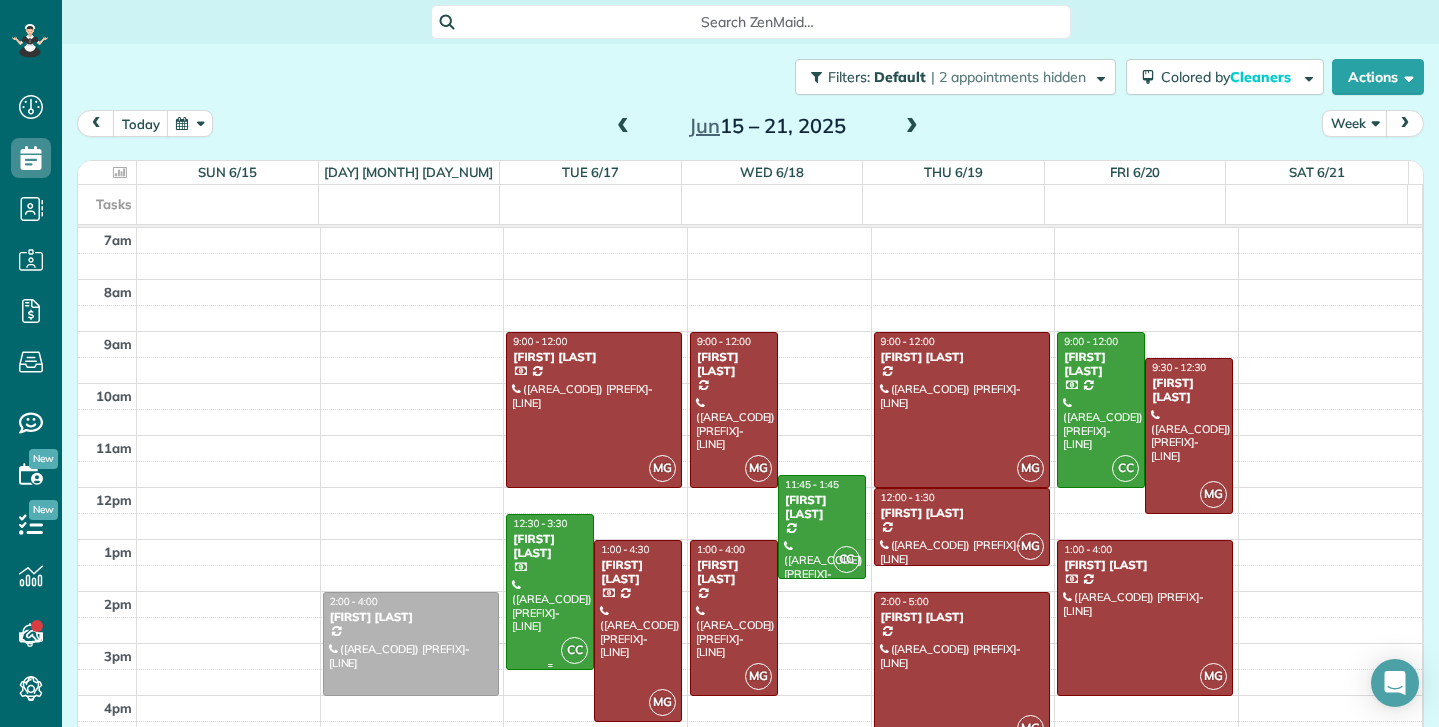 click at bounding box center [550, 592] 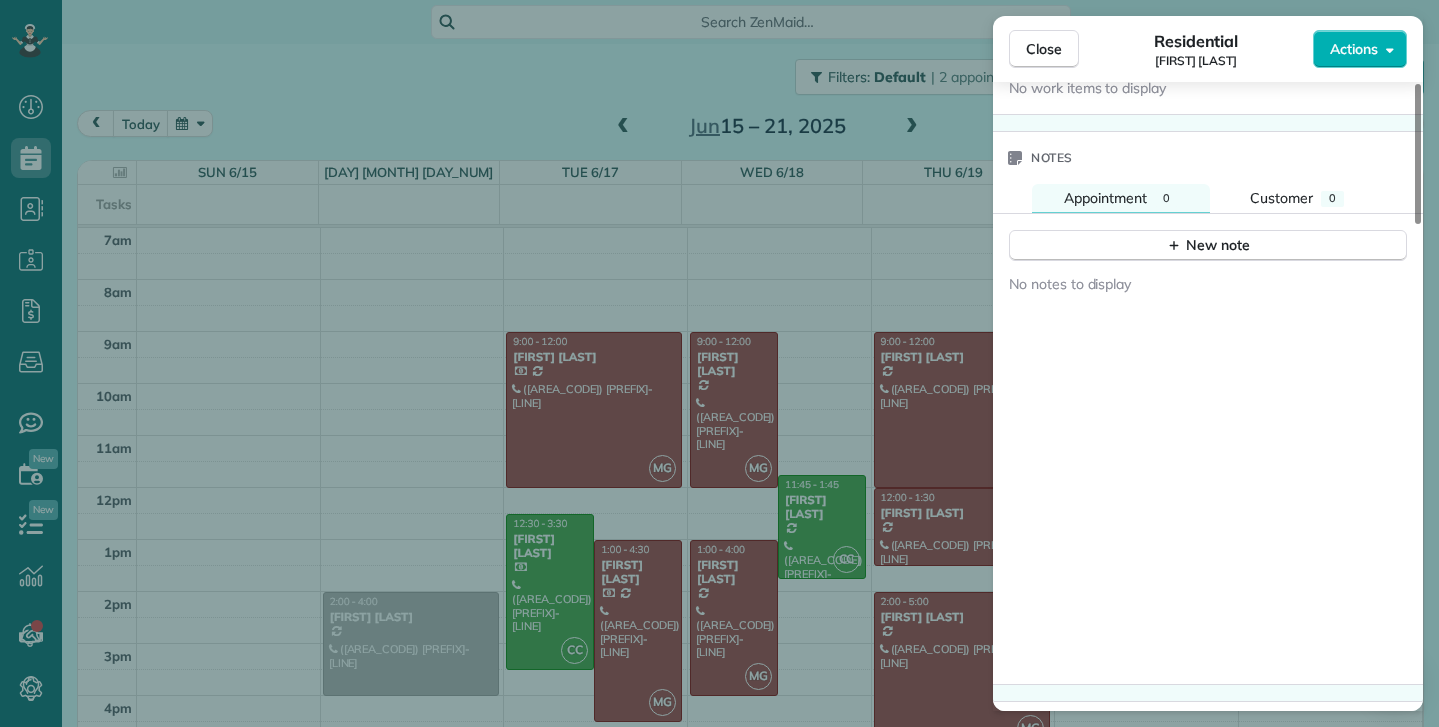 scroll, scrollTop: 1900, scrollLeft: 0, axis: vertical 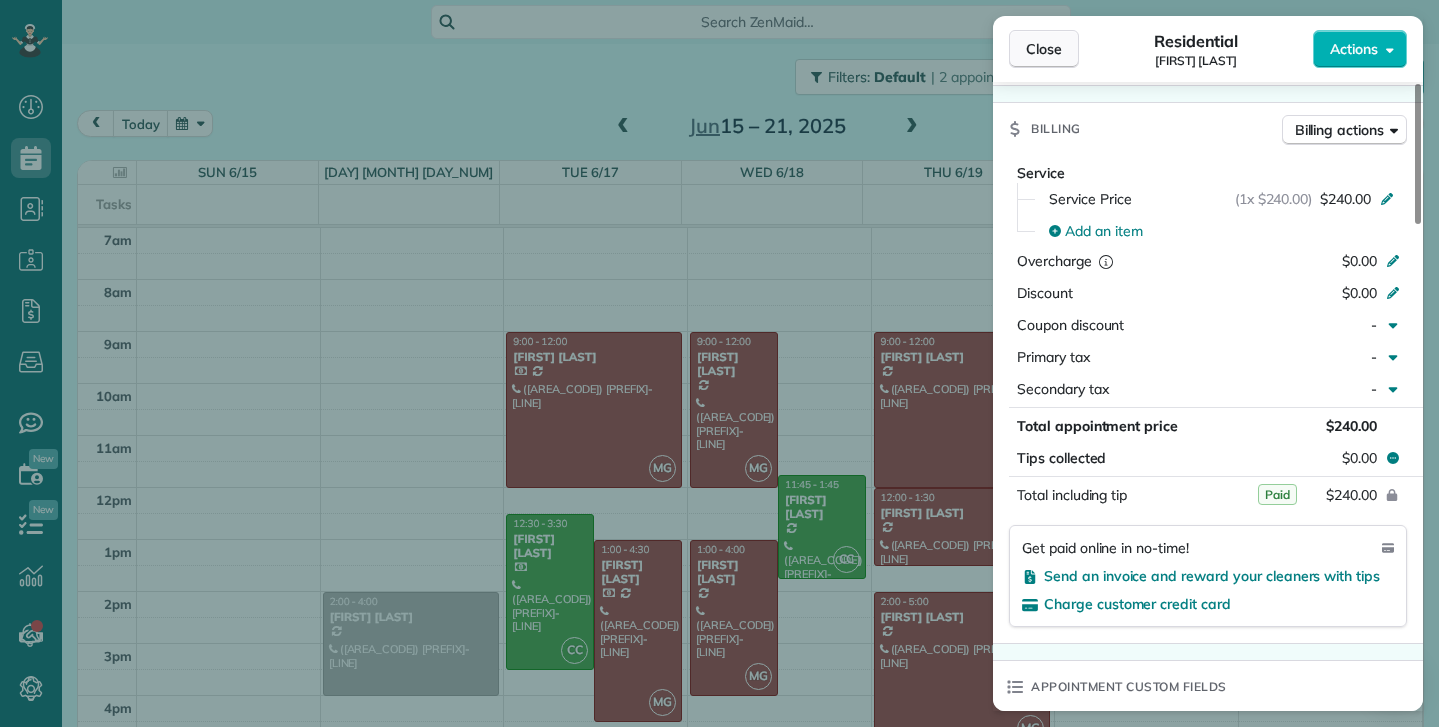 click on "Close" at bounding box center (1044, 49) 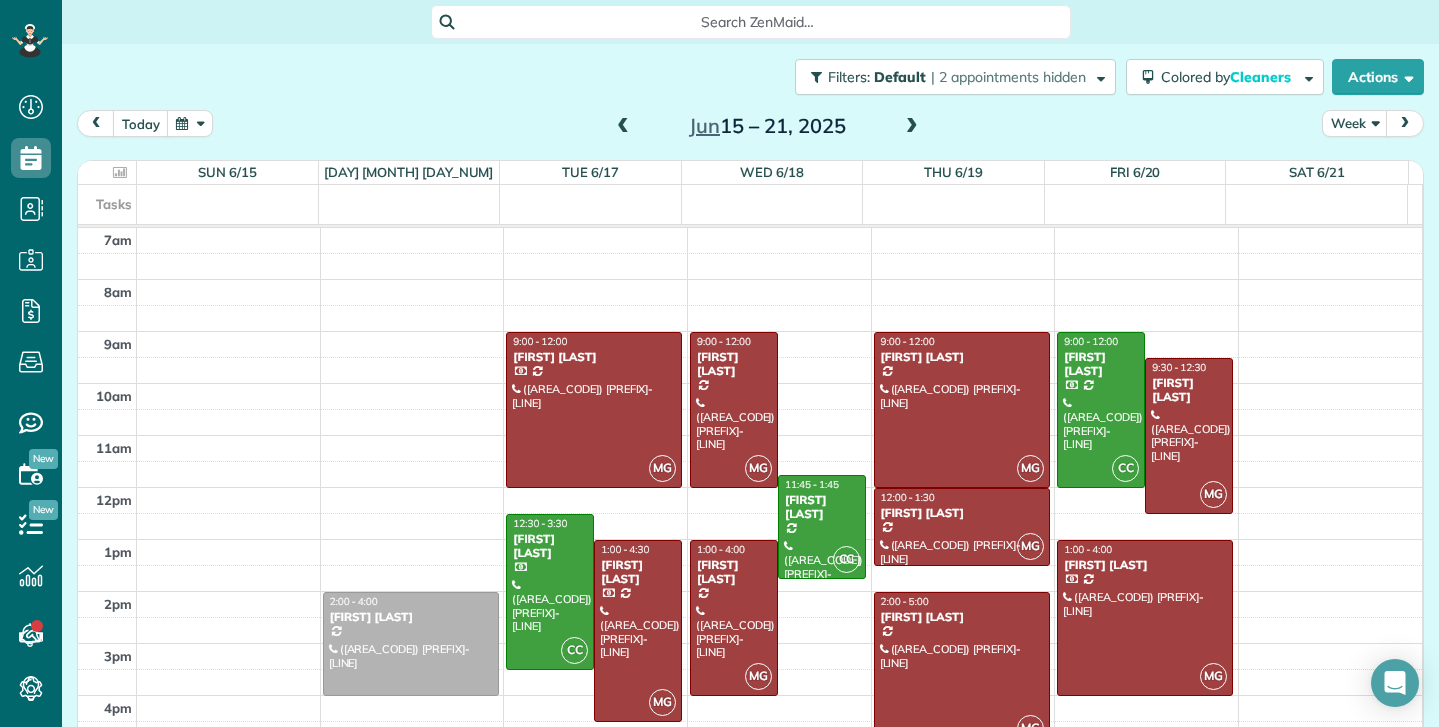click at bounding box center (912, 127) 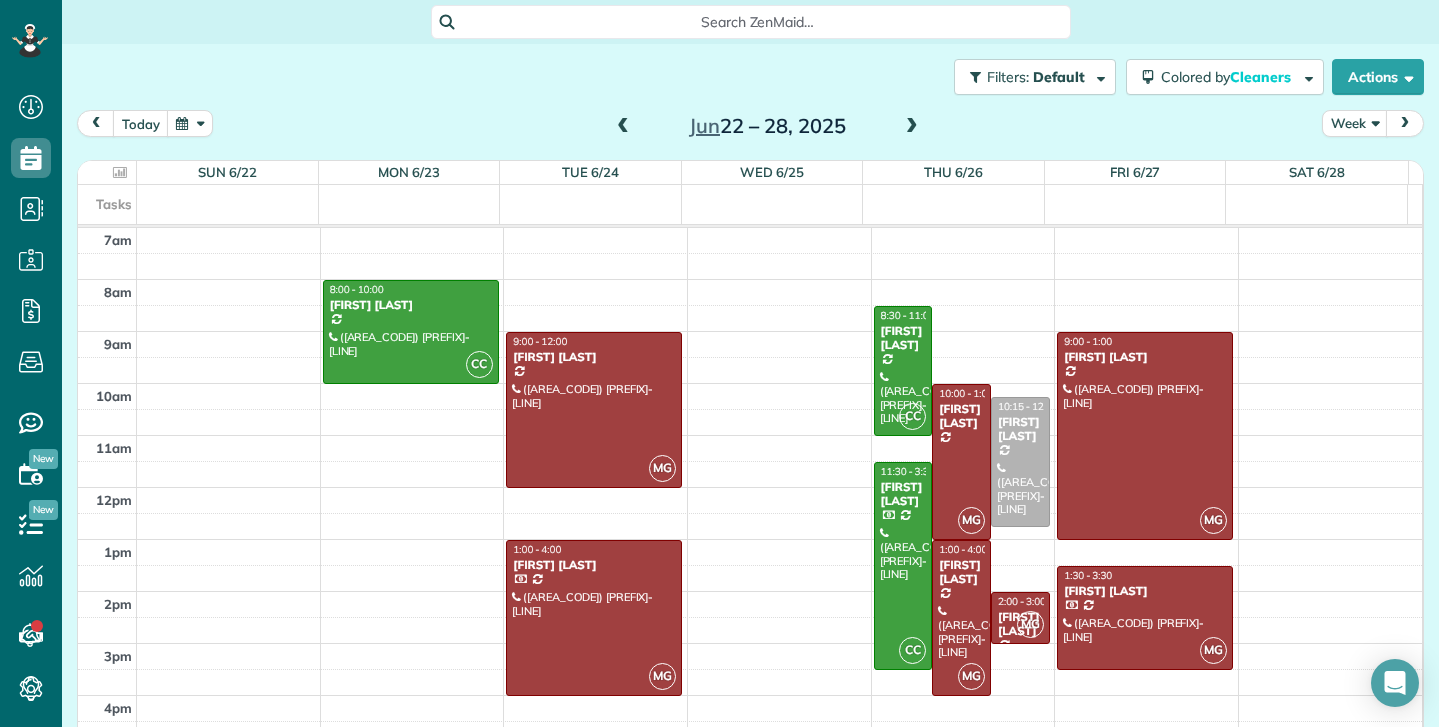 click at bounding box center (912, 127) 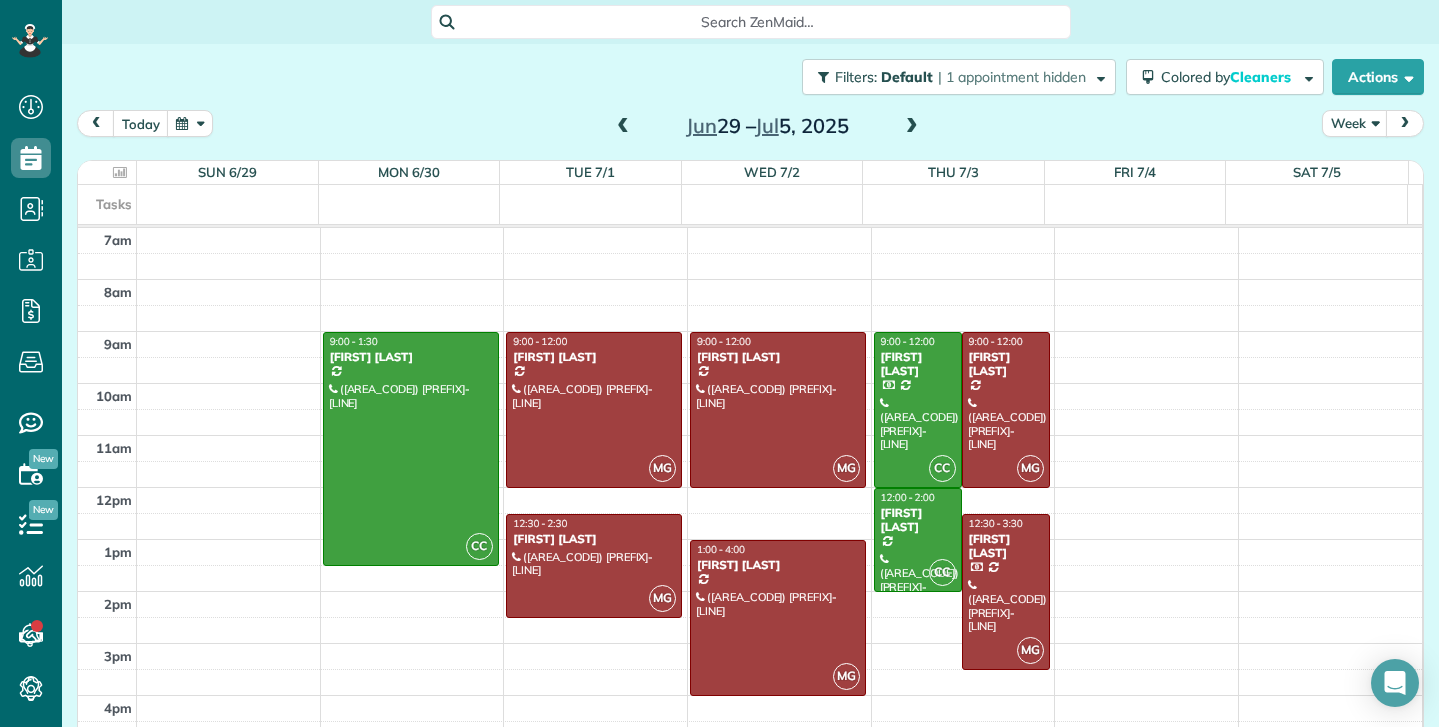 click at bounding box center (912, 127) 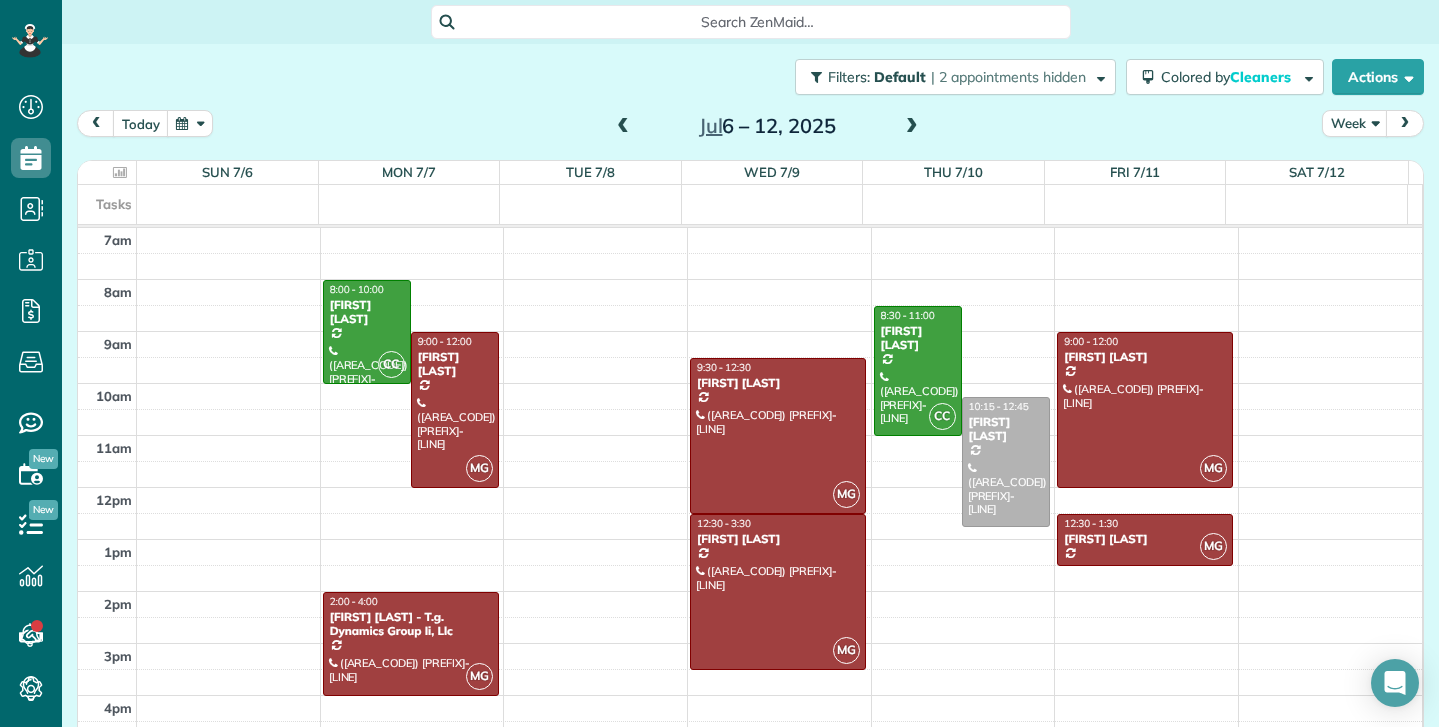click at bounding box center (912, 127) 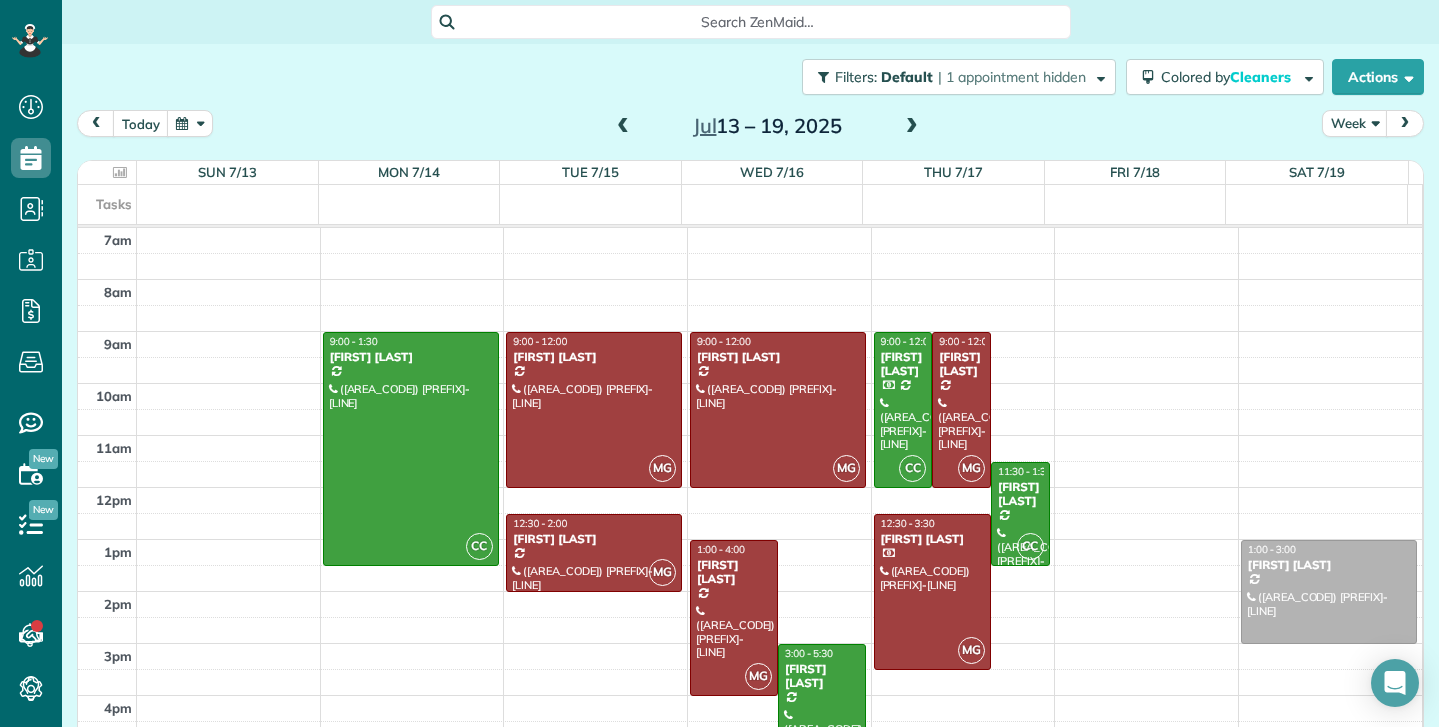 click at bounding box center [912, 127] 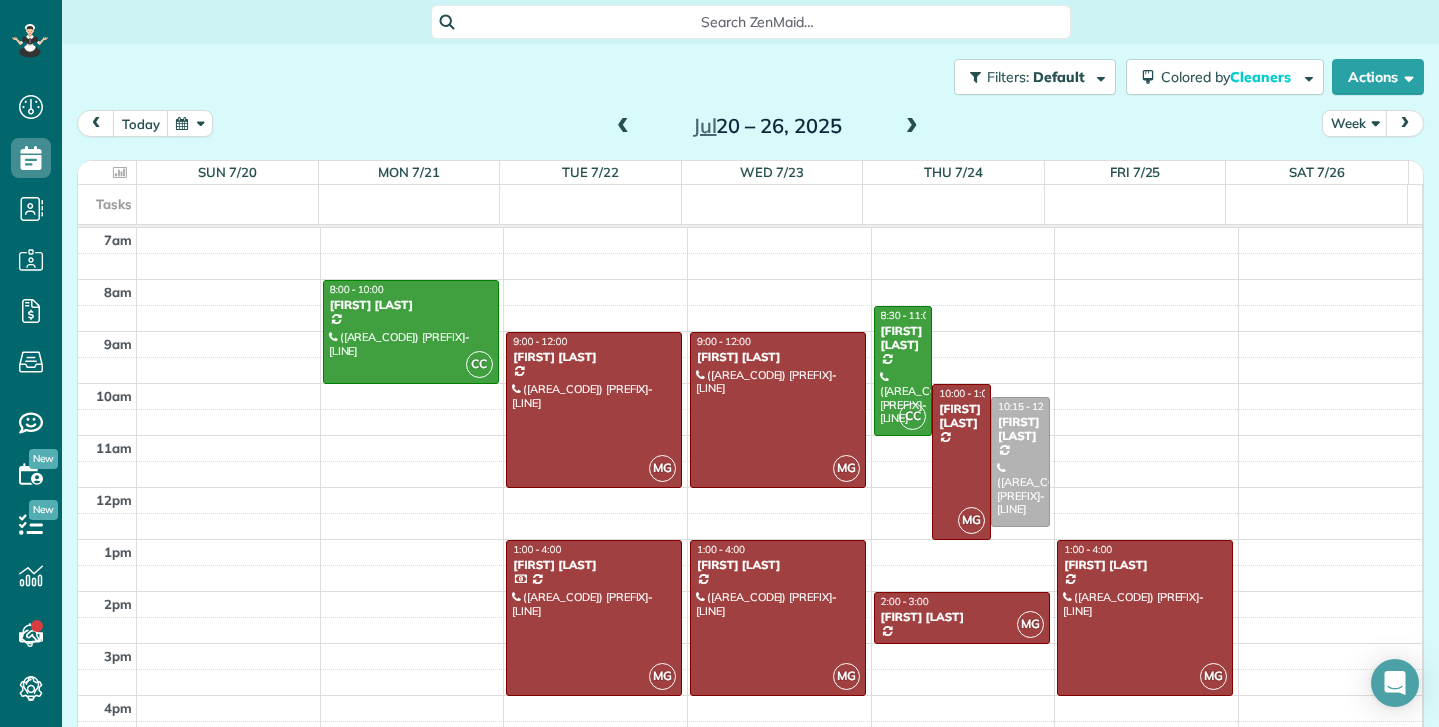 click at bounding box center (912, 127) 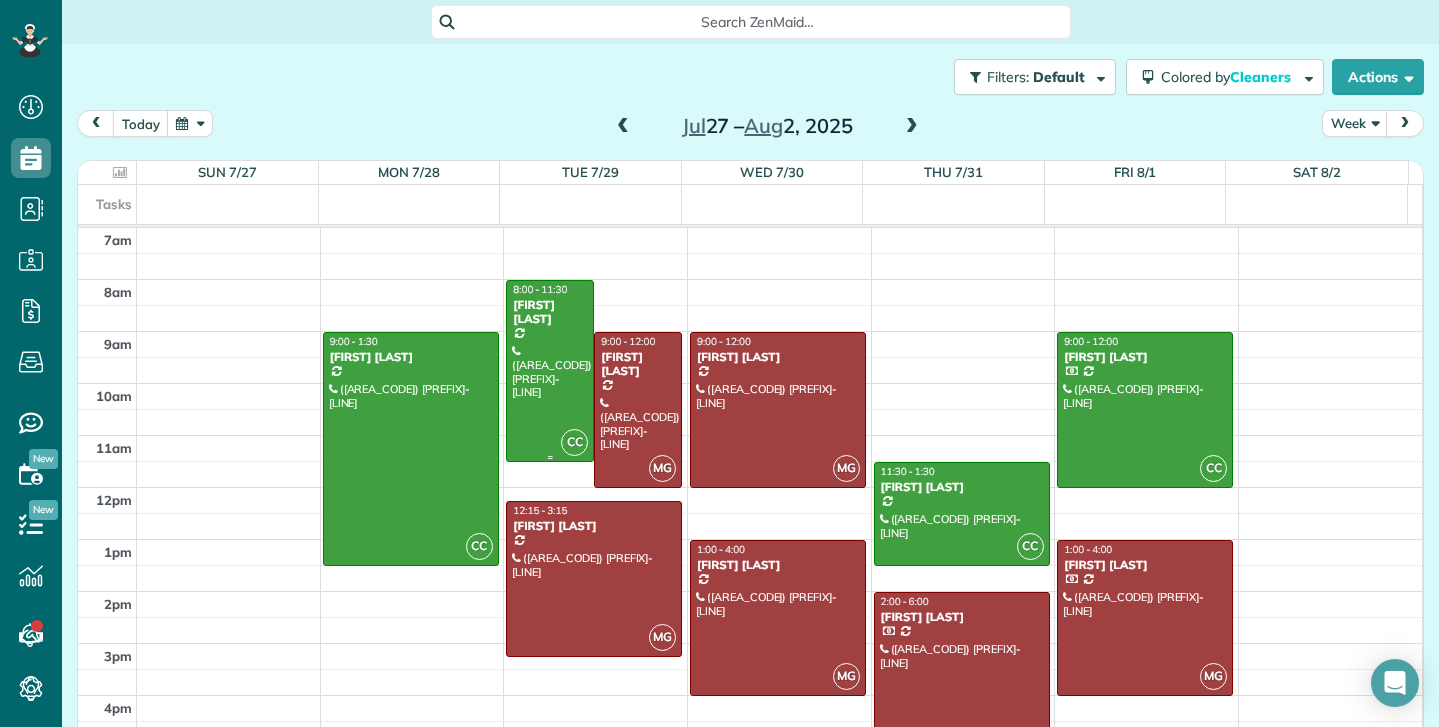 click at bounding box center (550, 371) 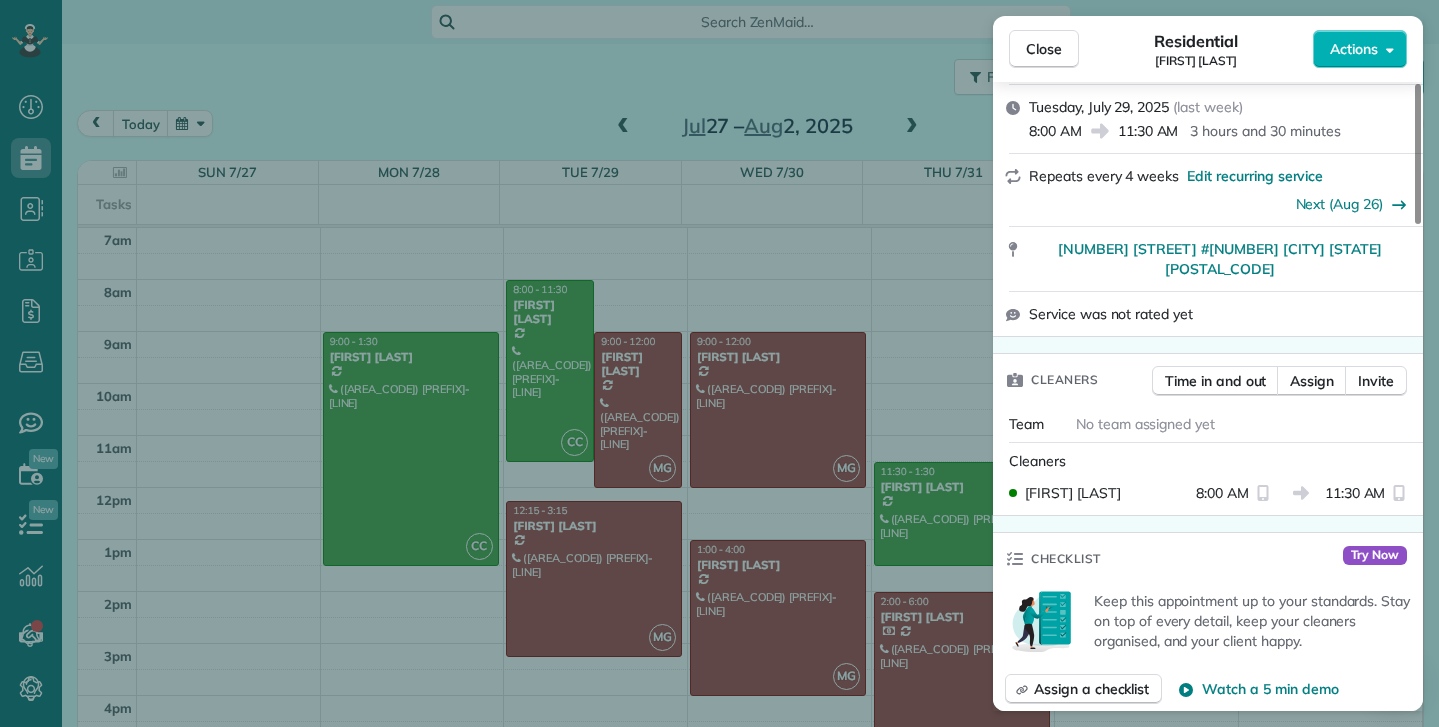 scroll, scrollTop: 600, scrollLeft: 0, axis: vertical 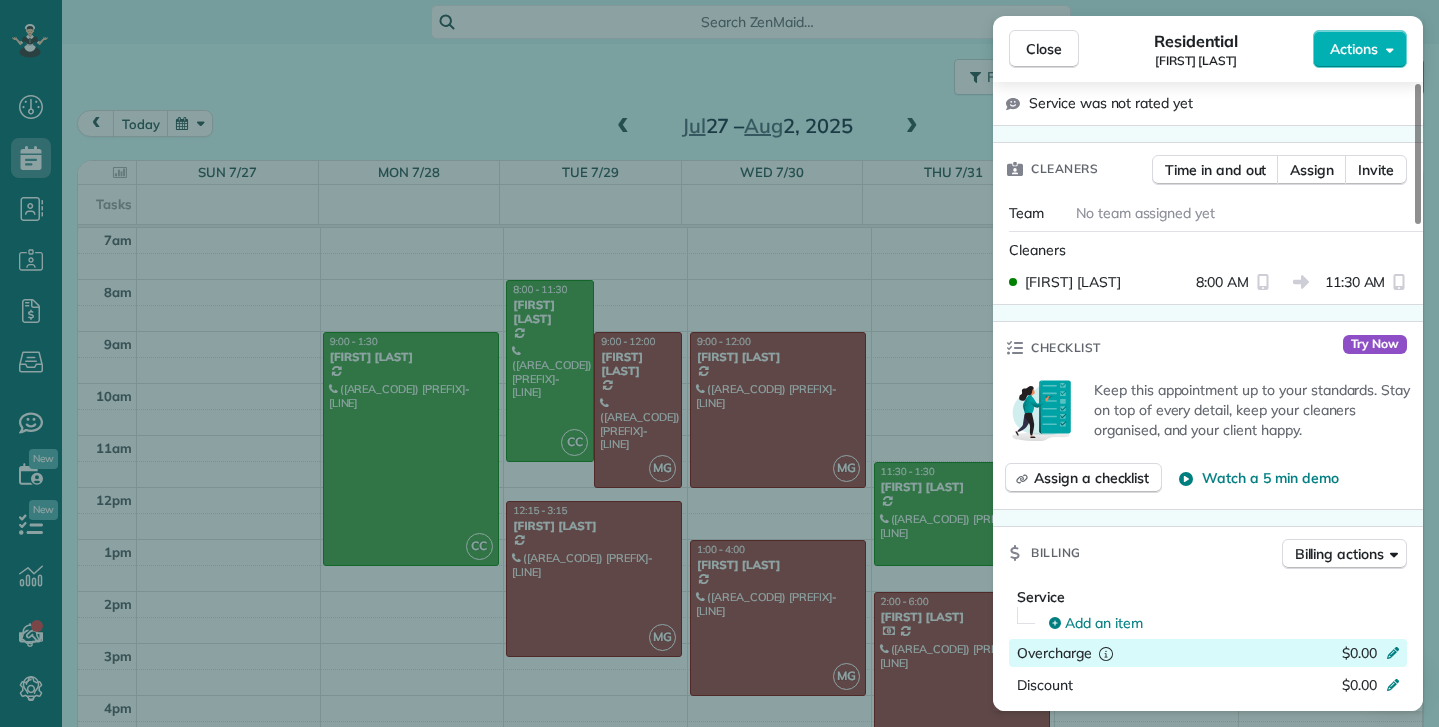 click on "$0.00" at bounding box center [1359, 653] 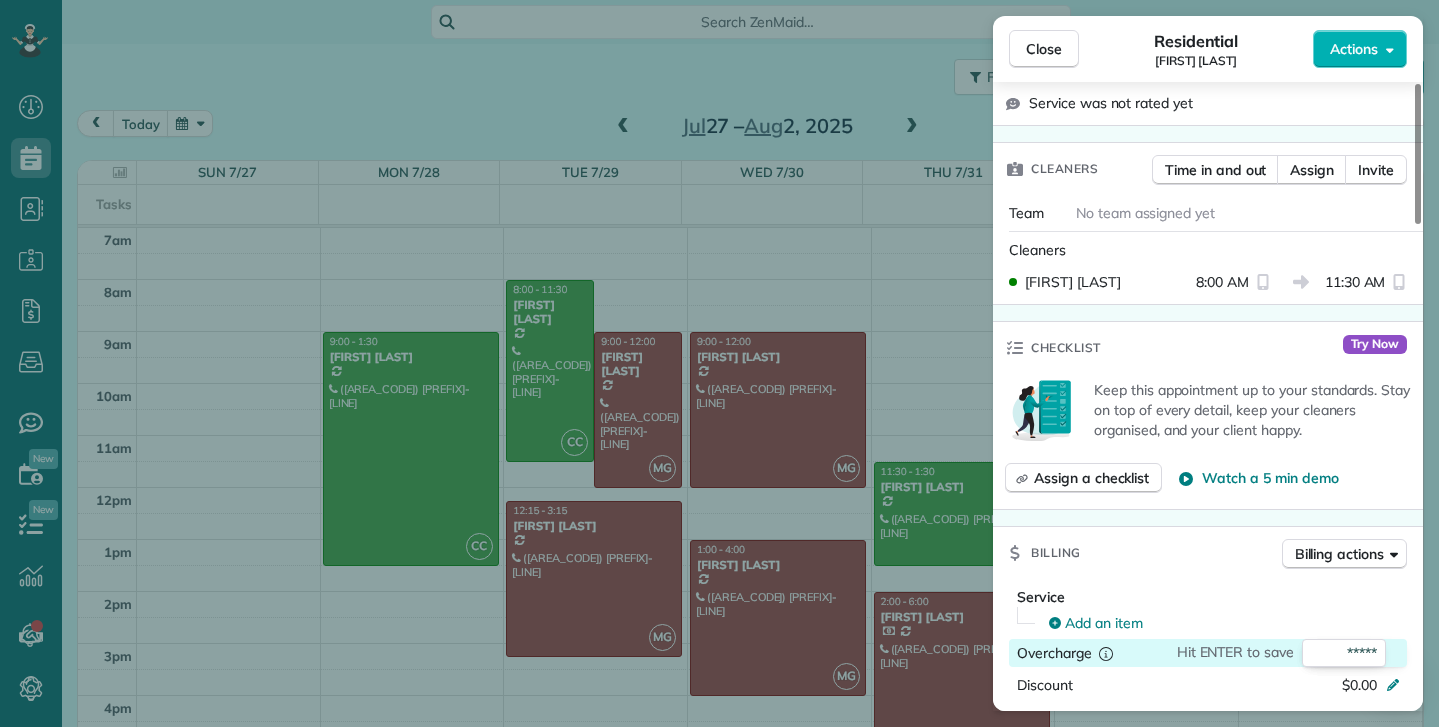 click on "*****" at bounding box center (1344, 653) 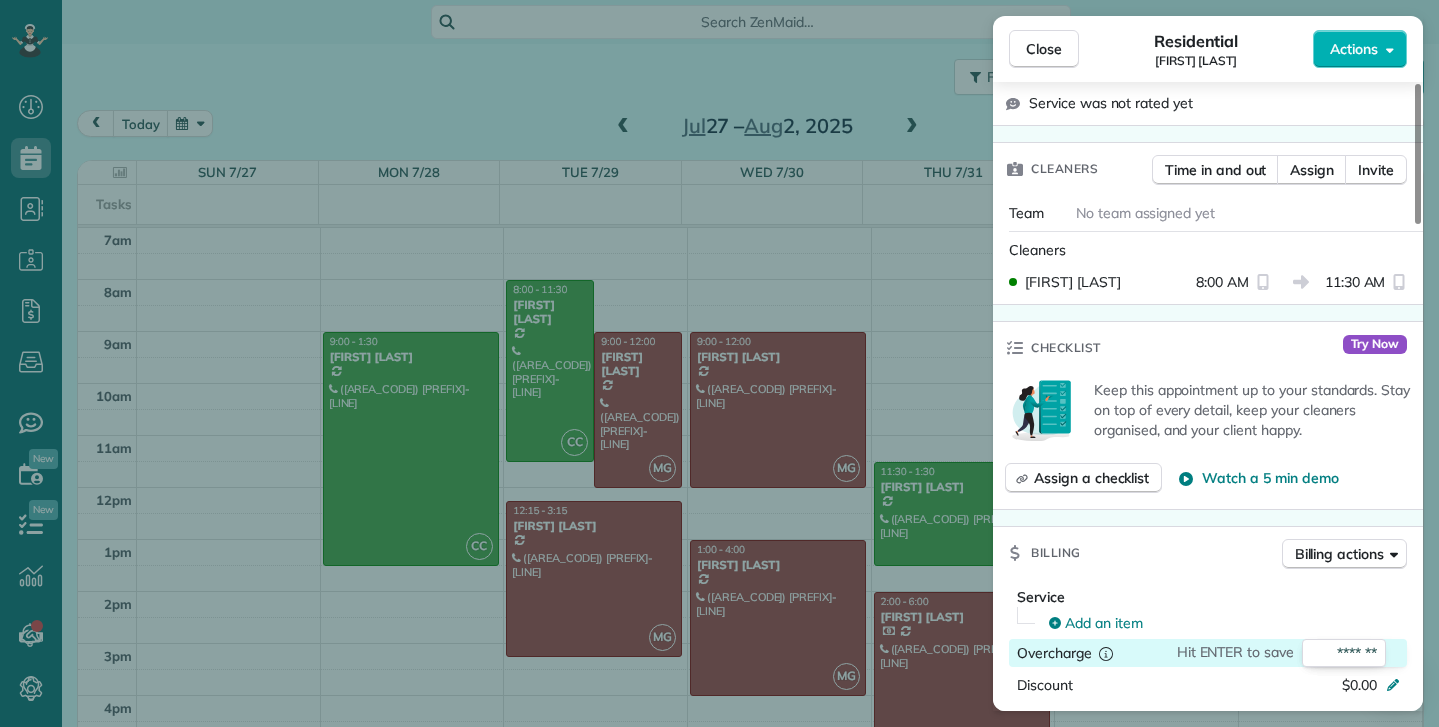 type on "*******" 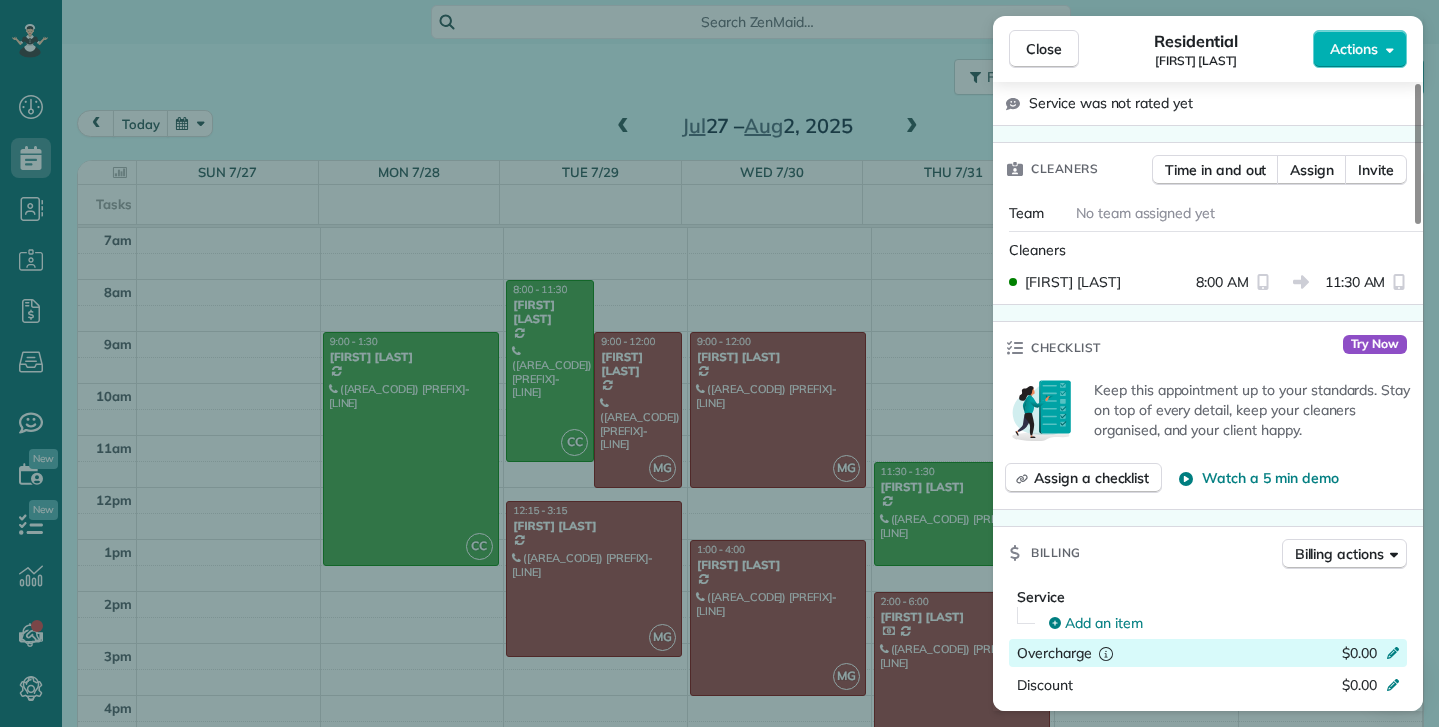 click on "$0.00" at bounding box center (1359, 653) 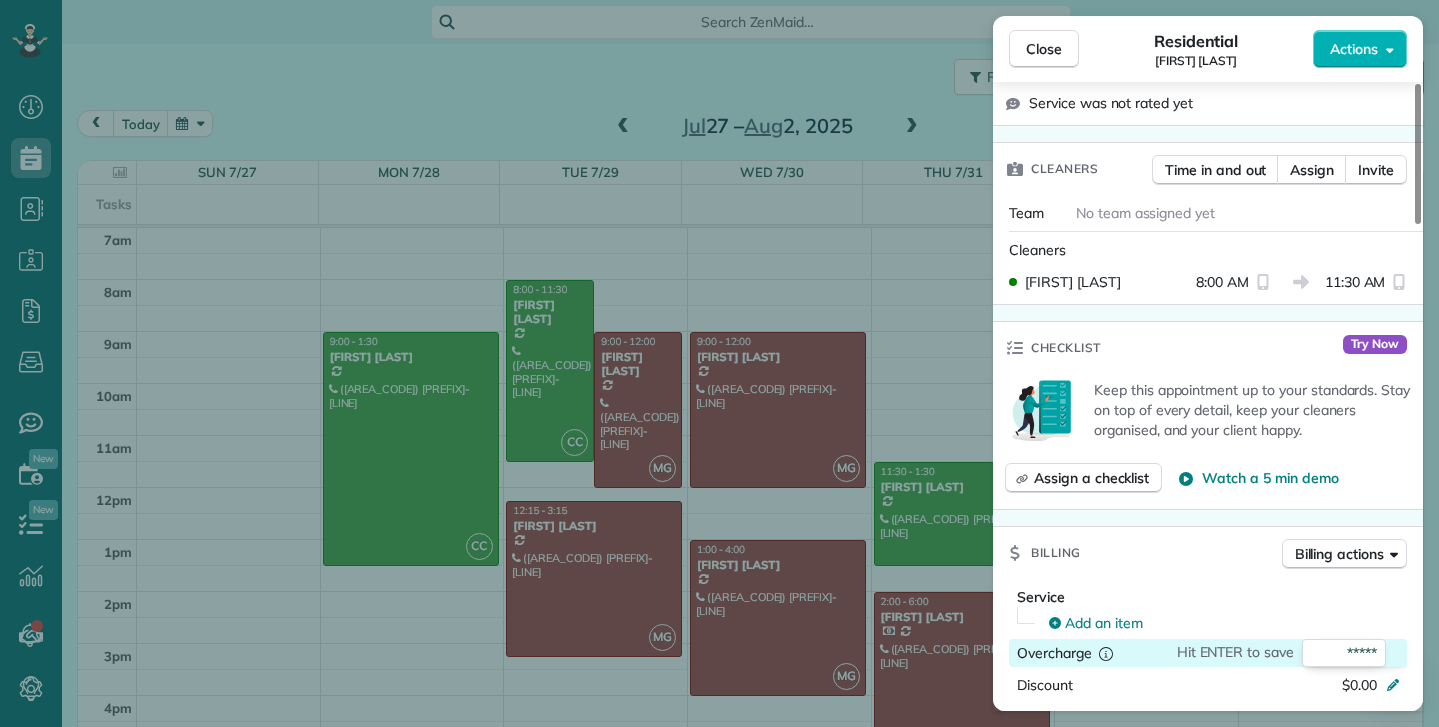 click on "*****" at bounding box center [1344, 653] 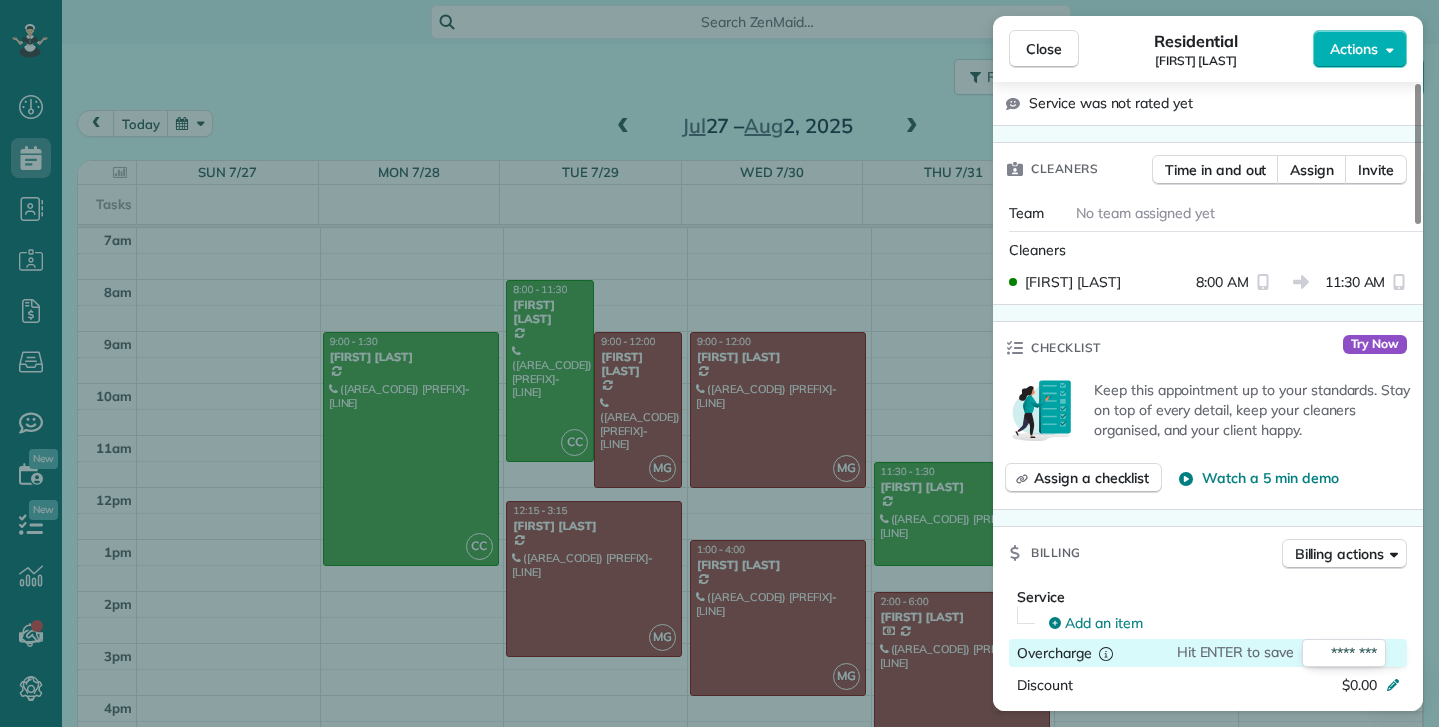 type on "*******" 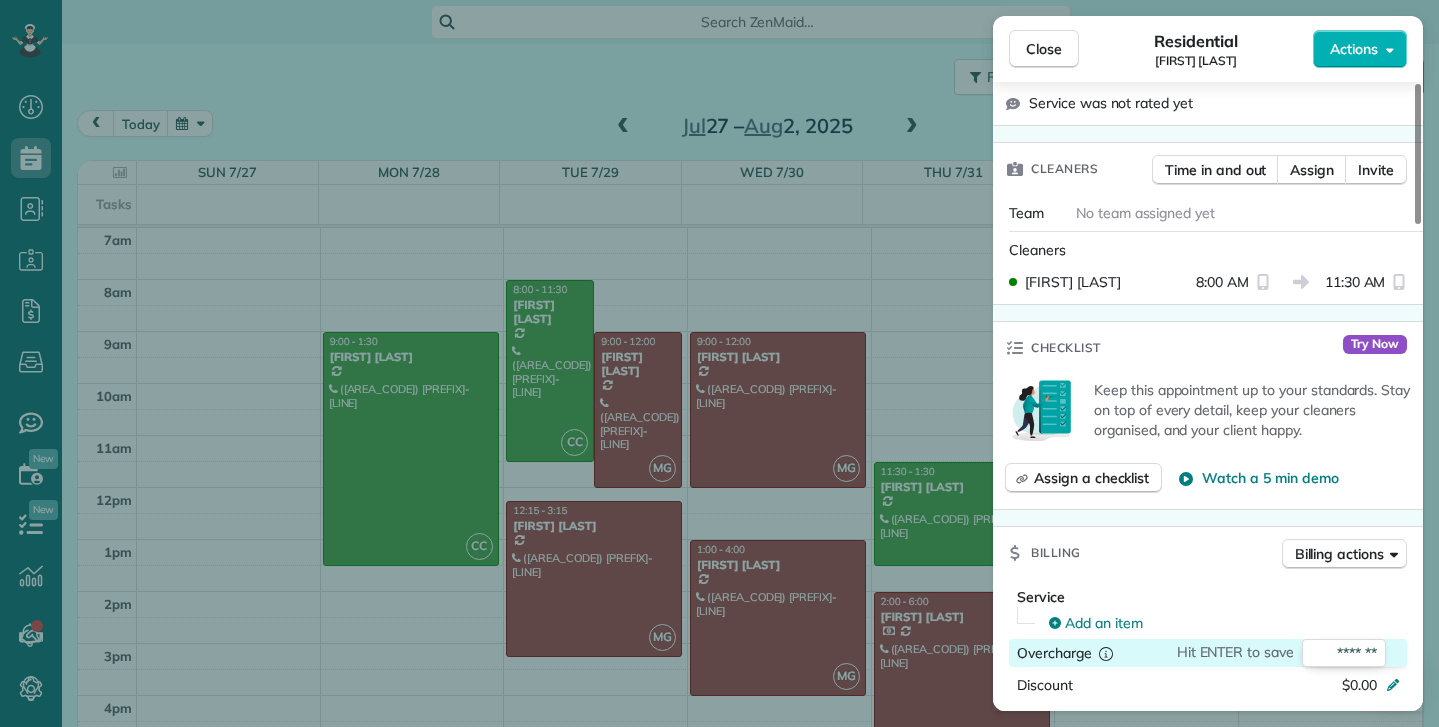 click on "*******" at bounding box center [1344, 653] 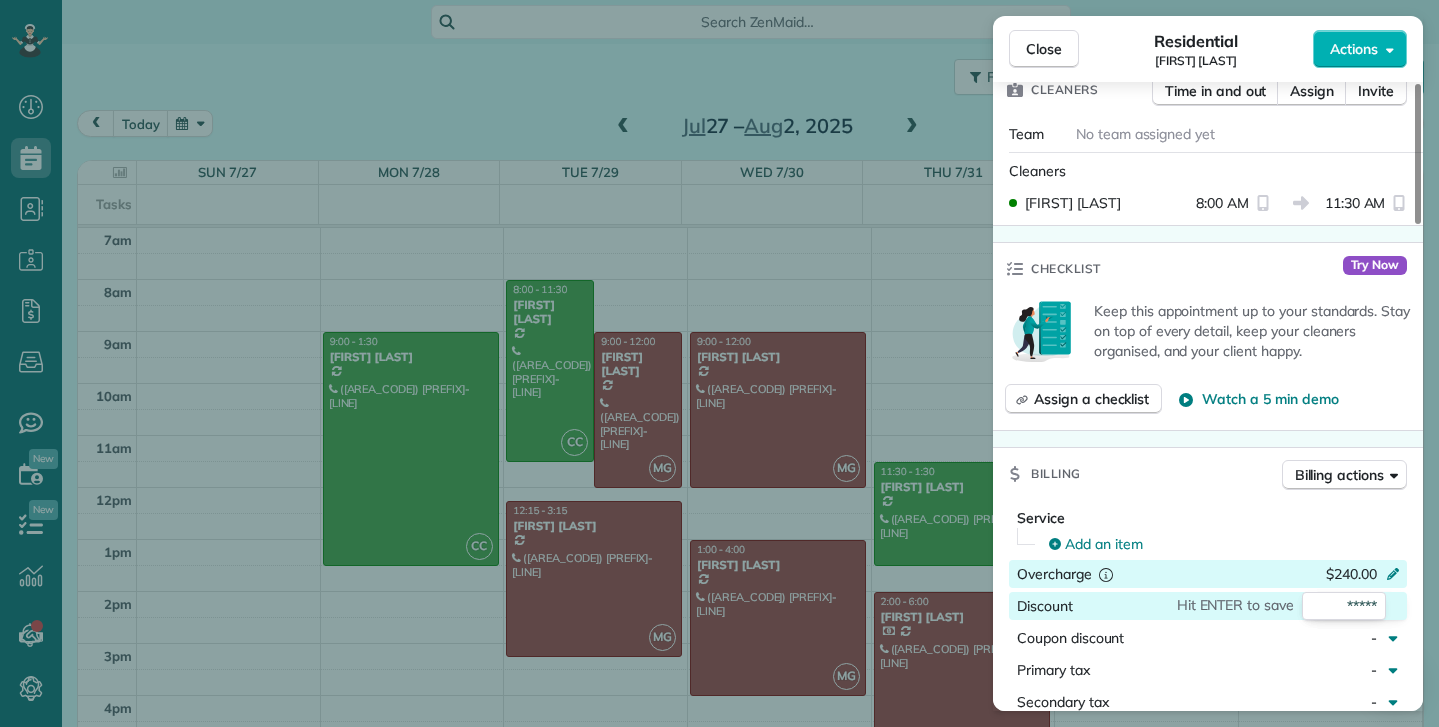 scroll, scrollTop: 678, scrollLeft: 0, axis: vertical 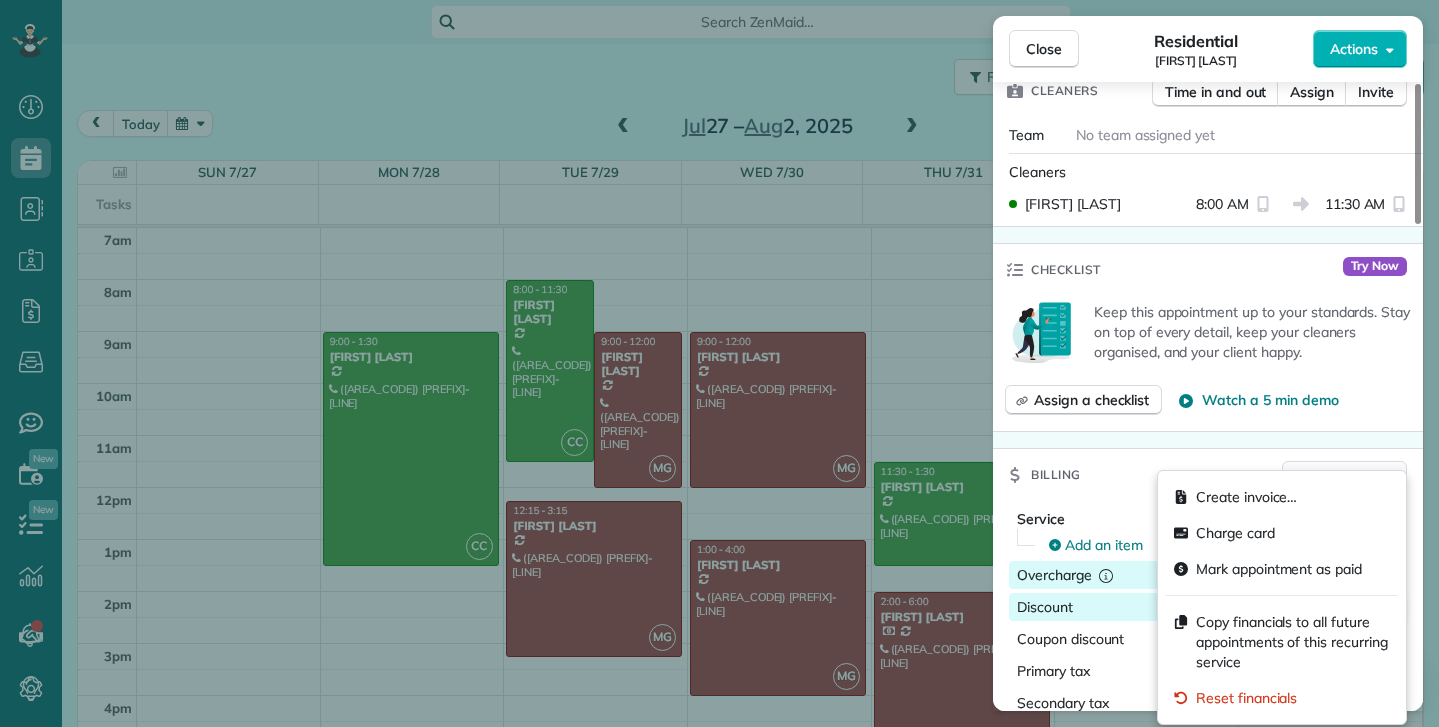 click on "Billing actions" at bounding box center (1344, 476) 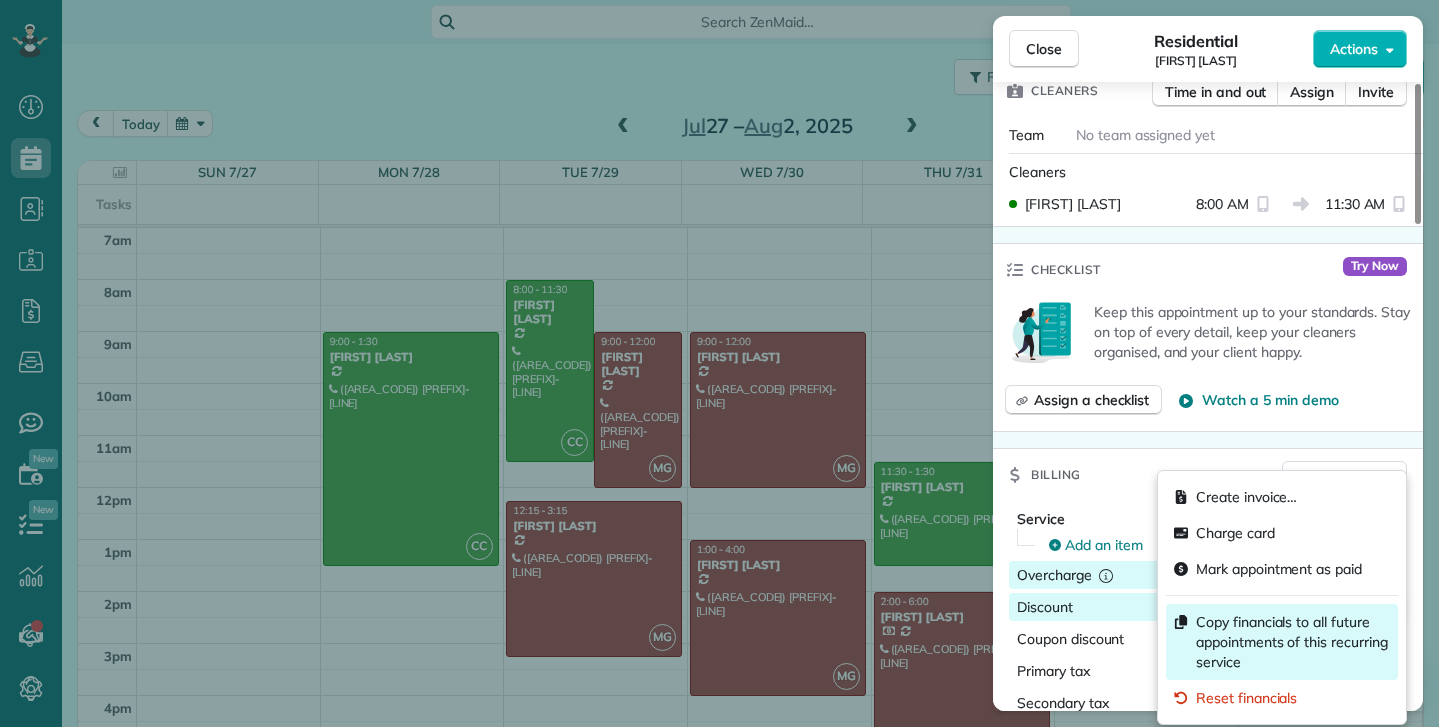 click on "Copy financials to all future appointments of this recurring service" at bounding box center (1293, 642) 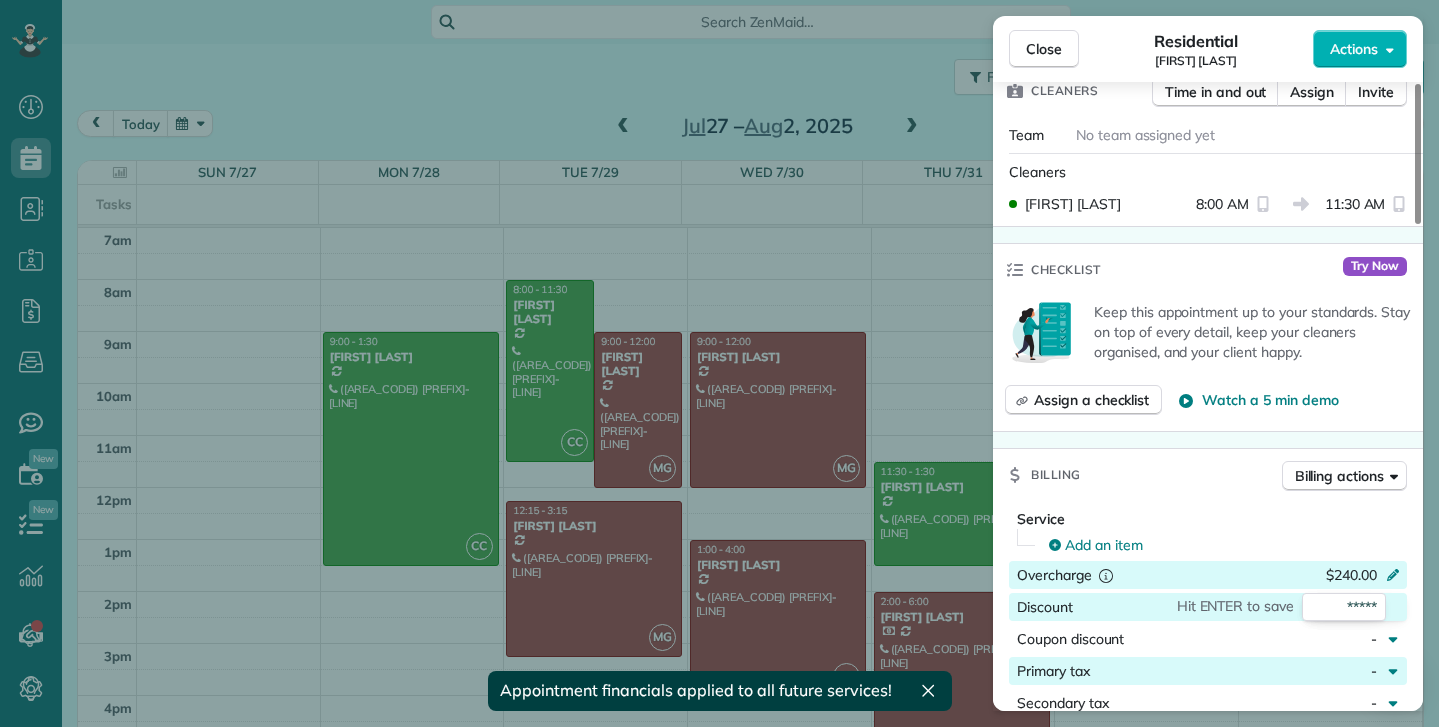 scroll, scrollTop: 981, scrollLeft: 0, axis: vertical 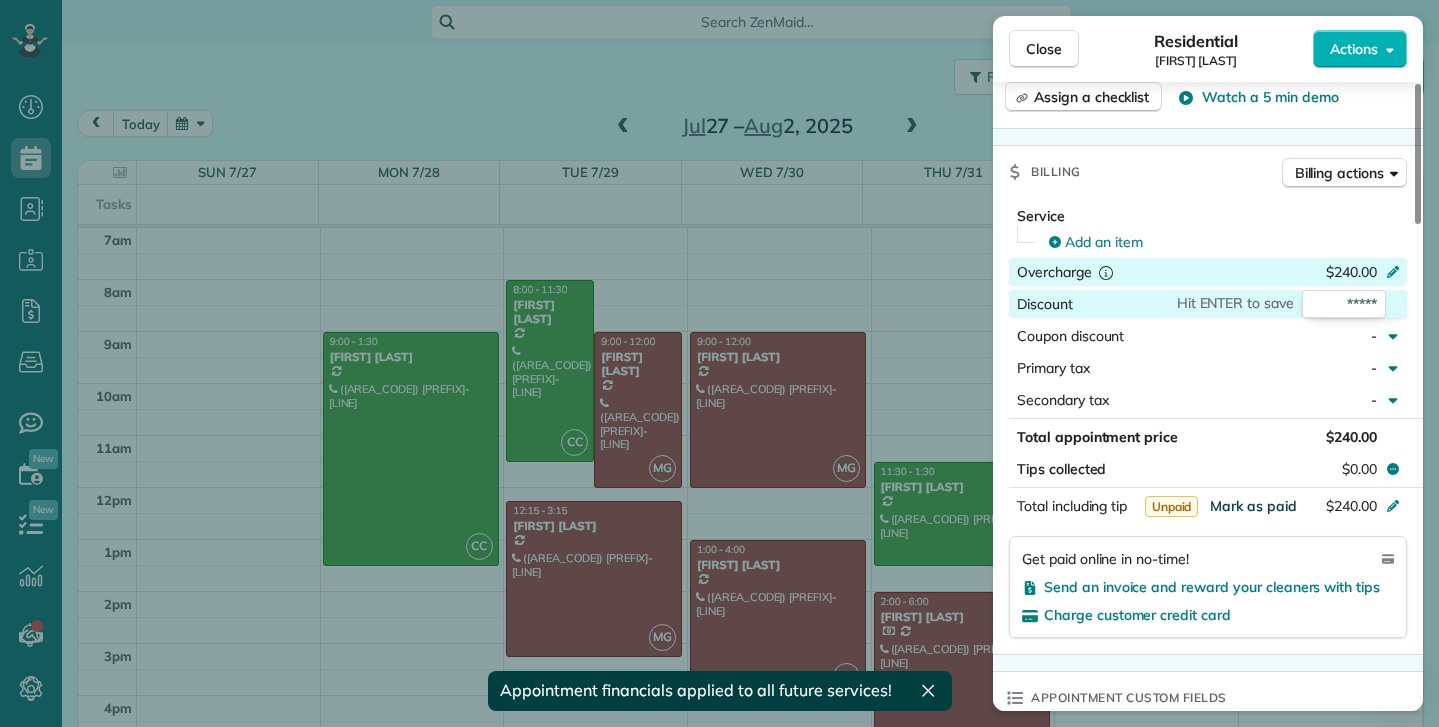 click on "Mark as paid" at bounding box center [1253, 506] 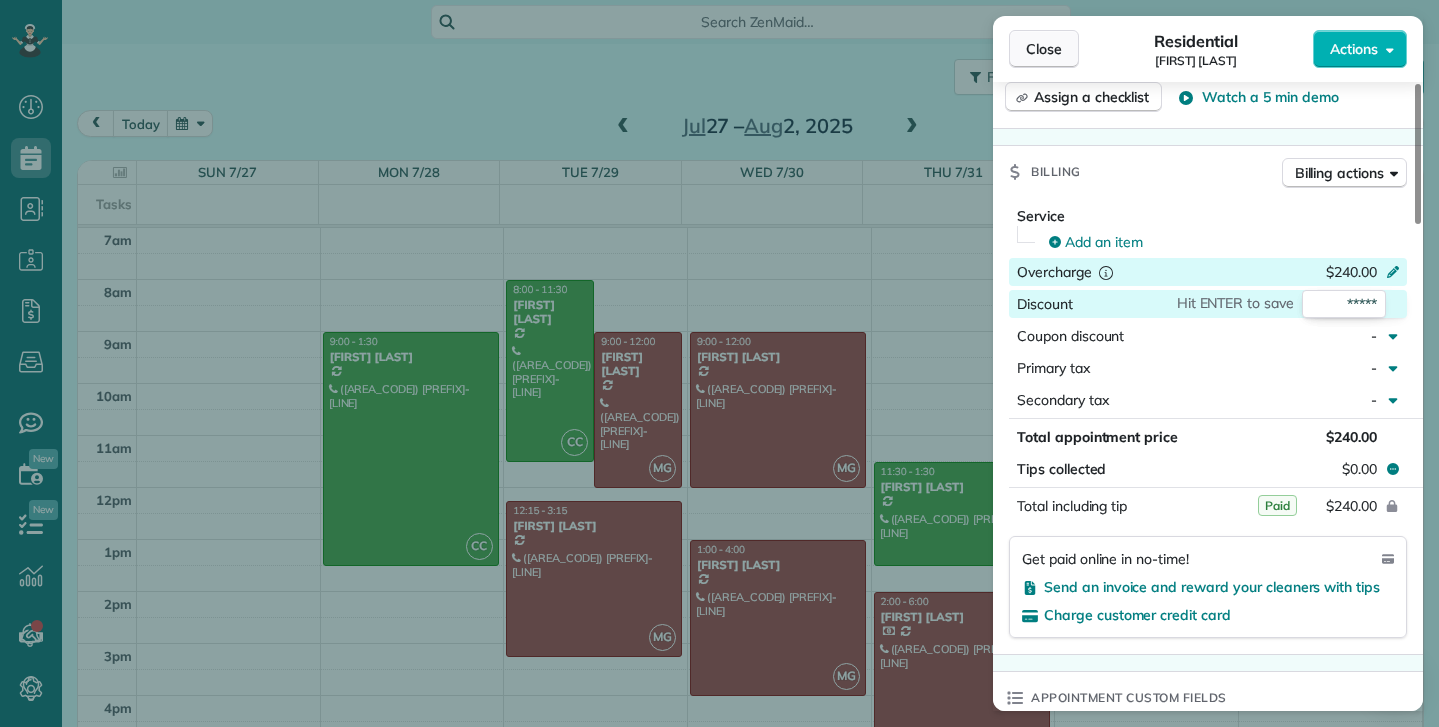 click on "Close" at bounding box center (1044, 49) 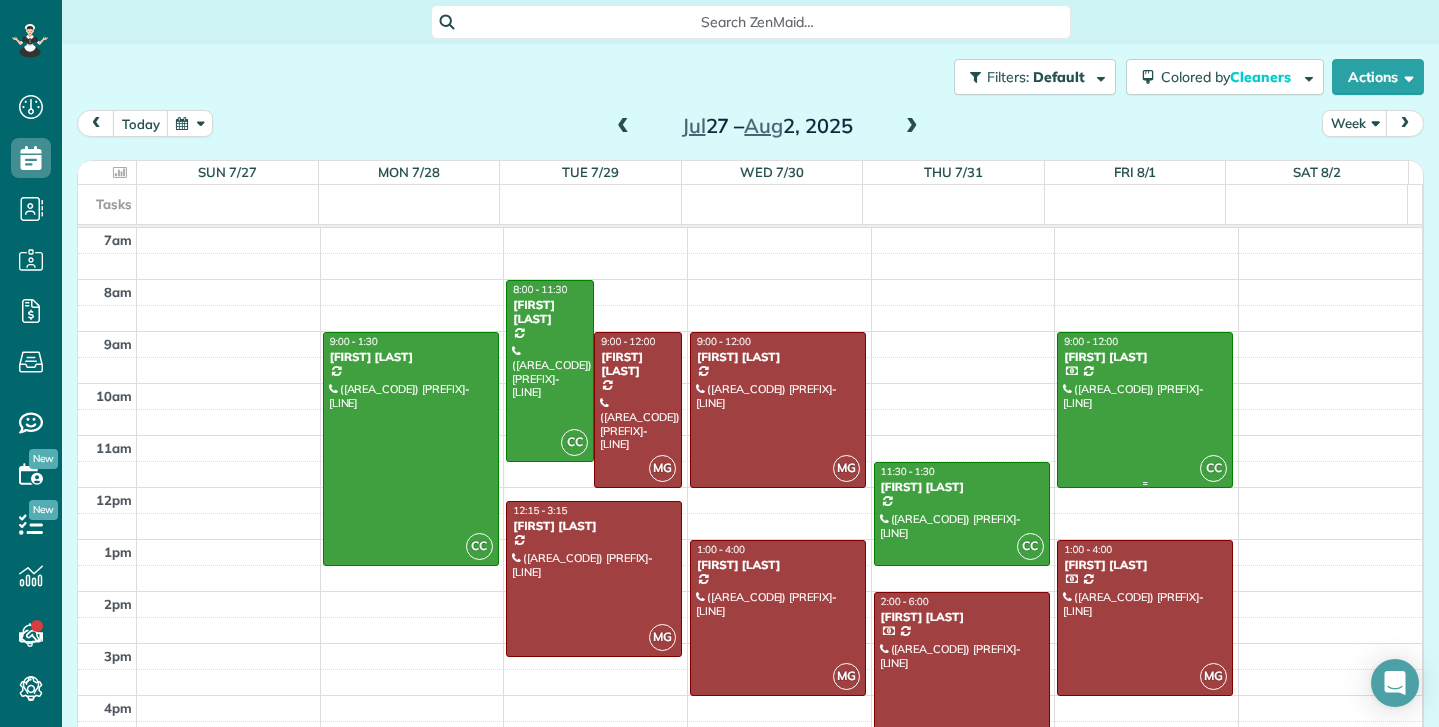 click at bounding box center (1145, 410) 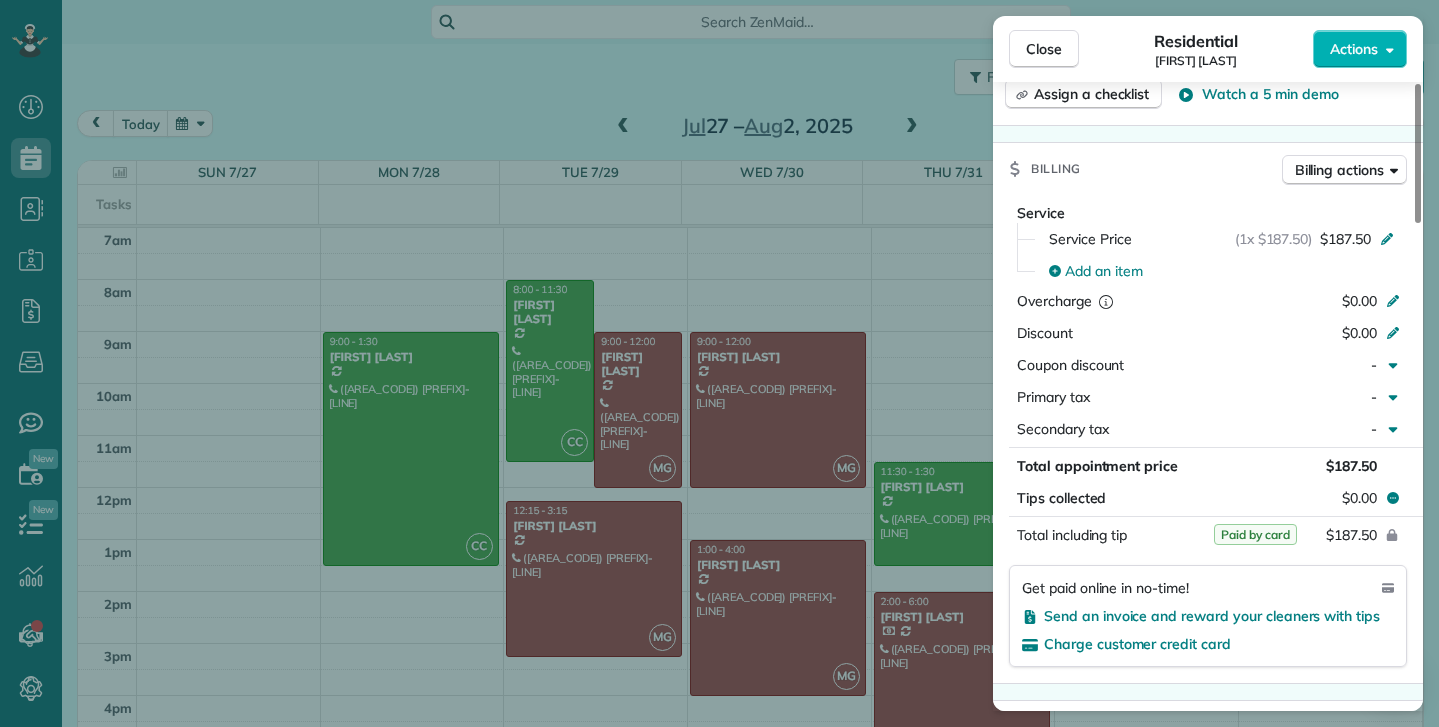 scroll, scrollTop: 1006, scrollLeft: 0, axis: vertical 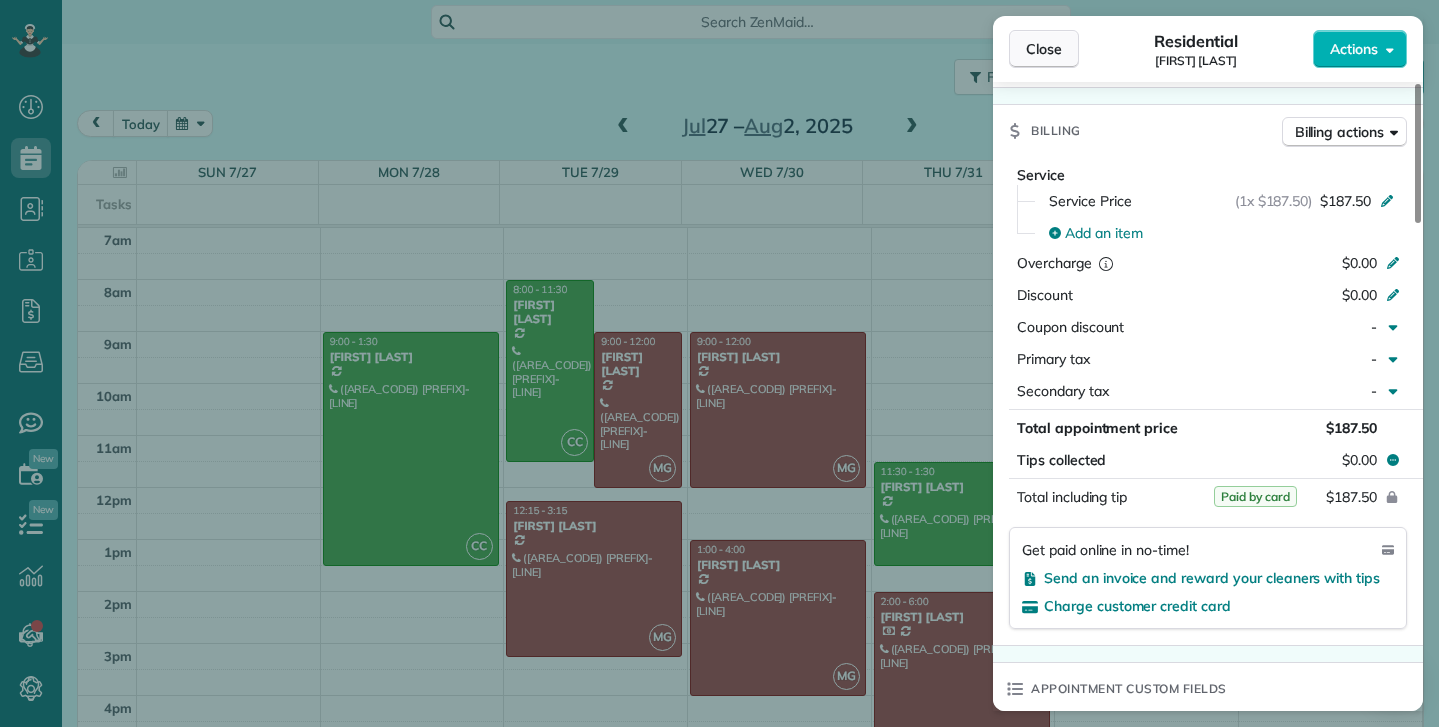 click on "Close" at bounding box center (1044, 49) 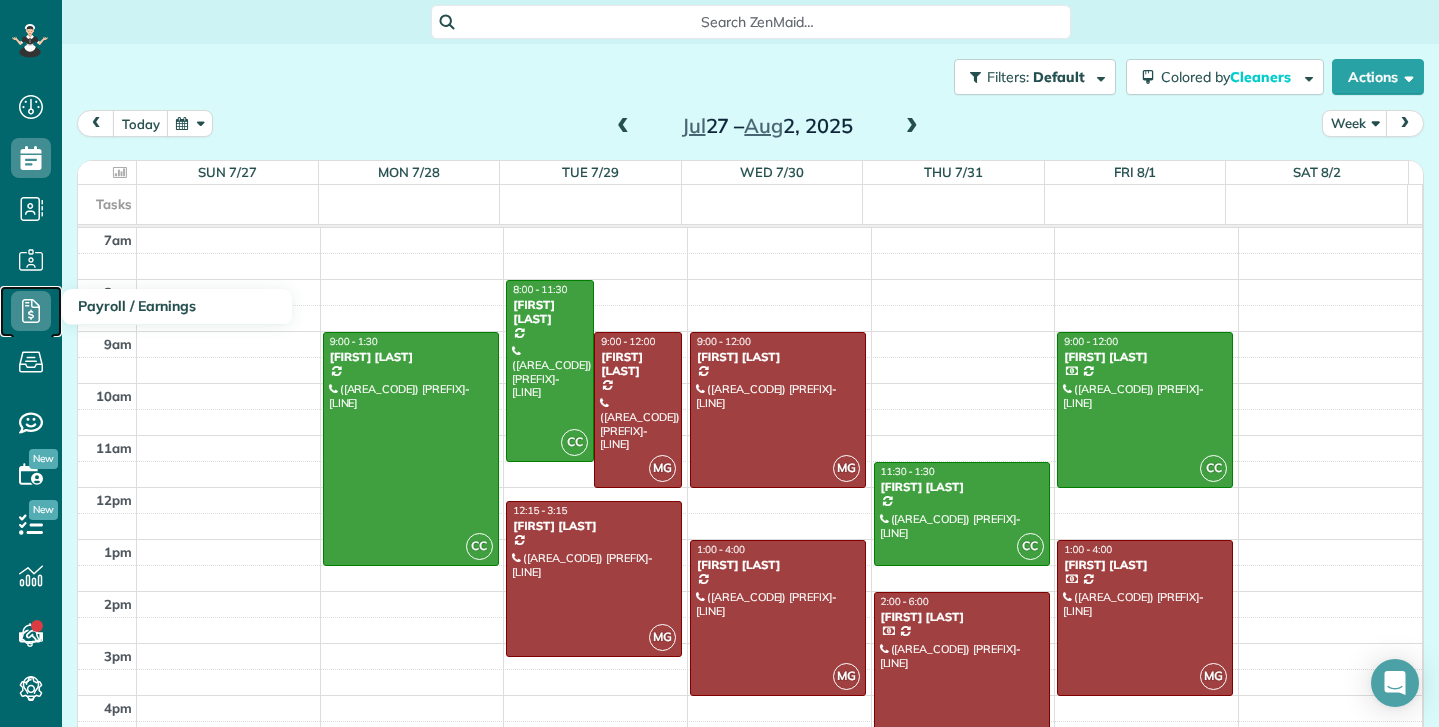 click 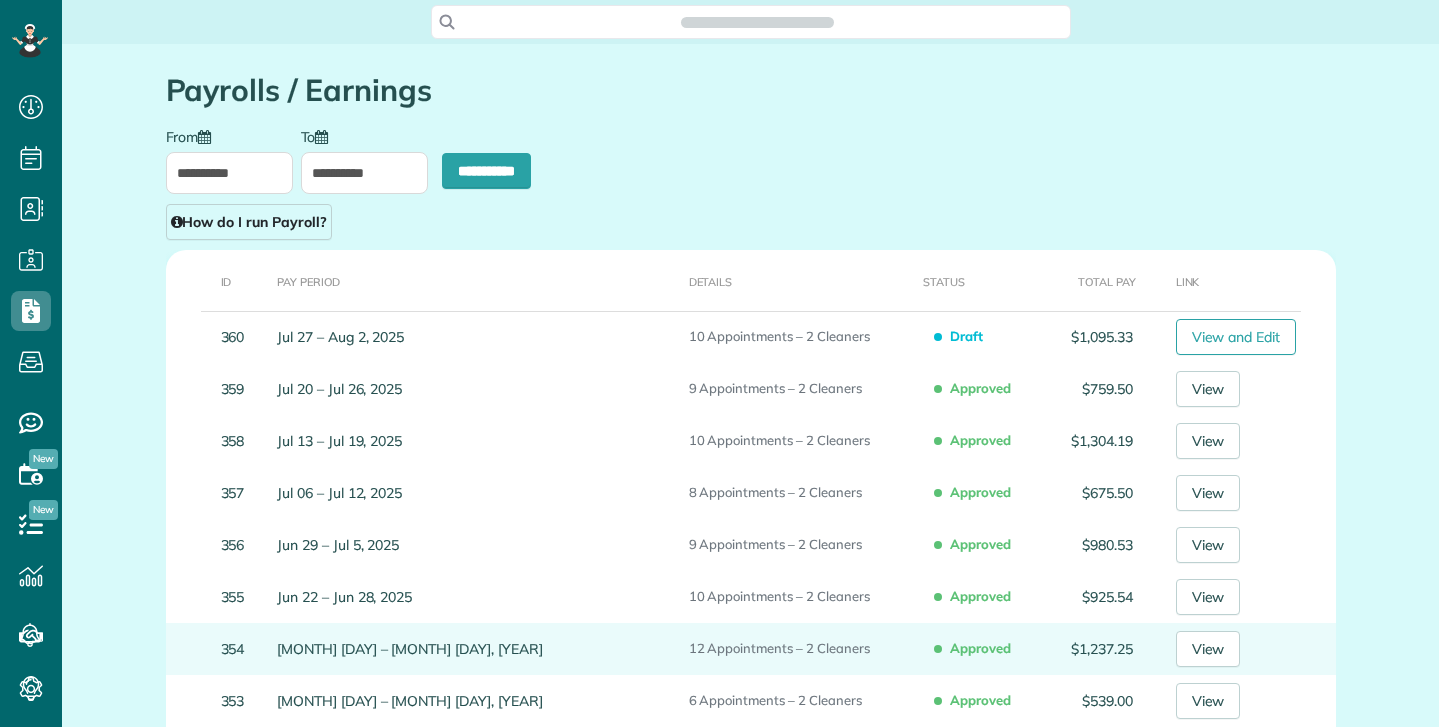 scroll, scrollTop: 0, scrollLeft: 0, axis: both 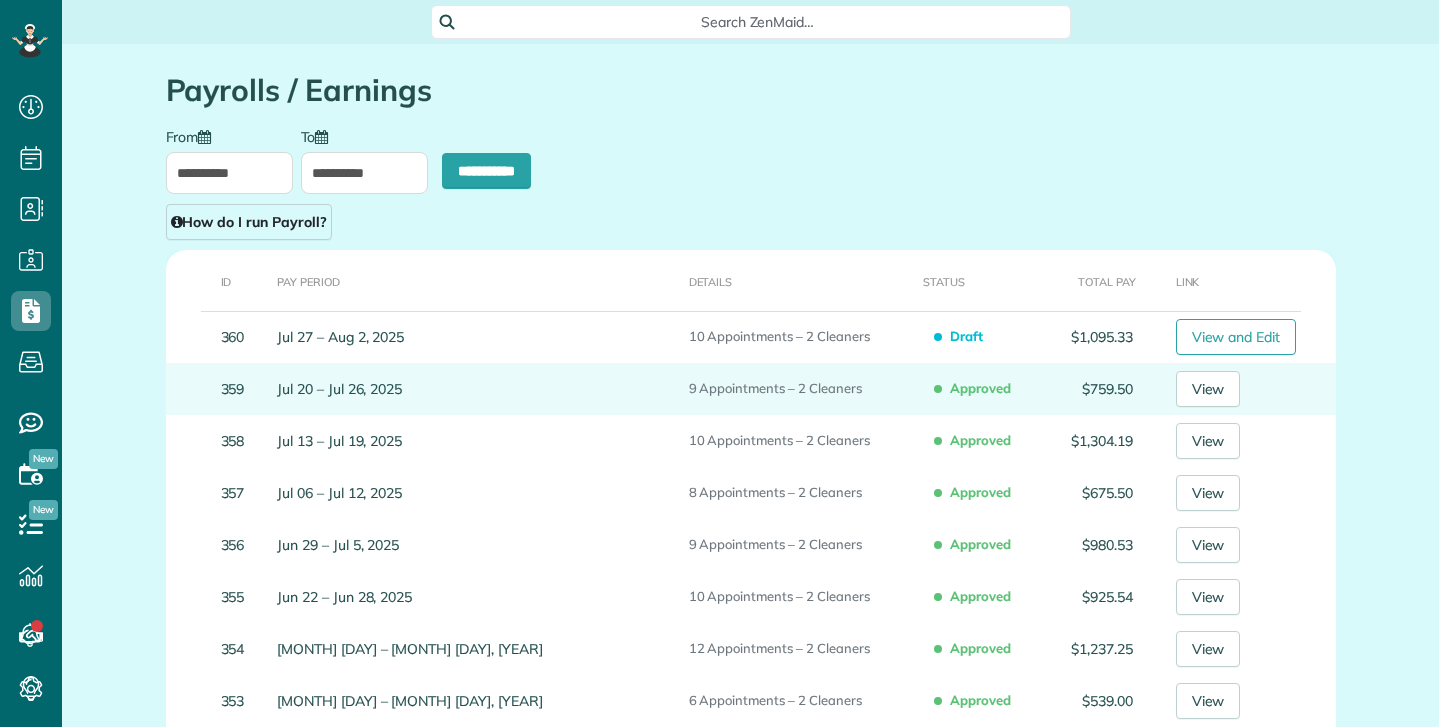type on "**********" 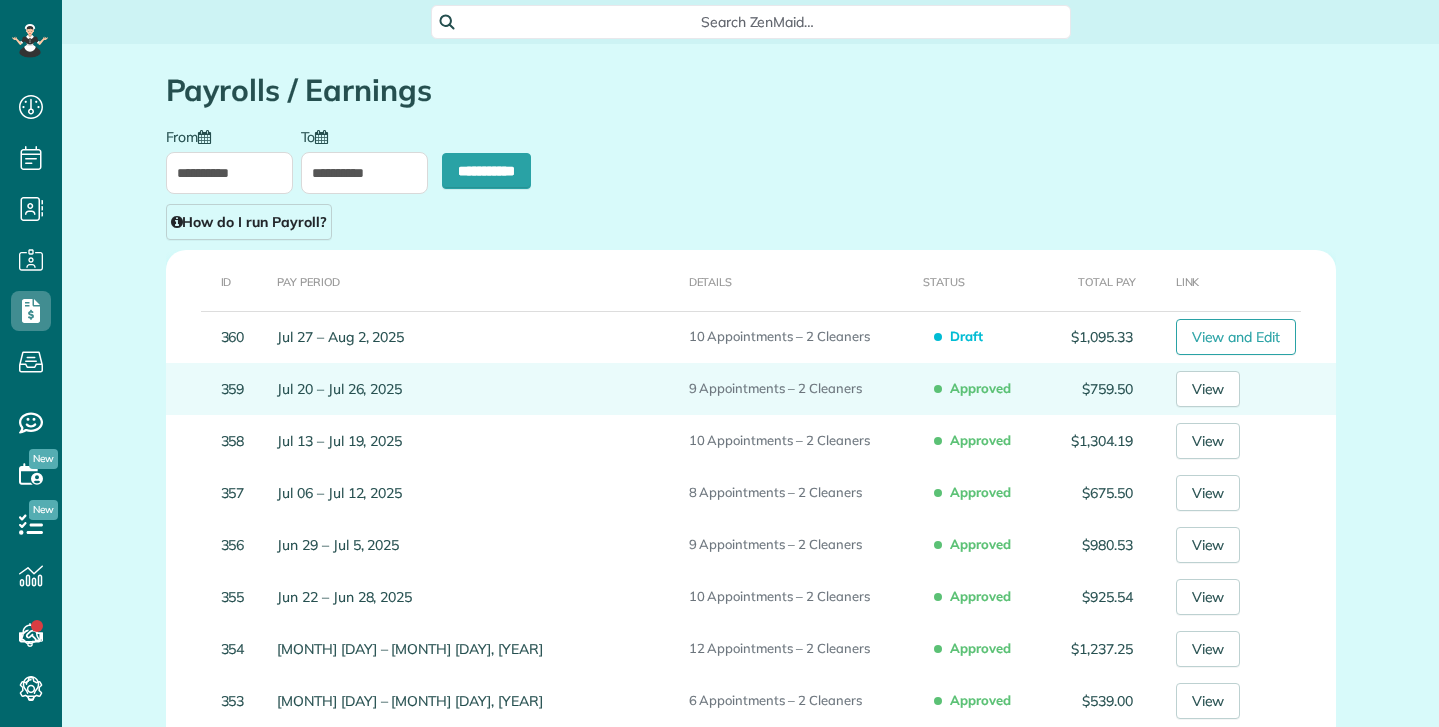 type on "**********" 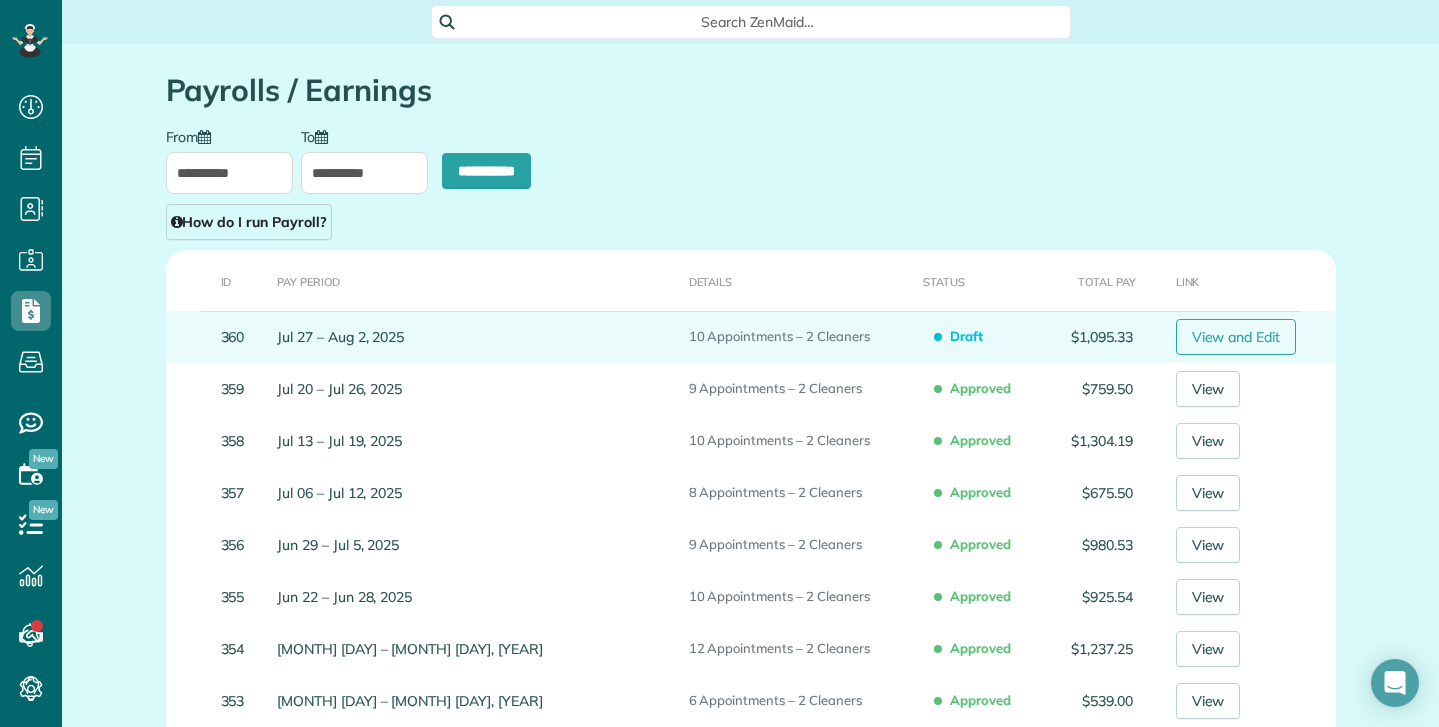 click on "View and Edit" at bounding box center [1236, 337] 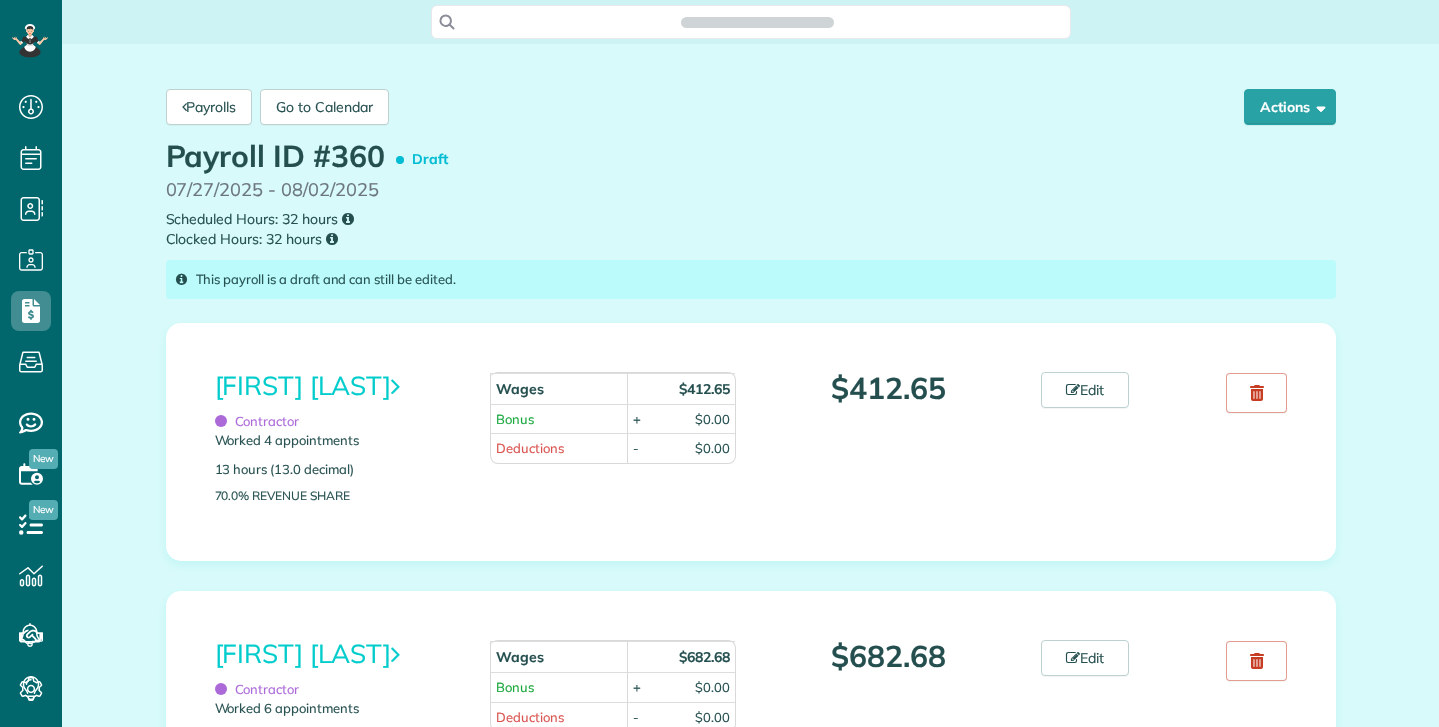 scroll, scrollTop: 0, scrollLeft: 0, axis: both 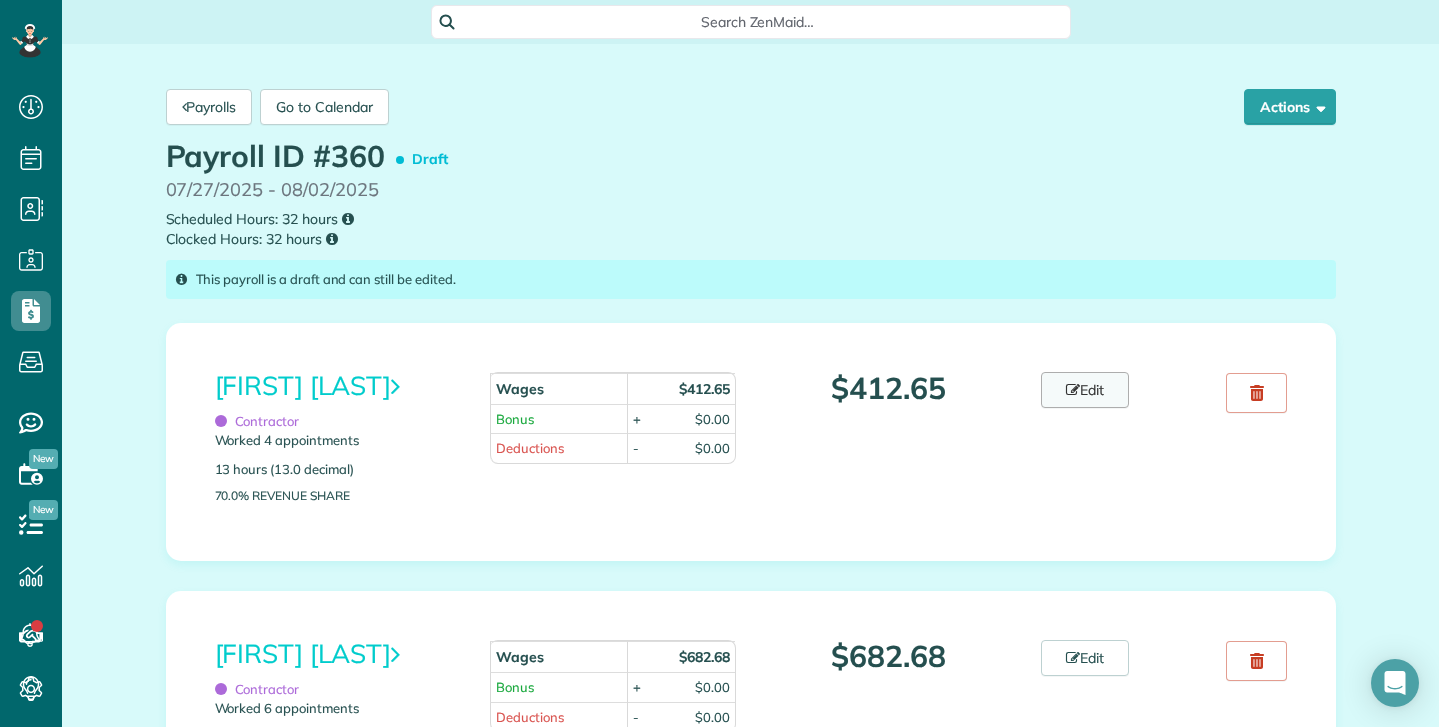 click on "Edit" at bounding box center [1085, 390] 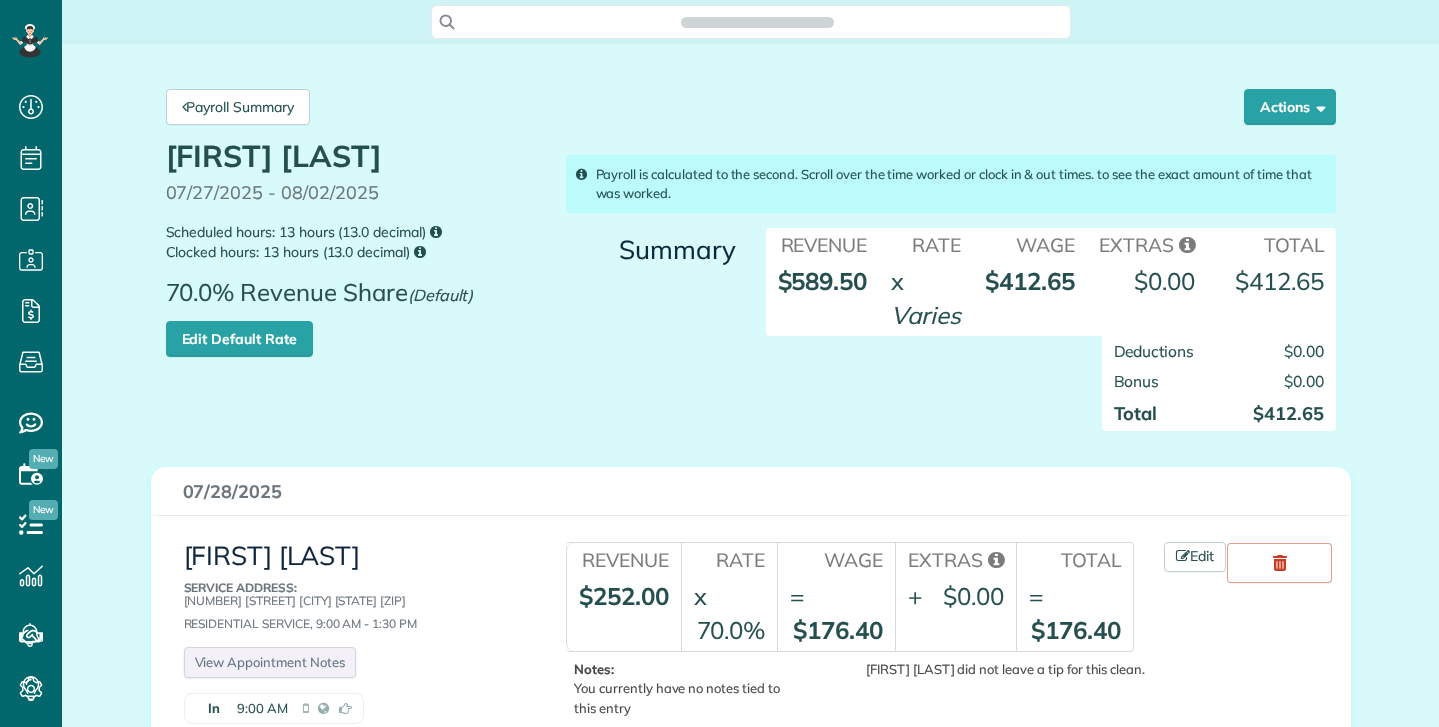 scroll, scrollTop: 0, scrollLeft: 0, axis: both 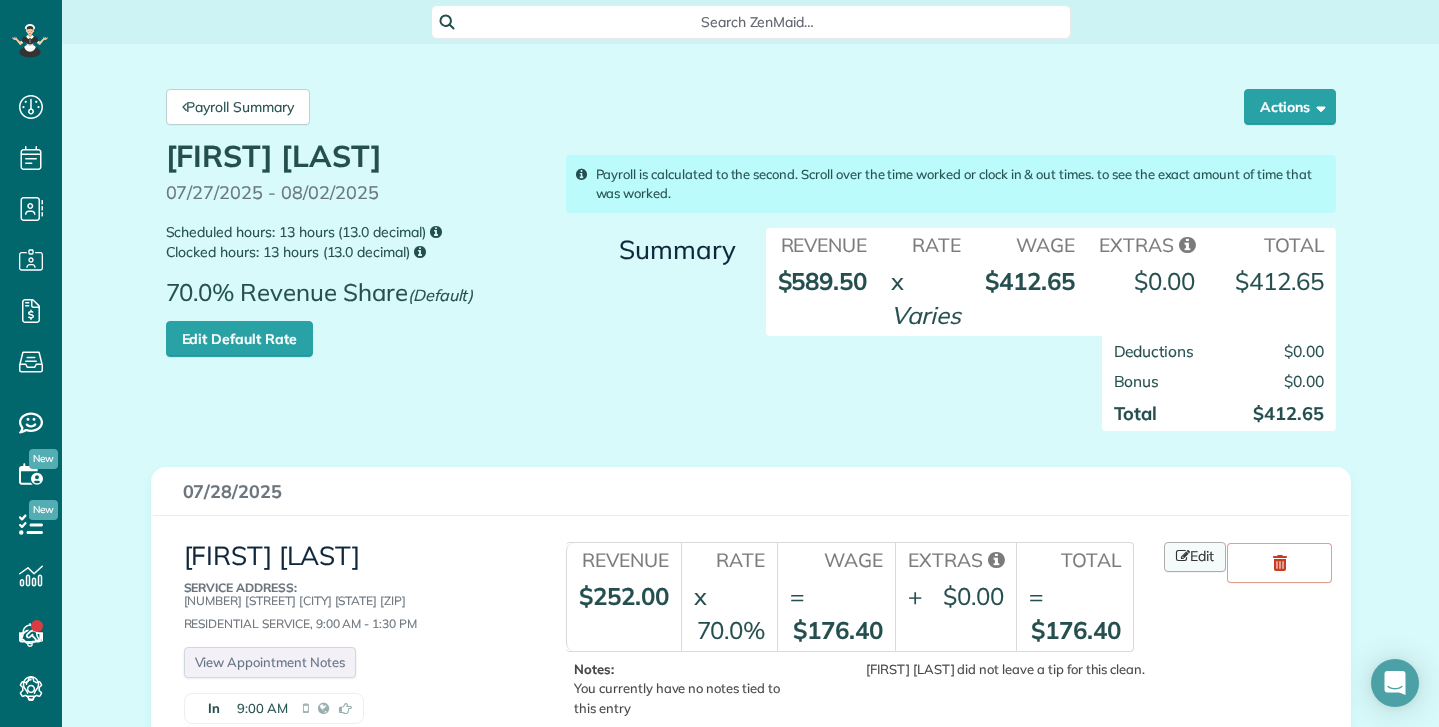 click on "Edit" at bounding box center [1195, 557] 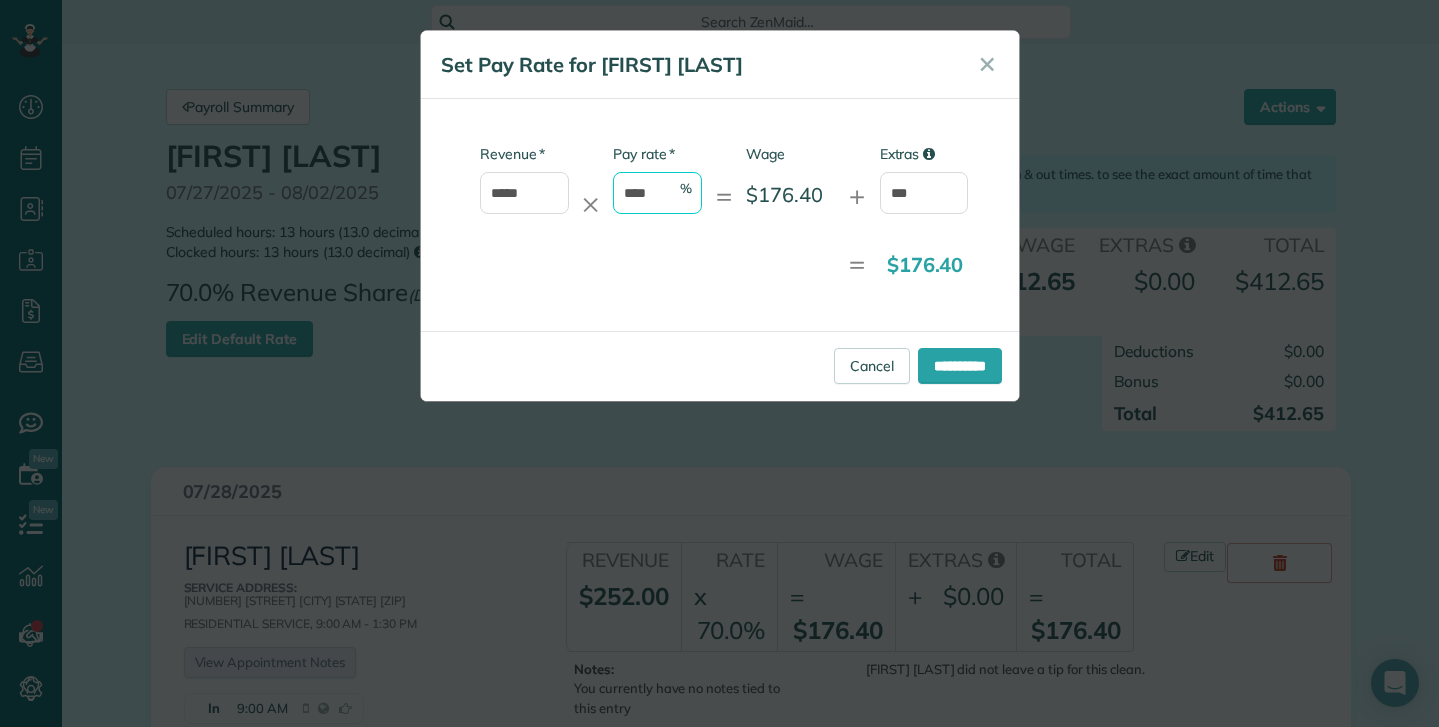 click on "****" at bounding box center [657, 193] 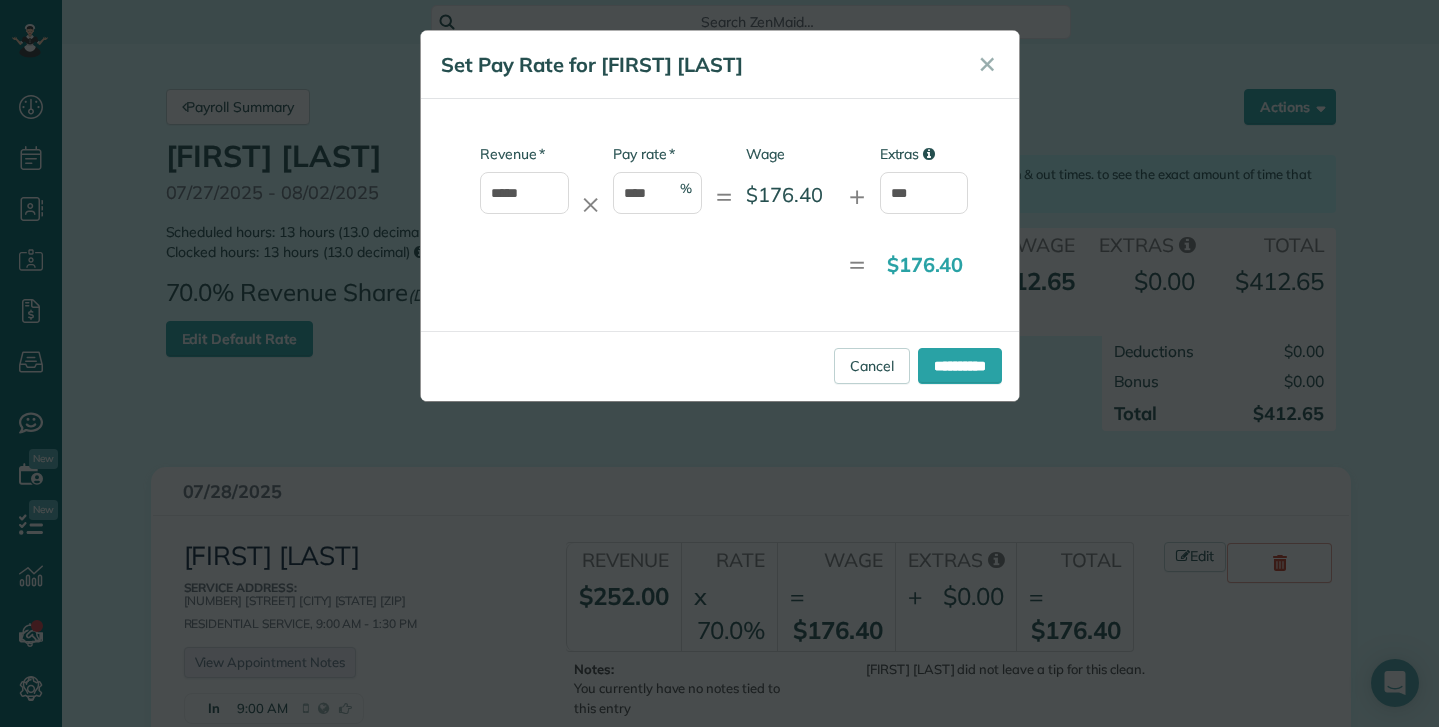 click on "=
$176.40" at bounding box center (702, 265) 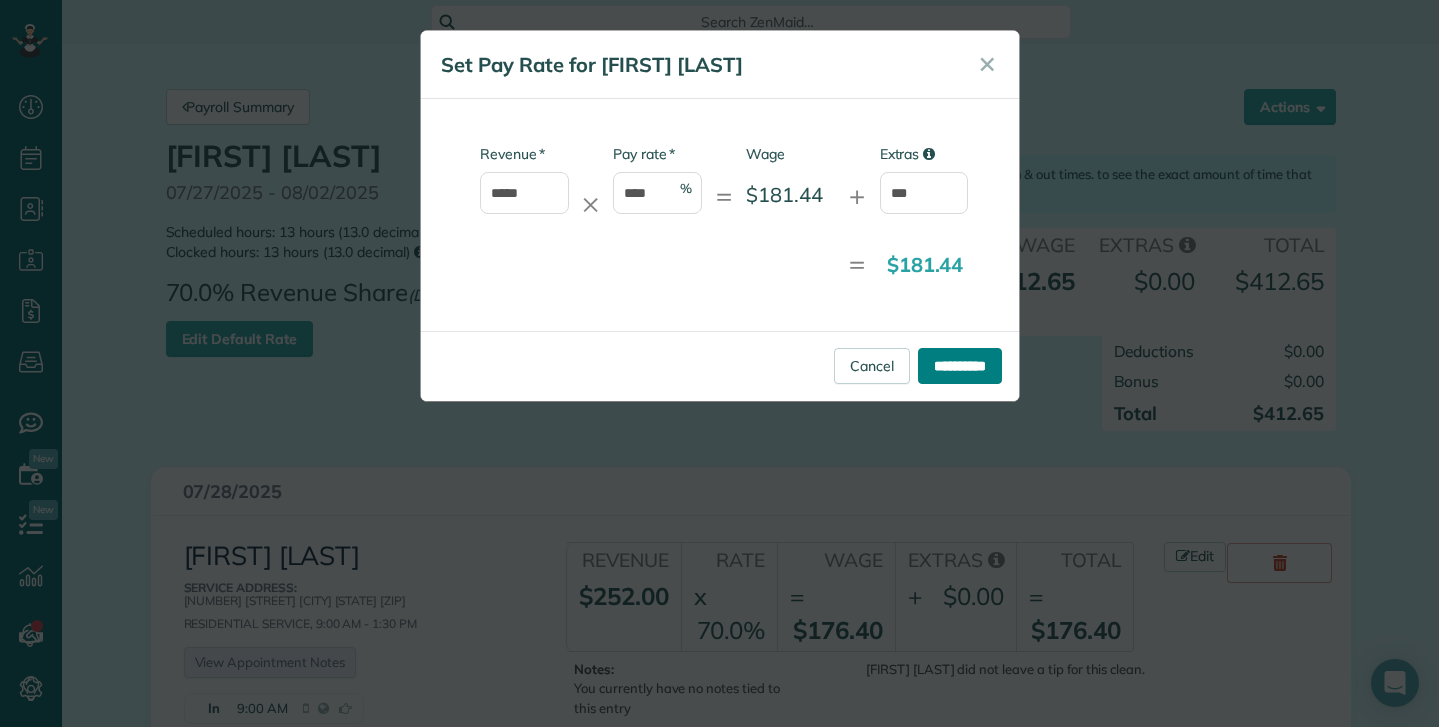 click on "**********" at bounding box center (960, 366) 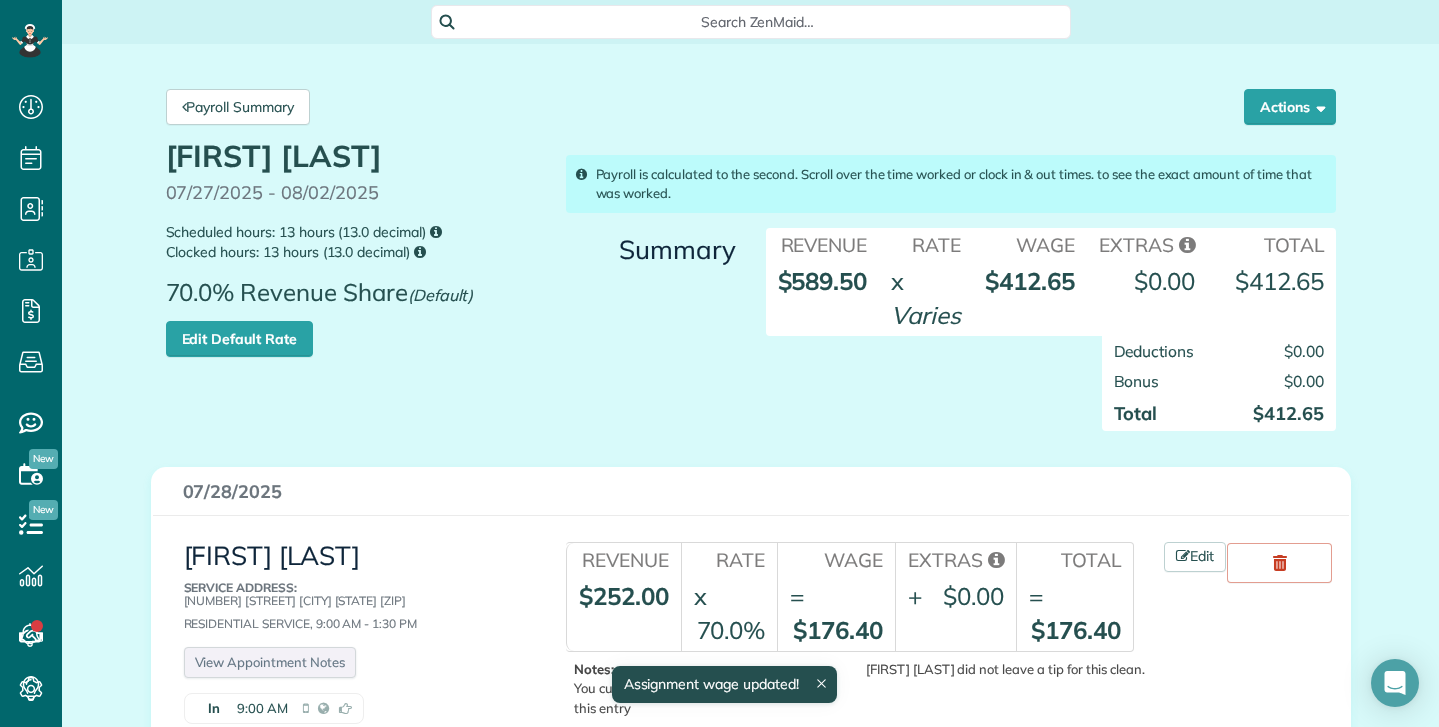 scroll, scrollTop: 203, scrollLeft: 0, axis: vertical 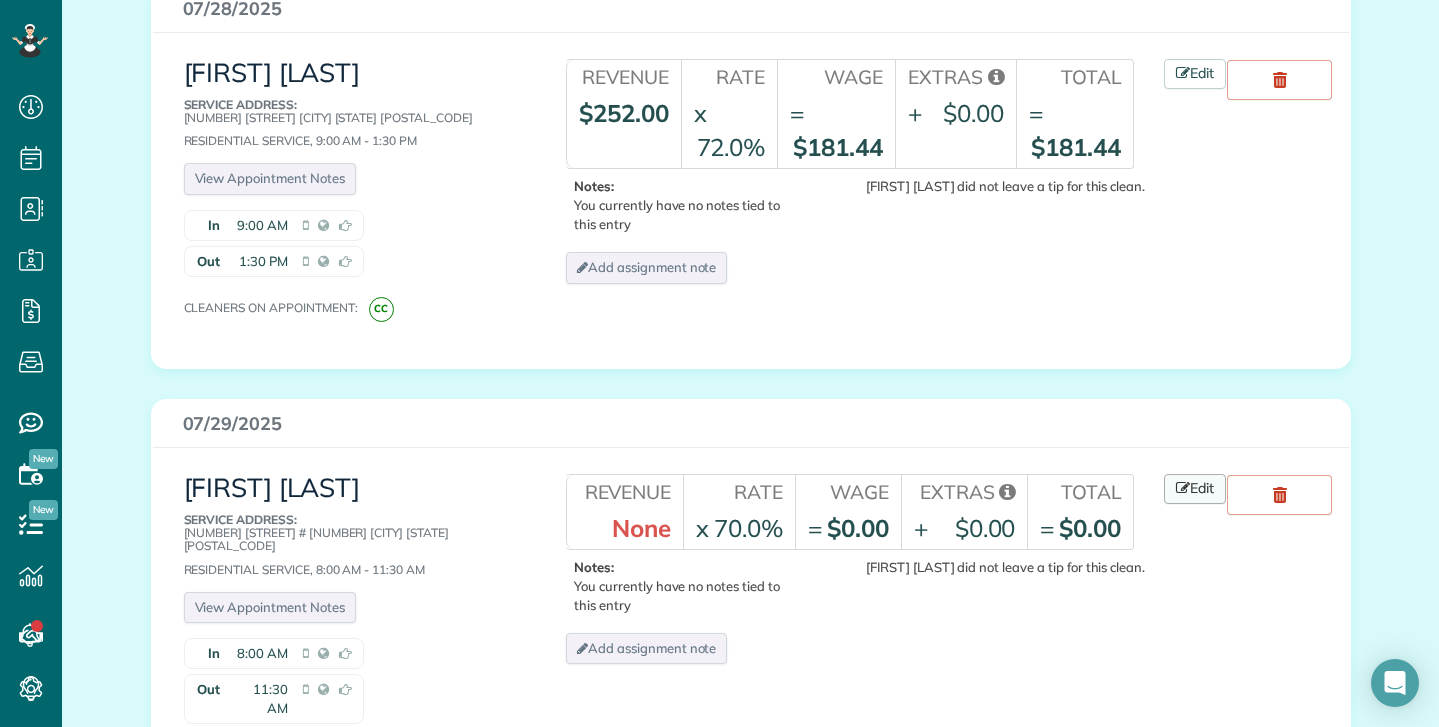 click on "Edit" at bounding box center [1195, 489] 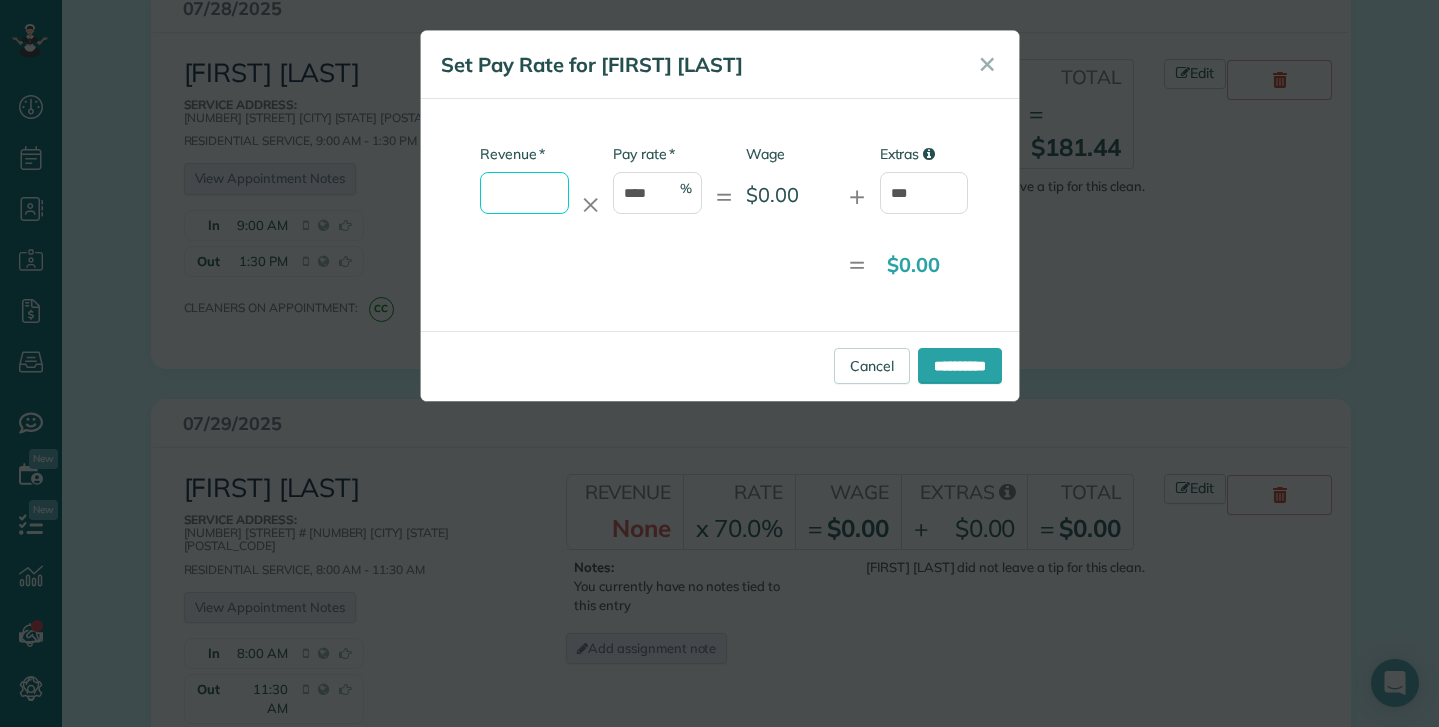 drag, startPoint x: 499, startPoint y: 185, endPoint x: 711, endPoint y: 179, distance: 212.08488 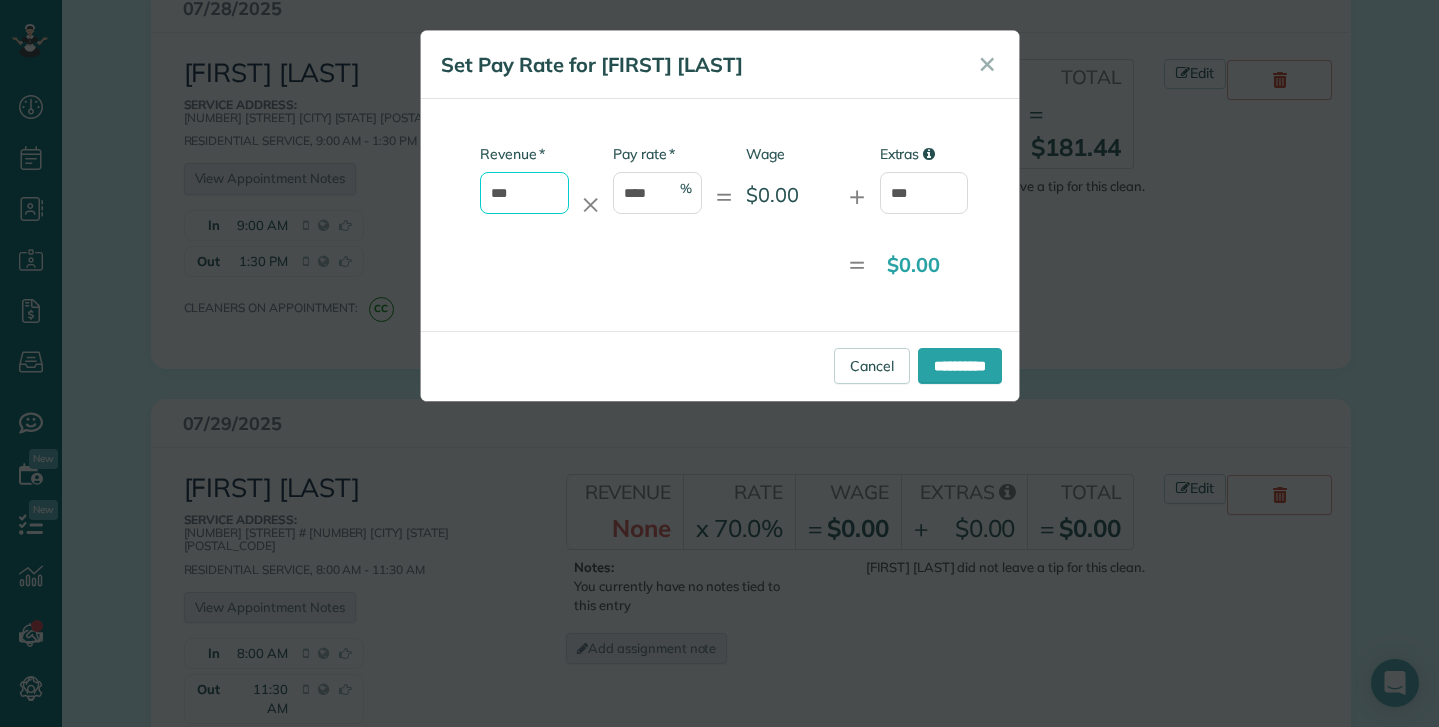 type on "***" 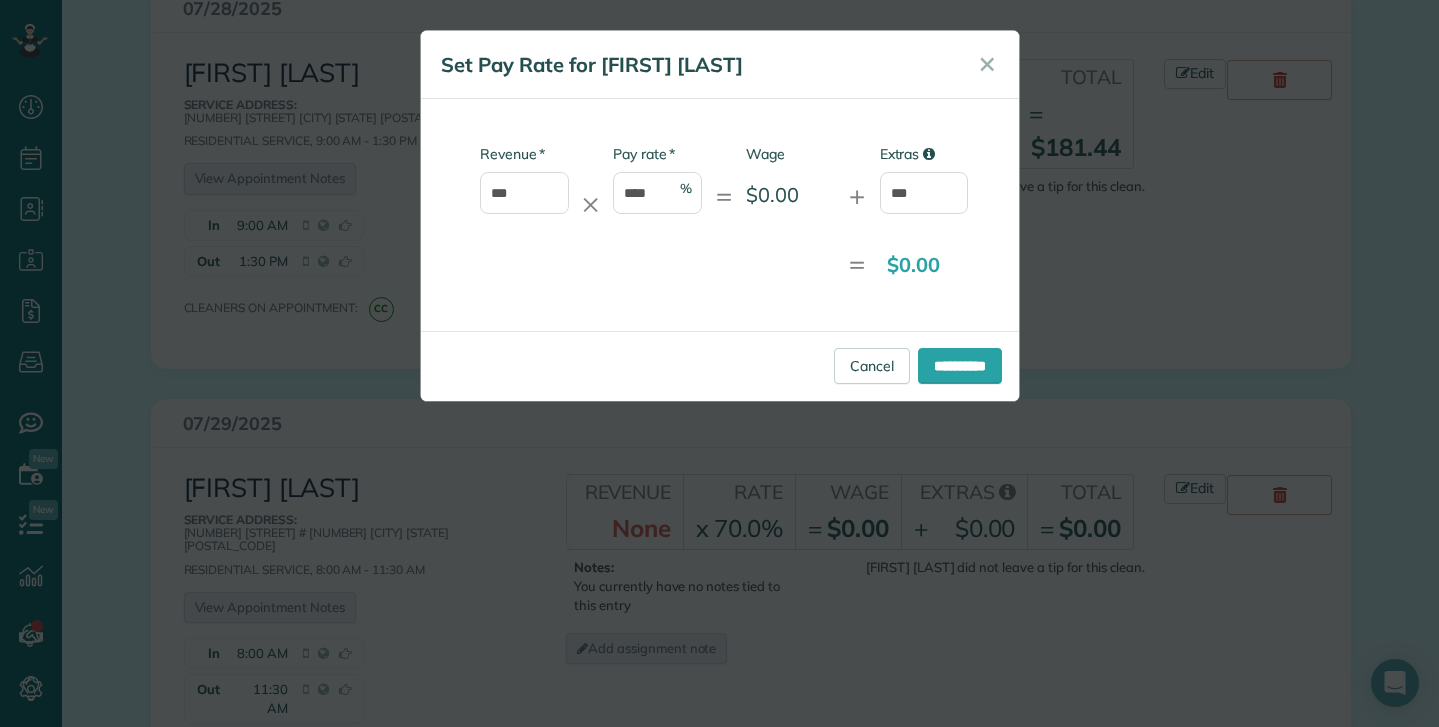 click on "**********" at bounding box center [720, 366] 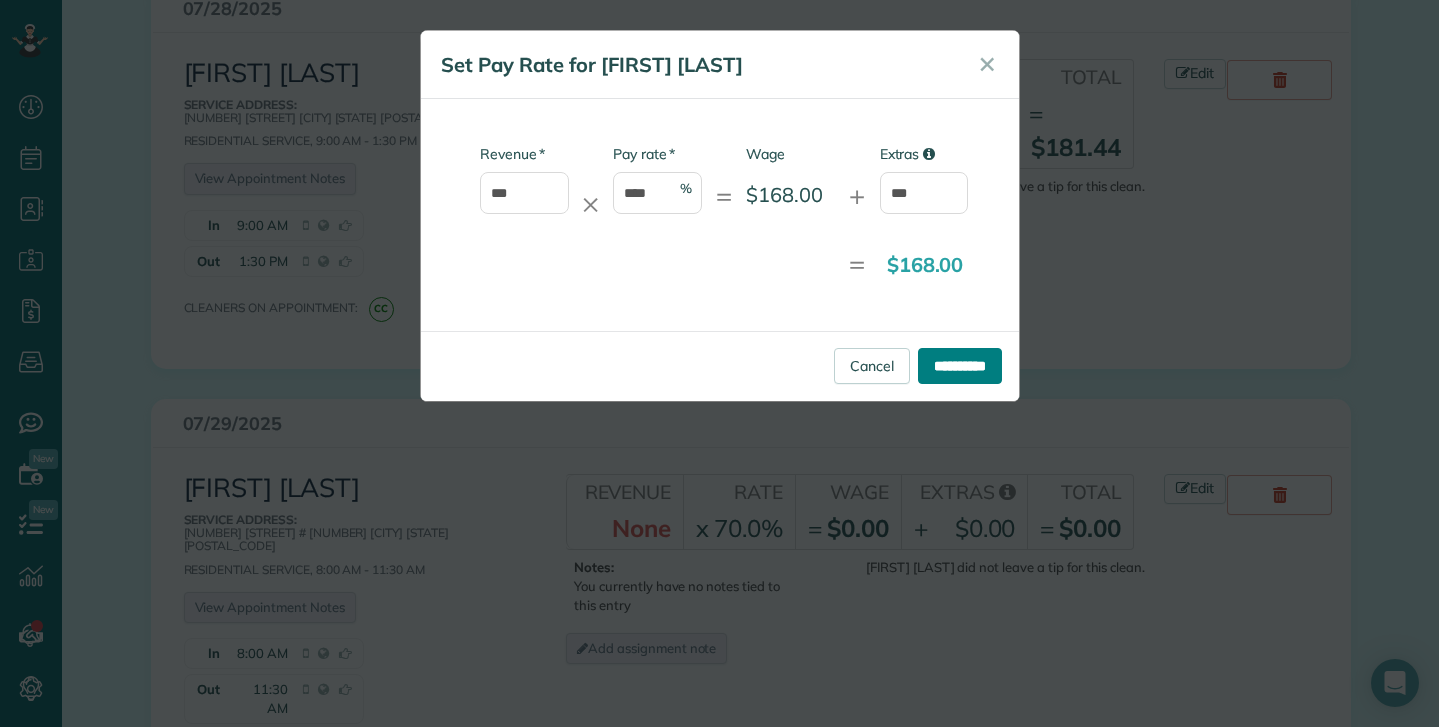 click on "**********" at bounding box center (960, 366) 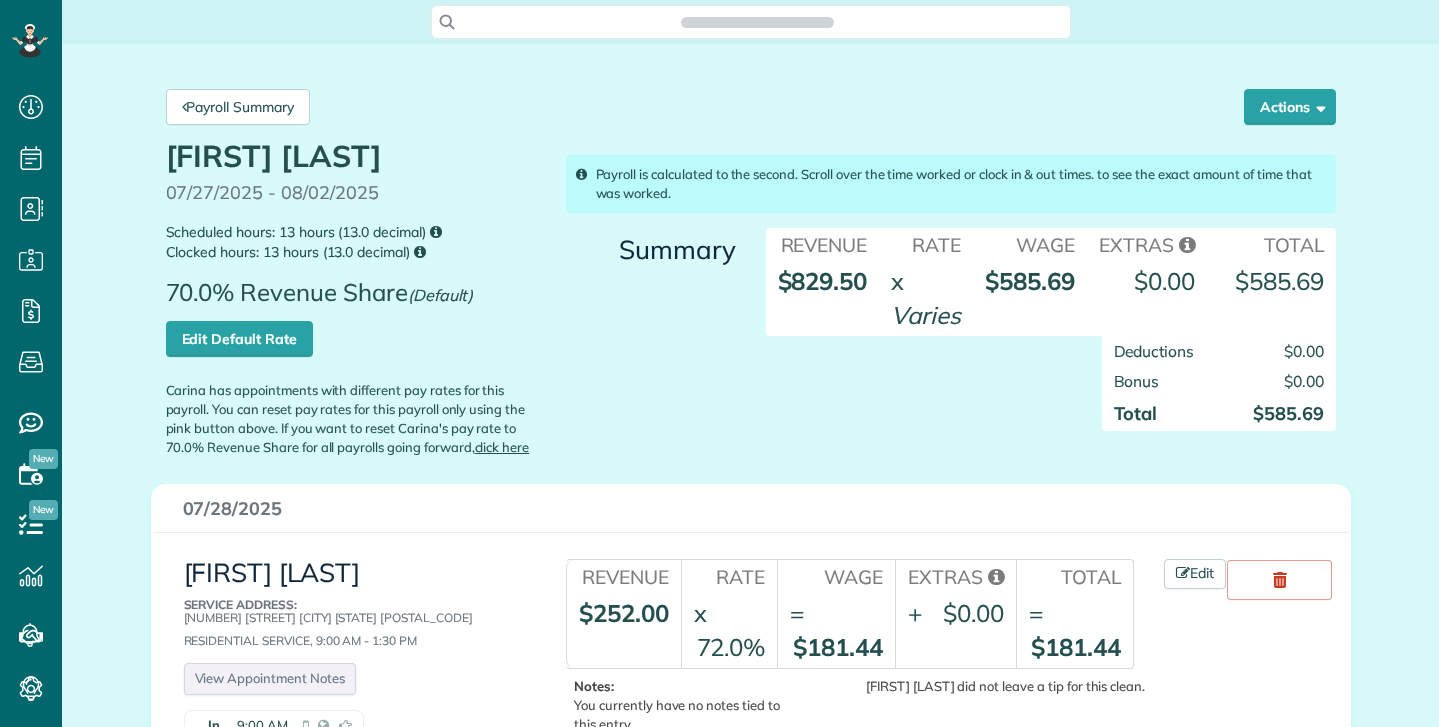 scroll, scrollTop: 0, scrollLeft: 0, axis: both 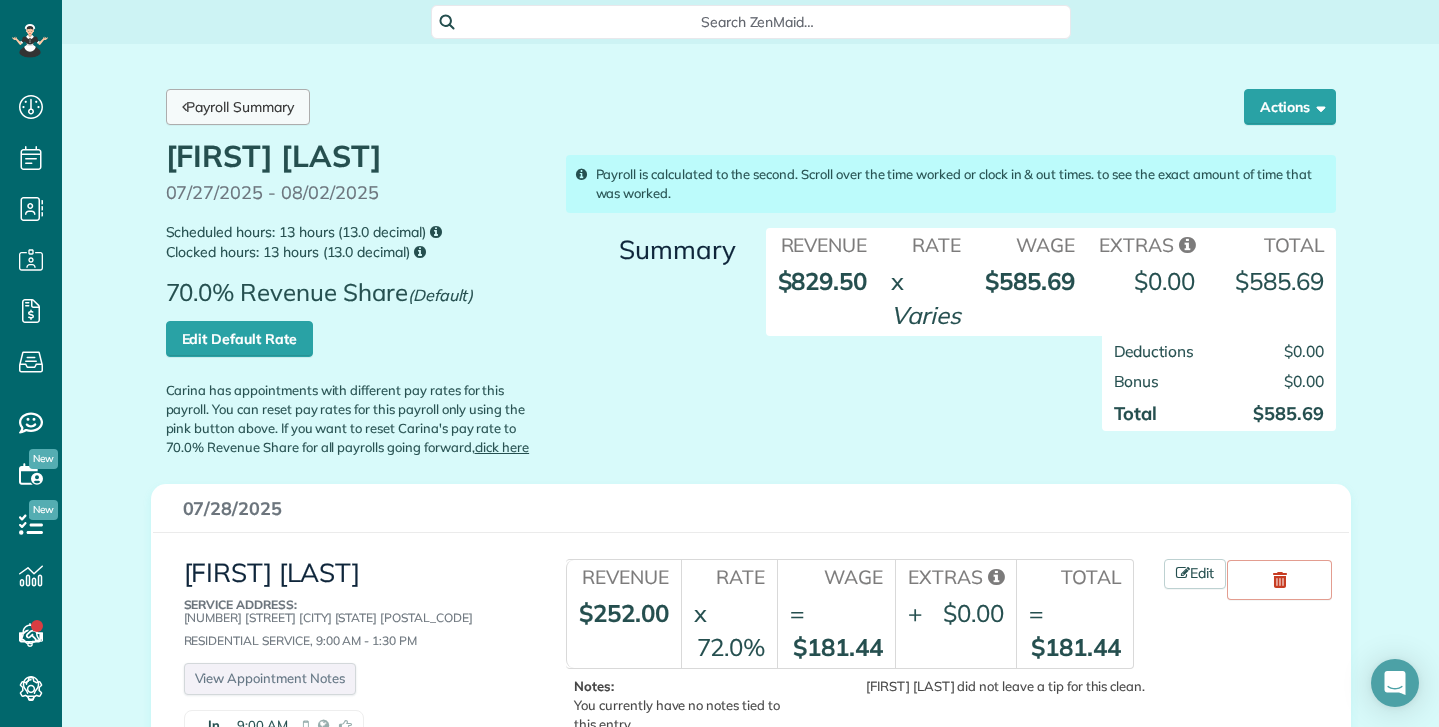 click on "Payroll Summary" at bounding box center [238, 107] 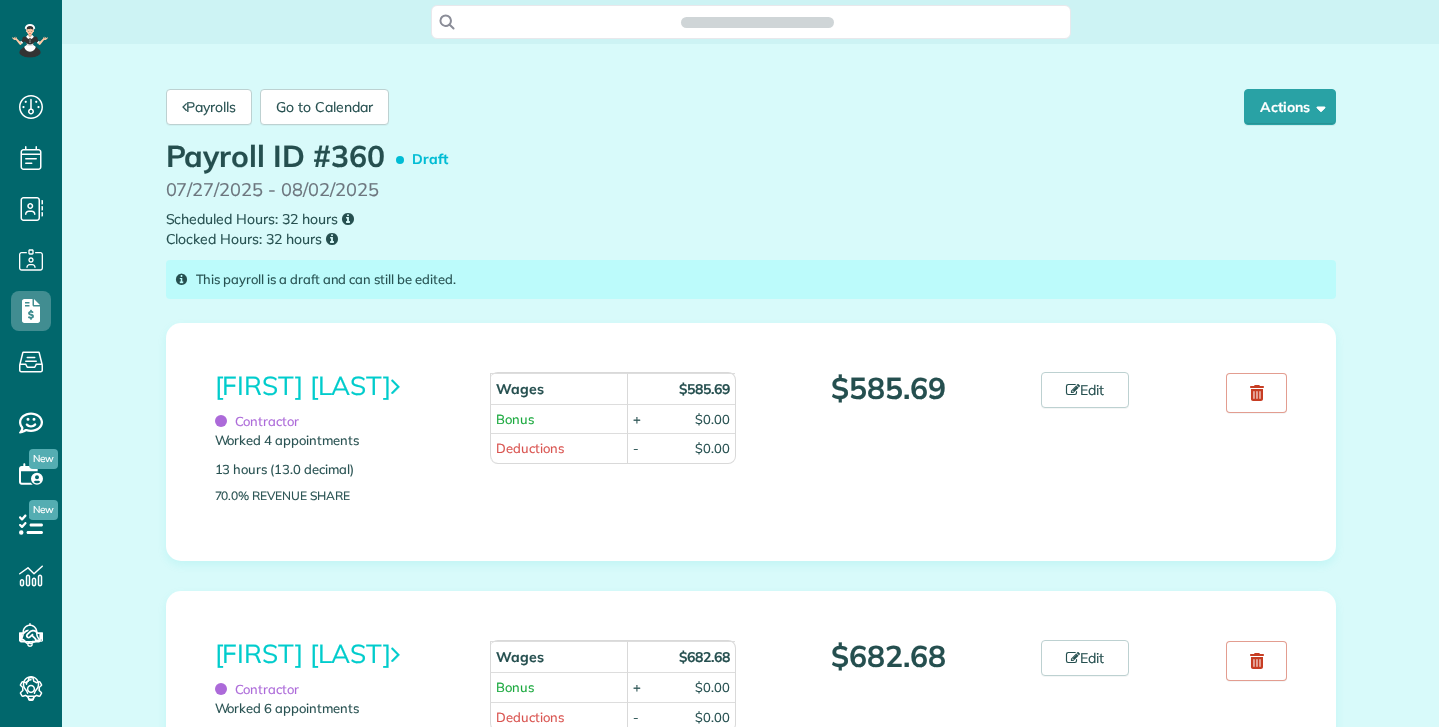 scroll, scrollTop: 0, scrollLeft: 0, axis: both 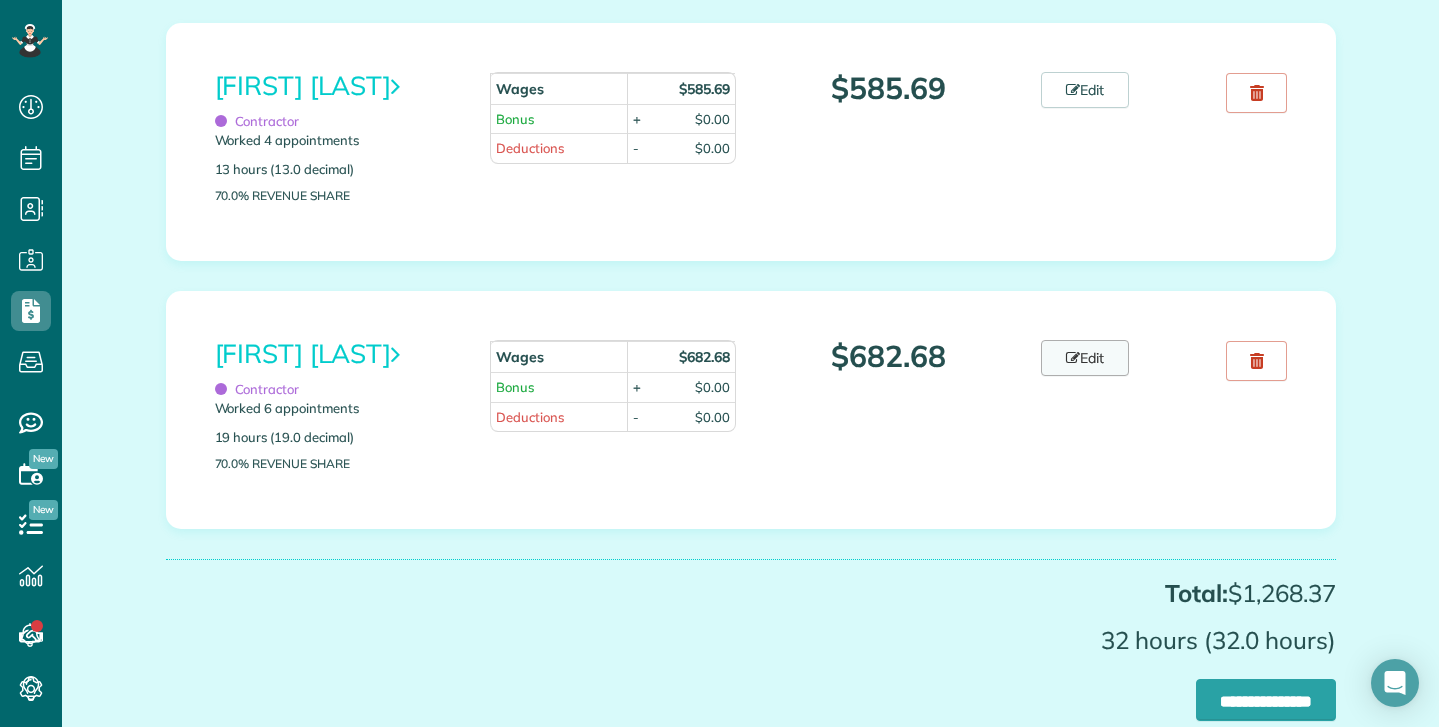 click on "Edit" at bounding box center (1085, 358) 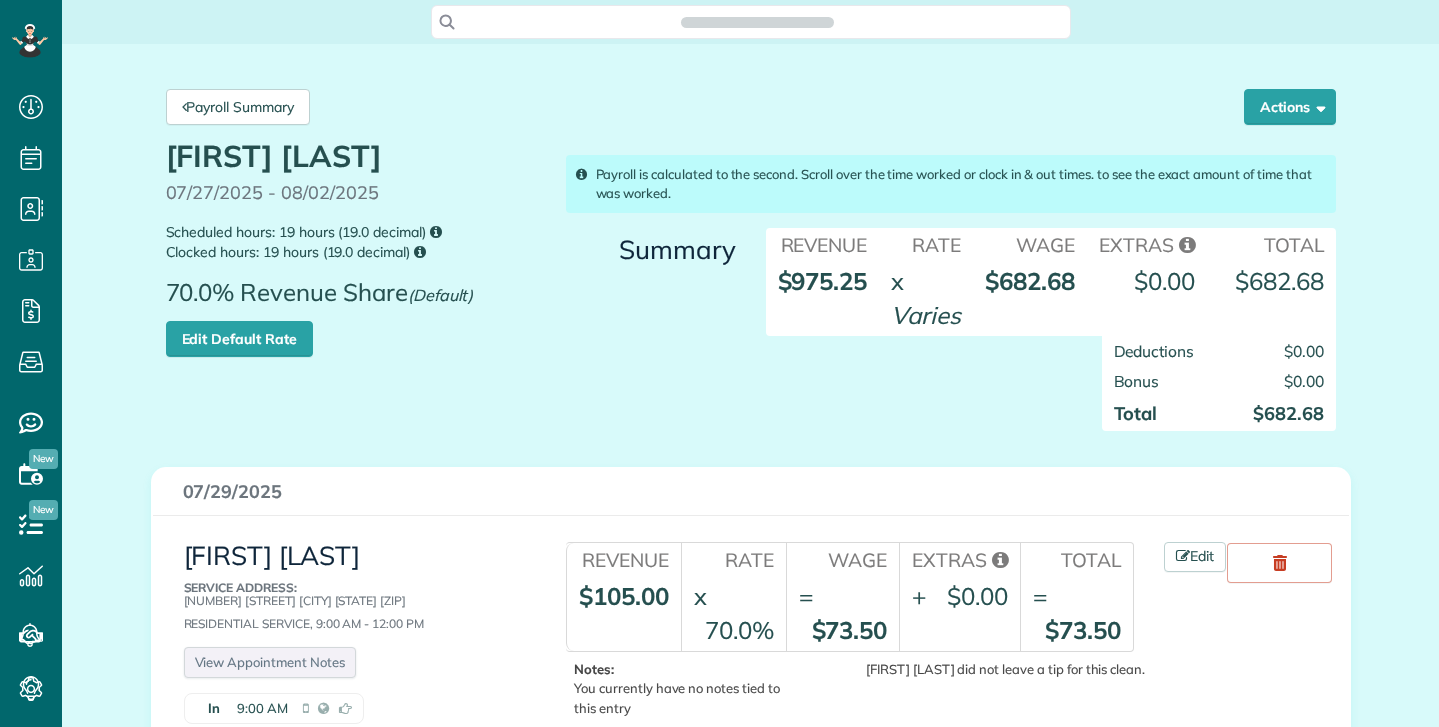 scroll, scrollTop: 0, scrollLeft: 0, axis: both 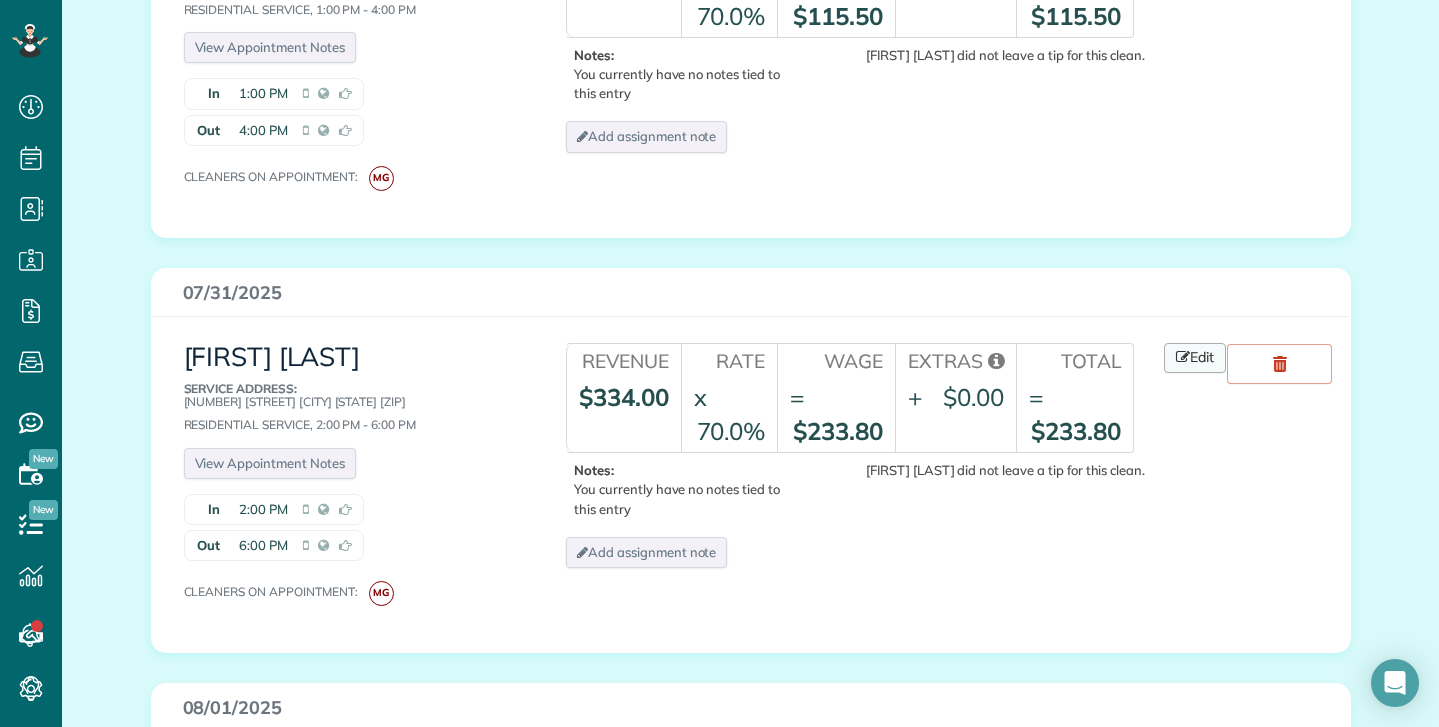 click on "Edit" at bounding box center [1195, 358] 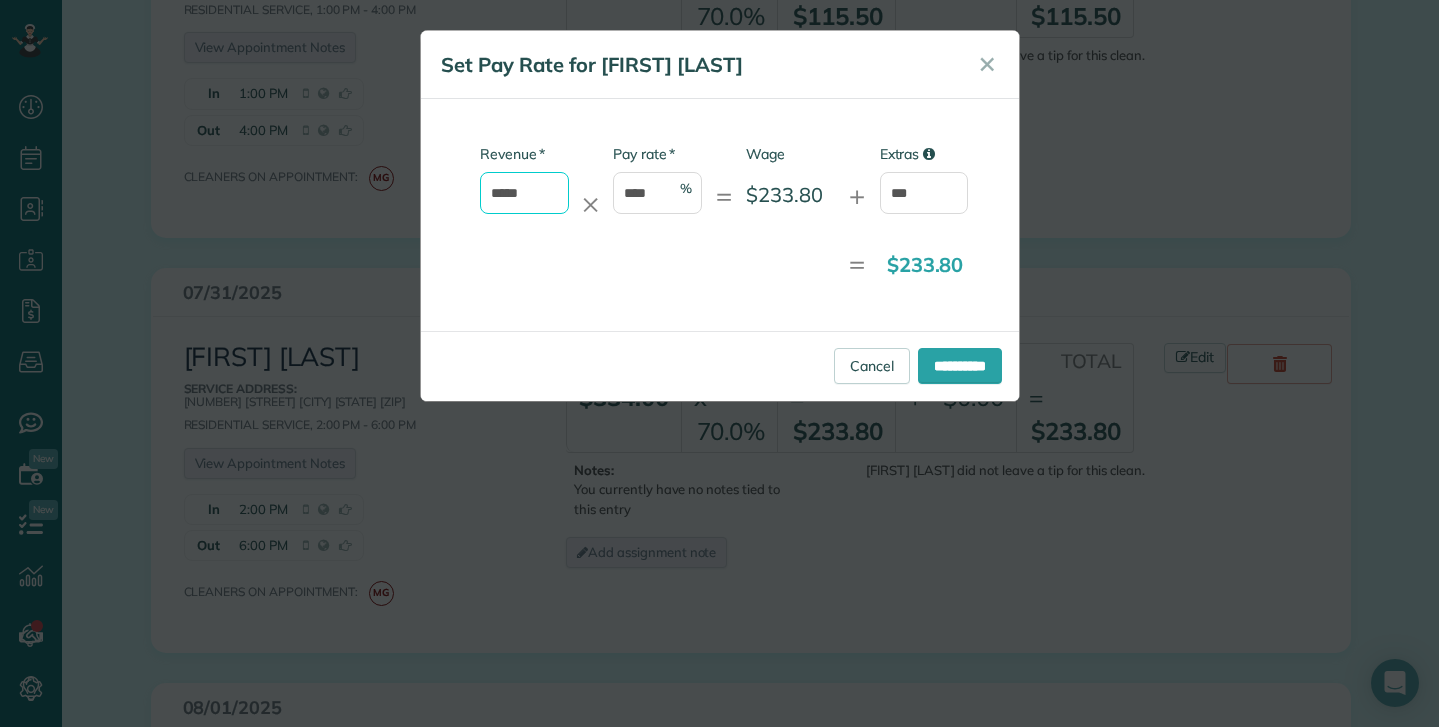 click on "*****" at bounding box center (524, 193) 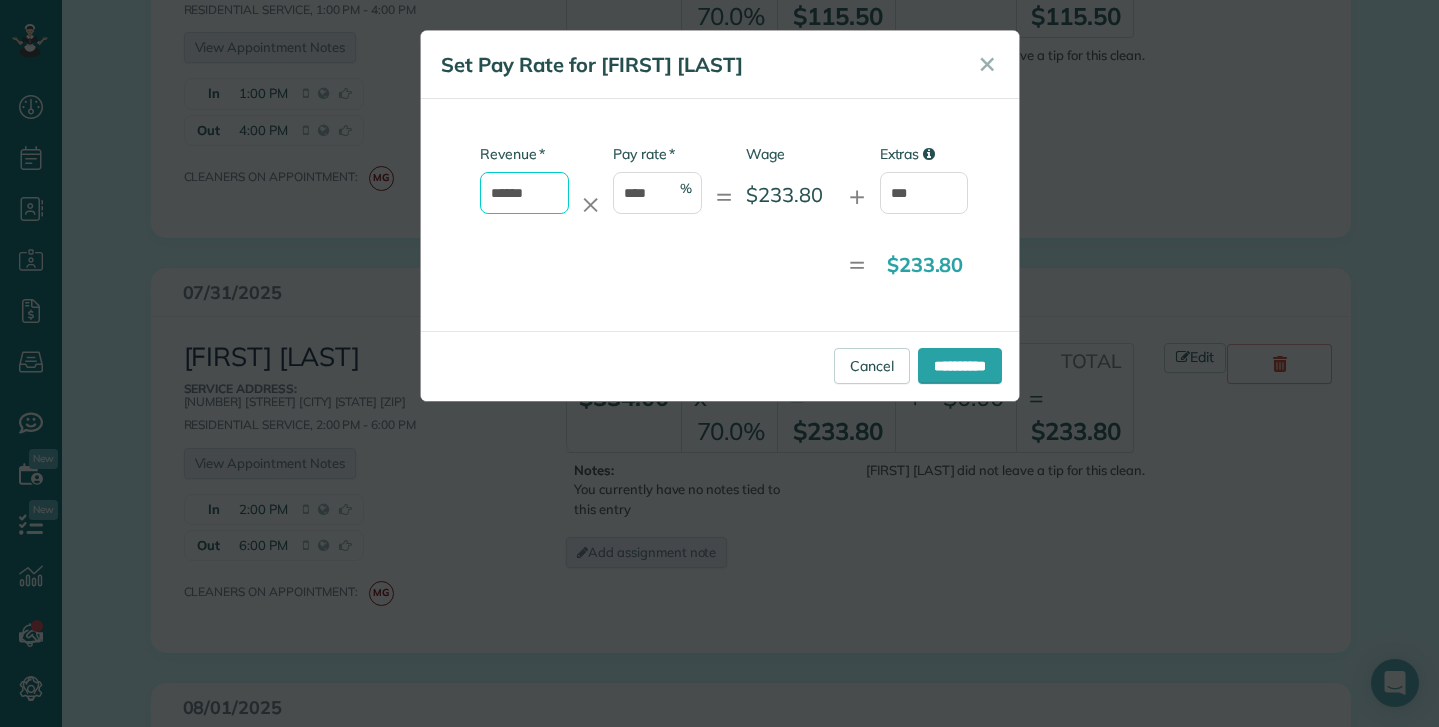 type on "******" 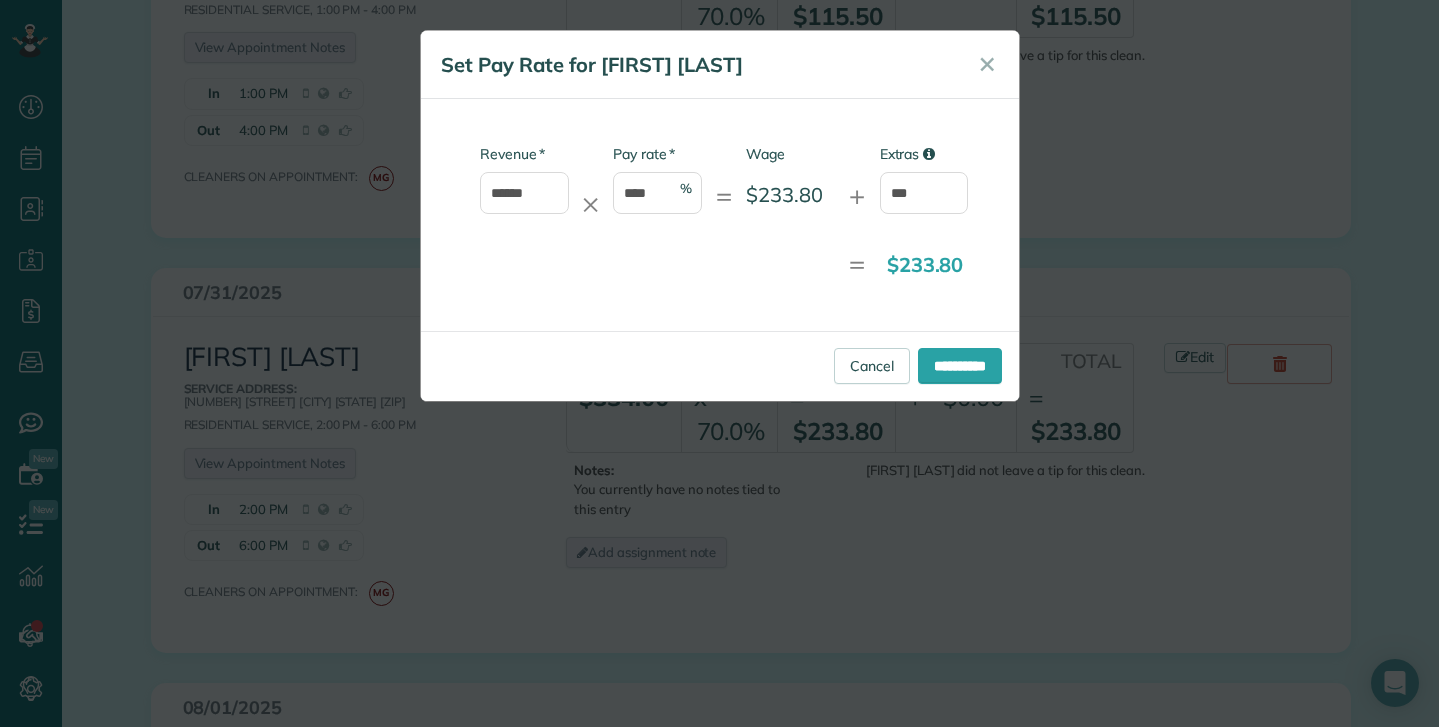 click on "=
$233.80" at bounding box center (702, 265) 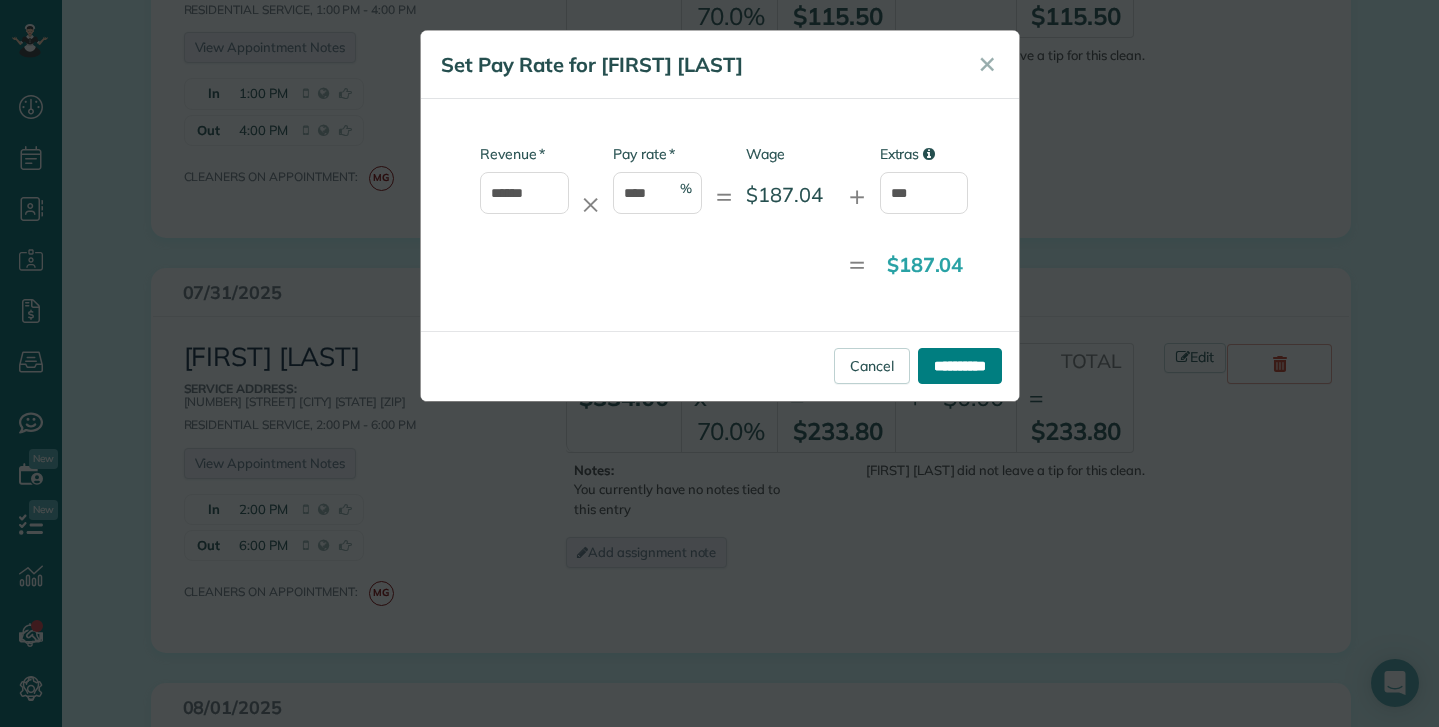click on "**********" at bounding box center [960, 366] 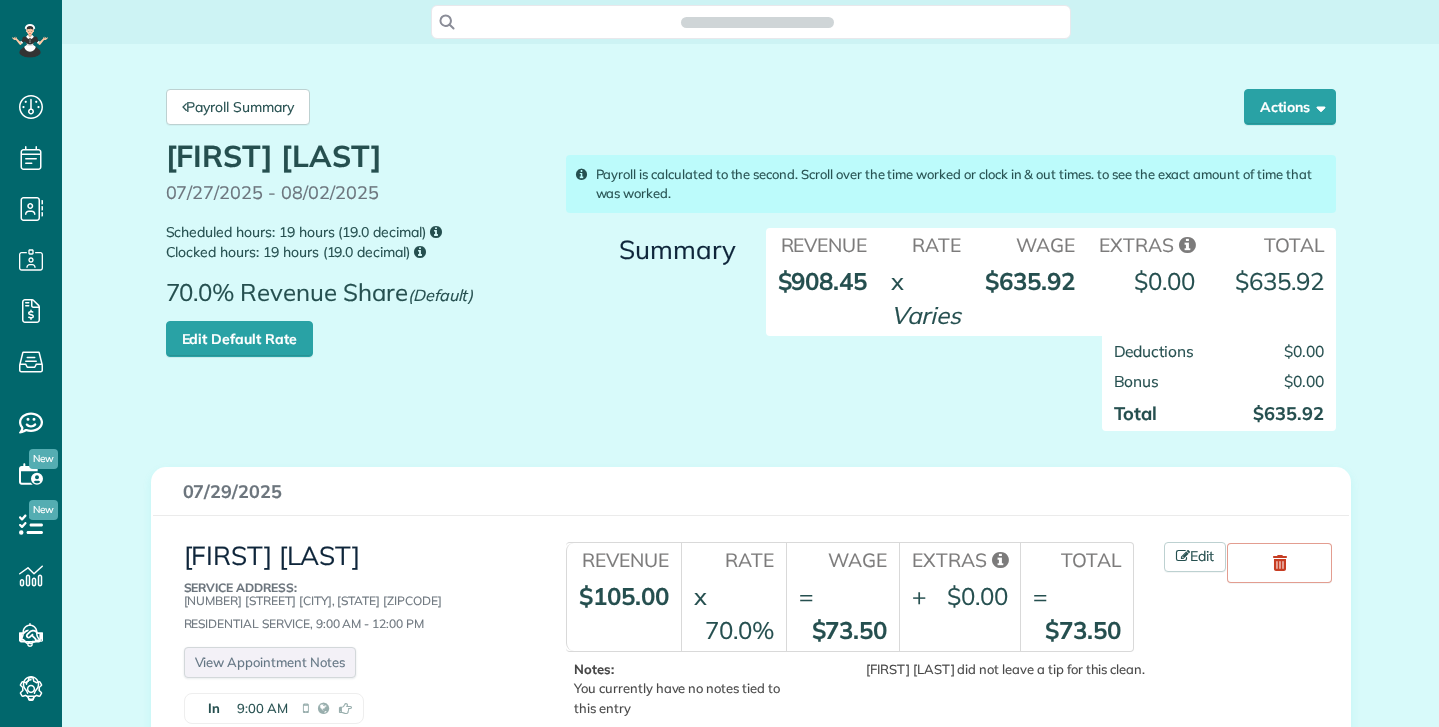 scroll, scrollTop: 0, scrollLeft: 0, axis: both 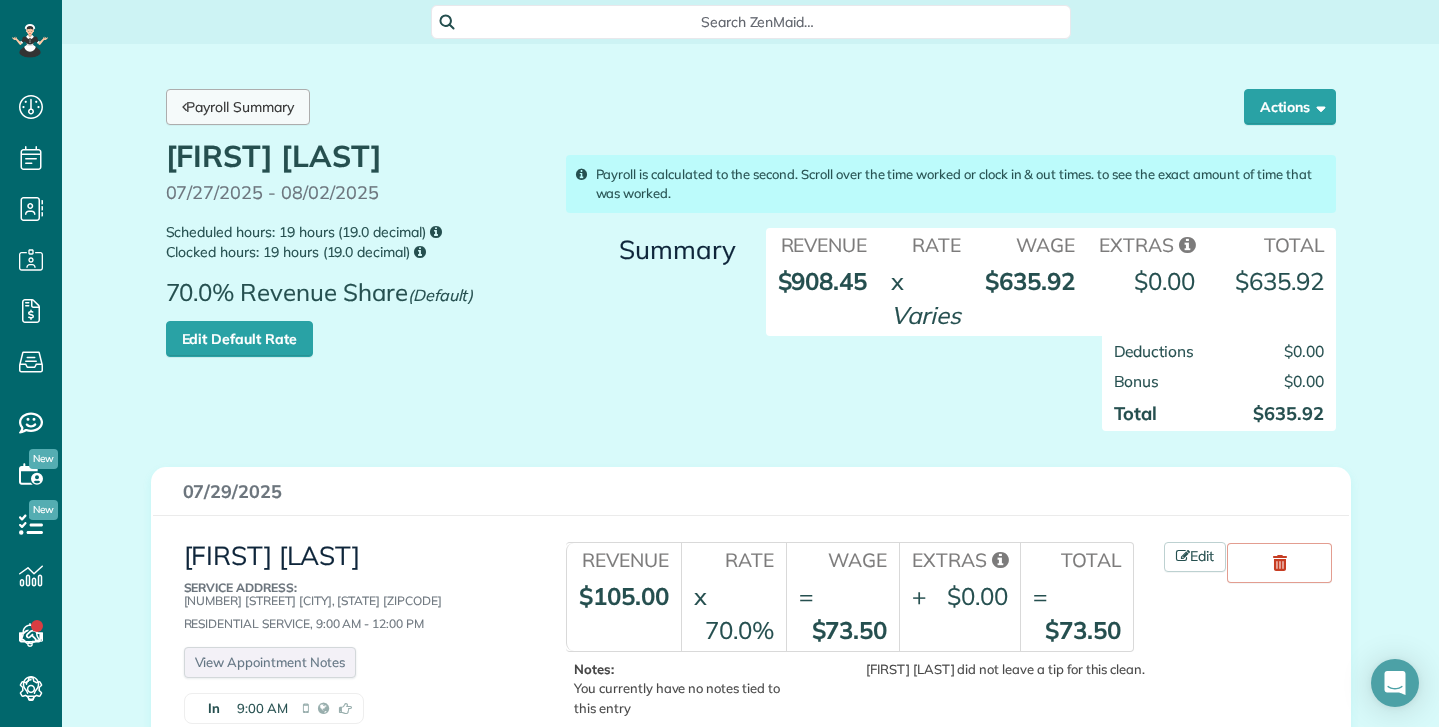 click on "Payroll Summary" at bounding box center (238, 107) 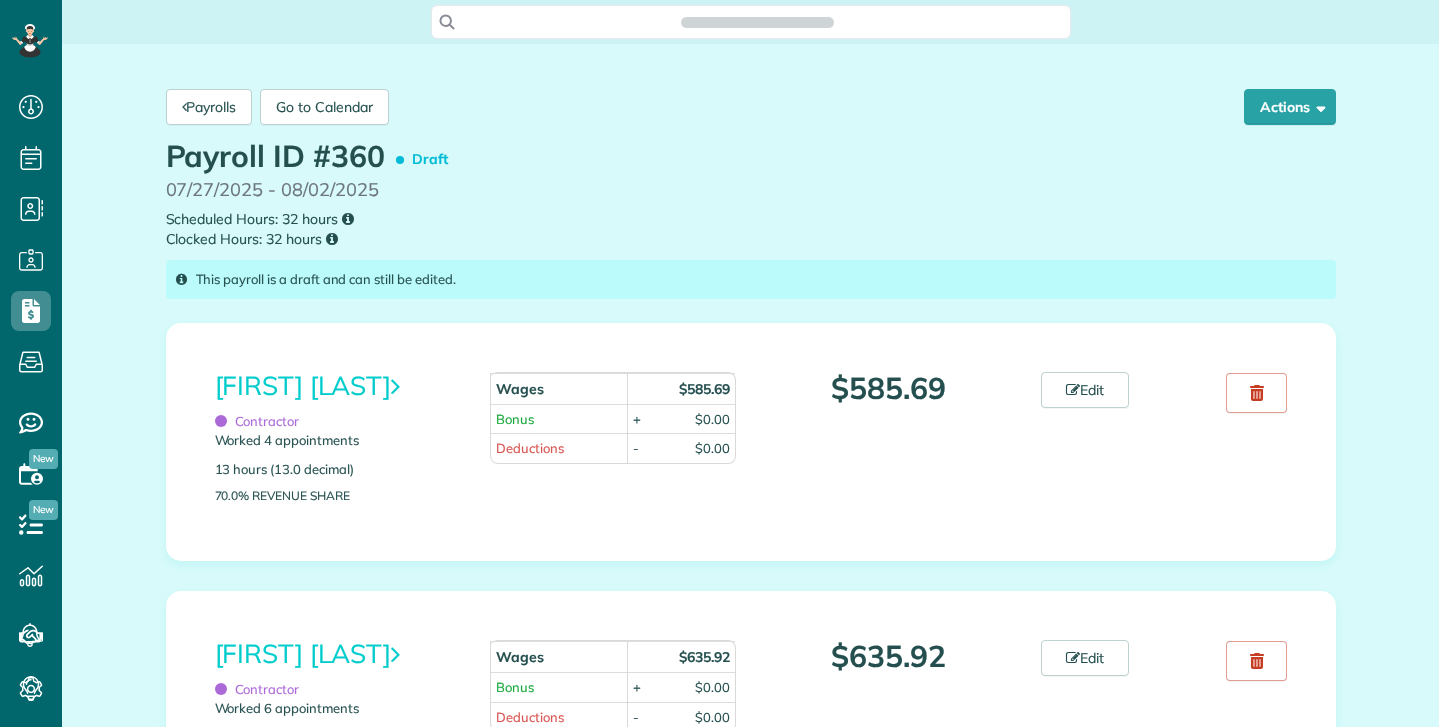 scroll, scrollTop: 0, scrollLeft: 0, axis: both 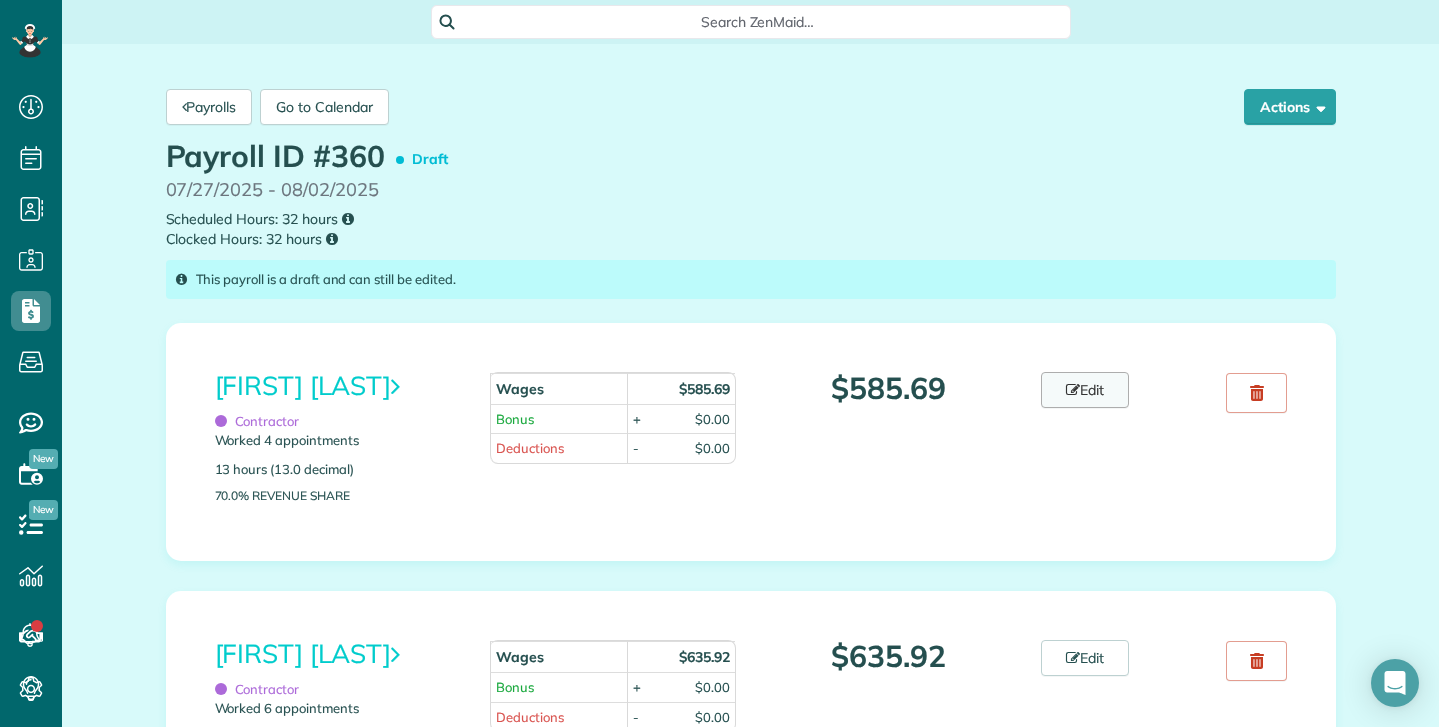 click at bounding box center (1073, 390) 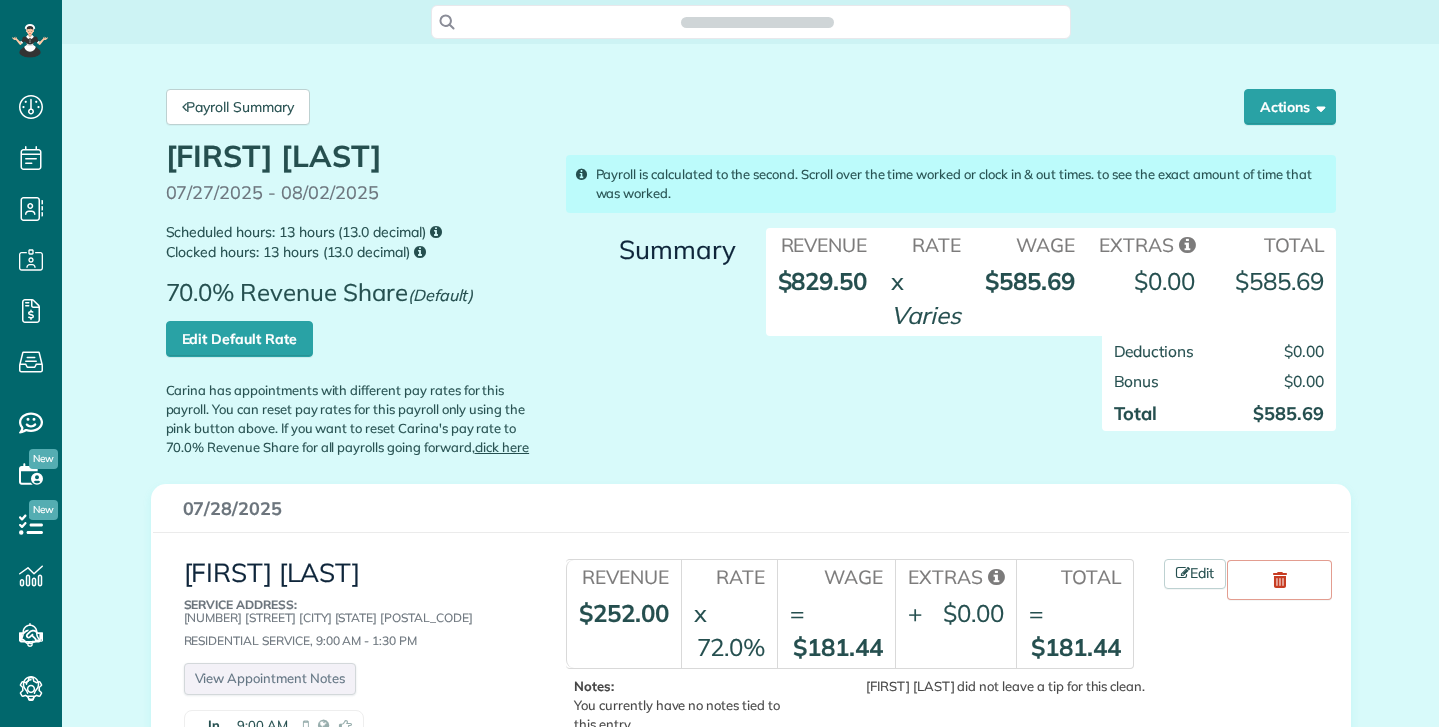 scroll, scrollTop: 0, scrollLeft: 0, axis: both 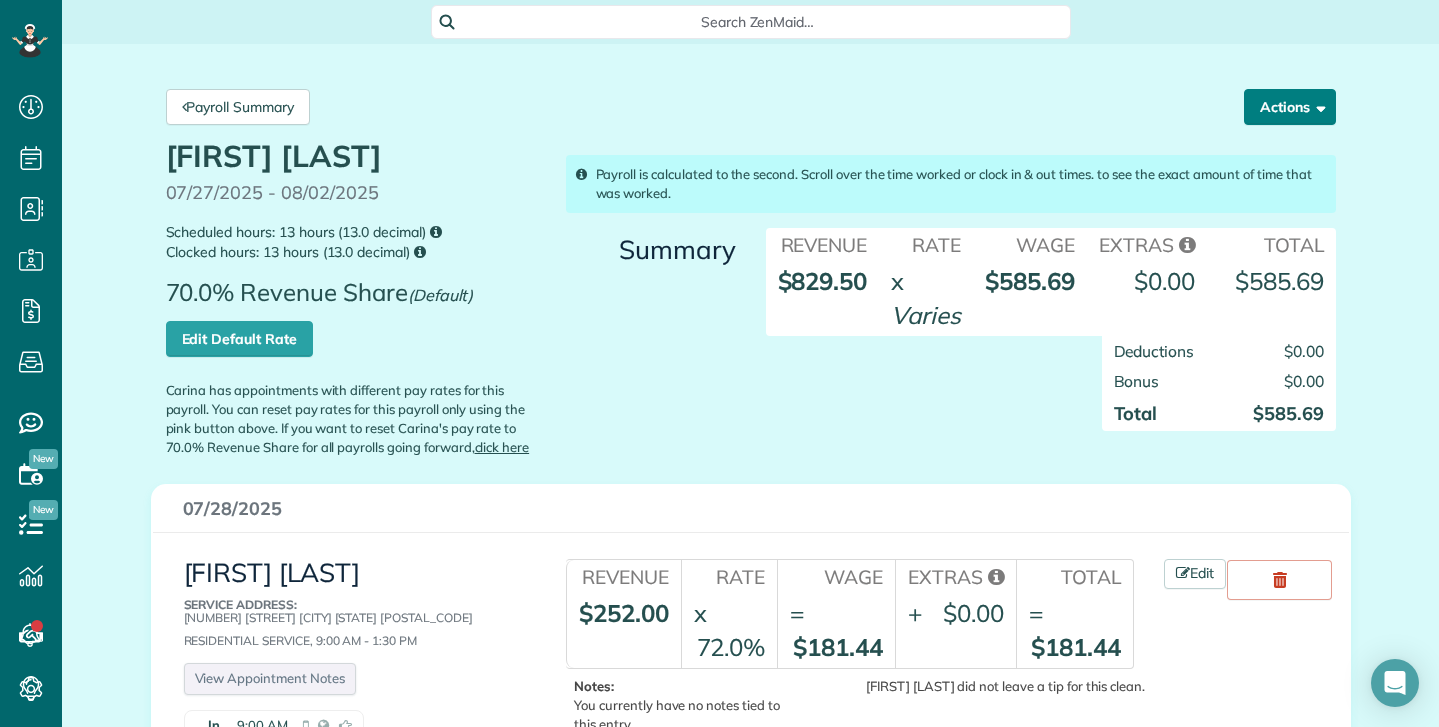 click on "Actions" at bounding box center (1290, 107) 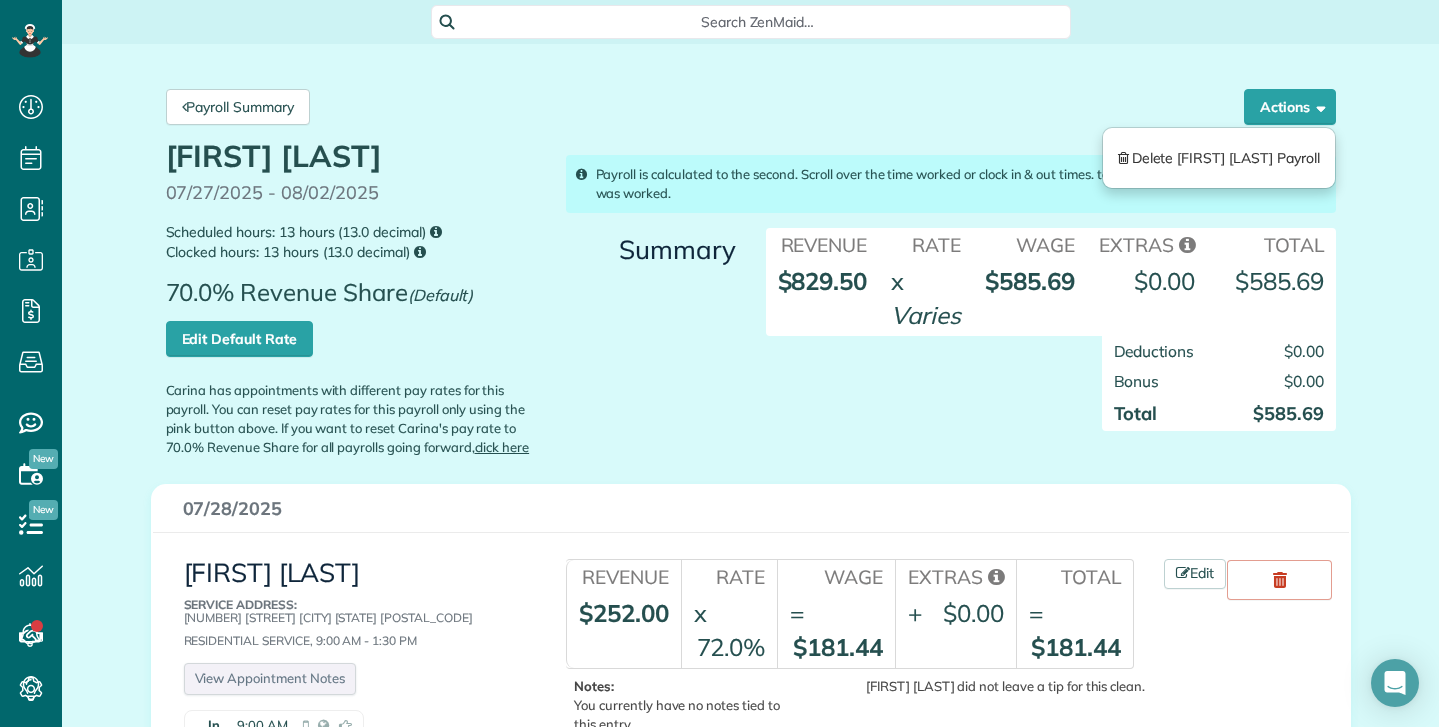 click on "Payroll Summary
Actions
Delete Carina Carrillo Payroll" at bounding box center [751, 107] 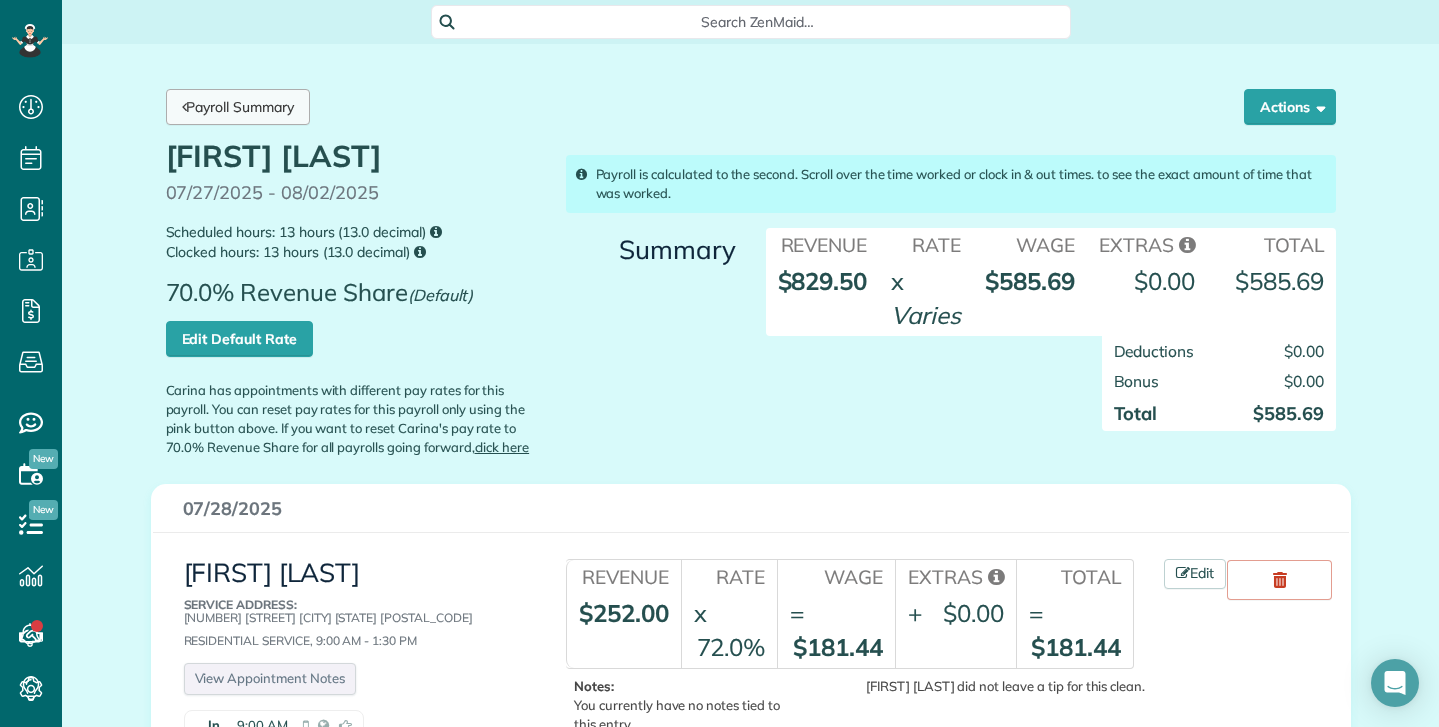 click on "Payroll Summary" at bounding box center (238, 107) 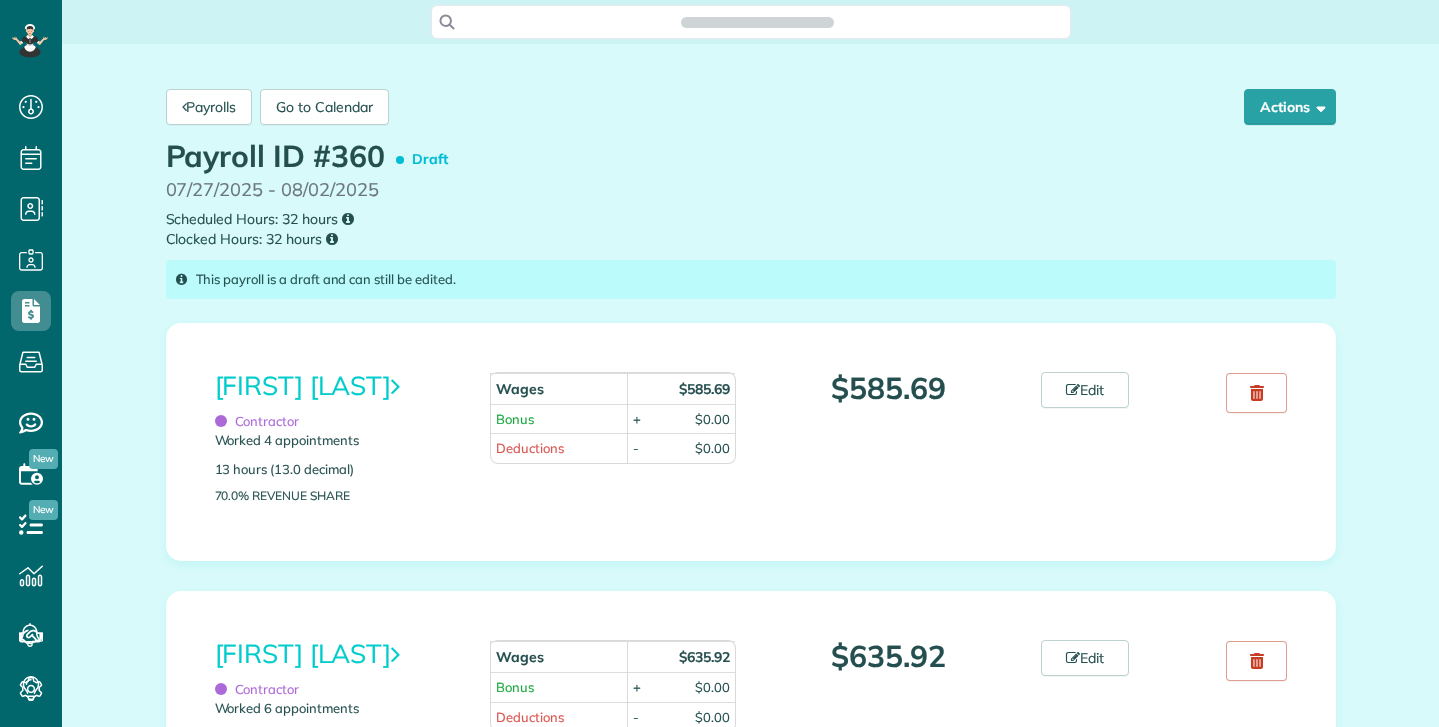 scroll, scrollTop: 0, scrollLeft: 0, axis: both 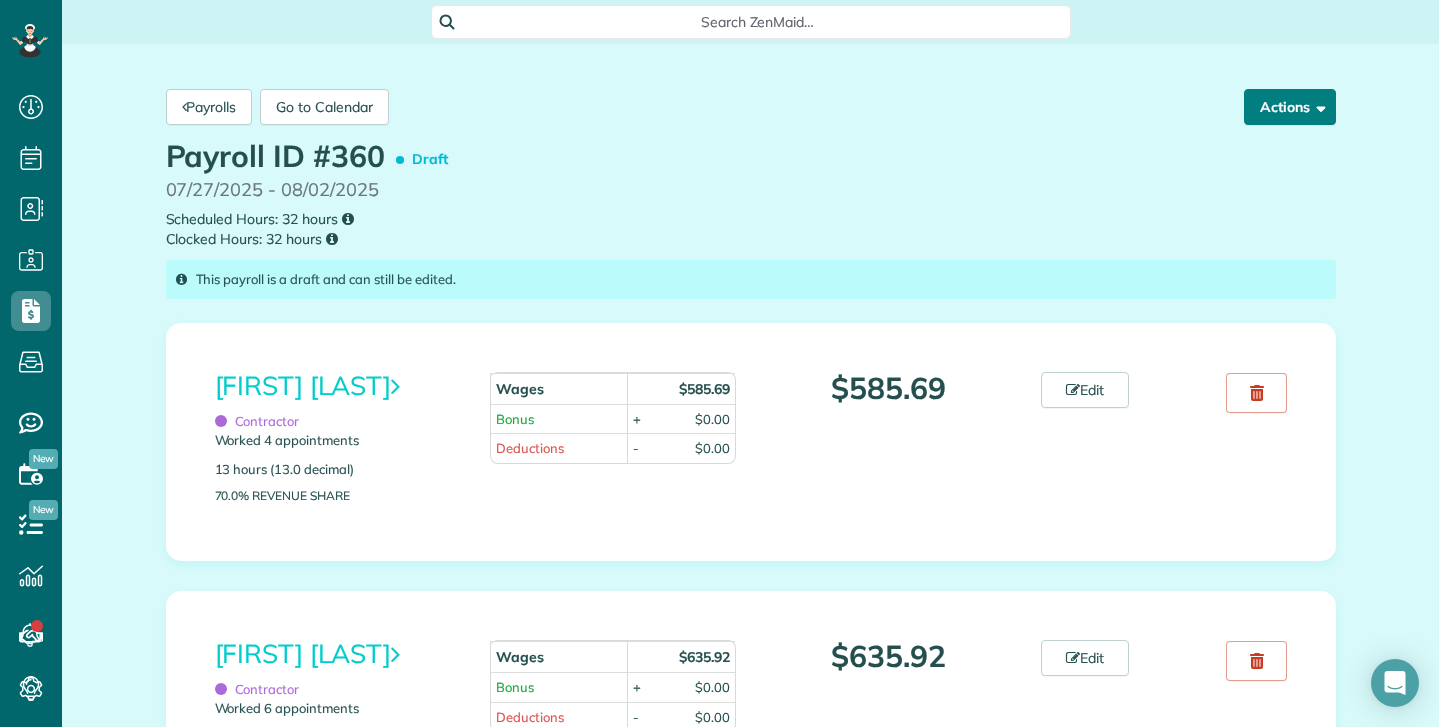 click on "Actions" at bounding box center (1290, 107) 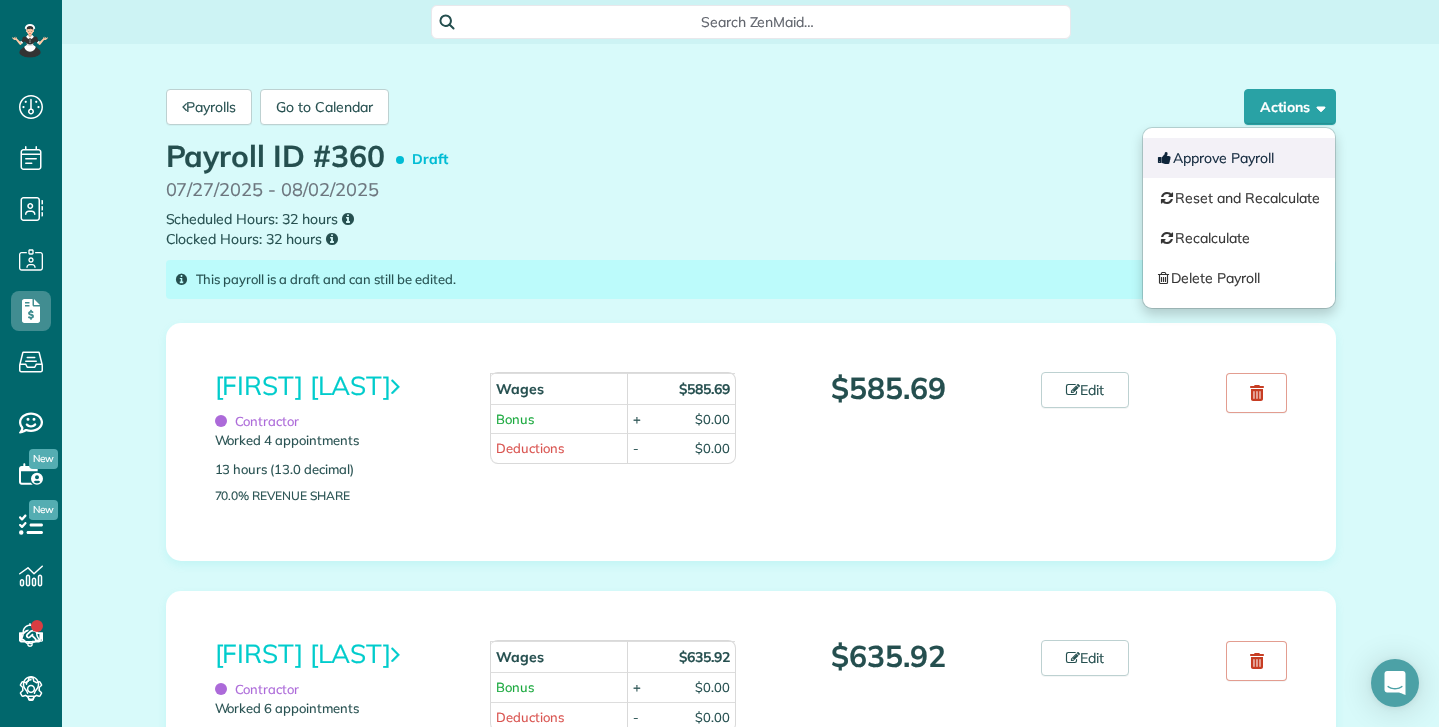 click on "Approve Payroll" at bounding box center (1239, 158) 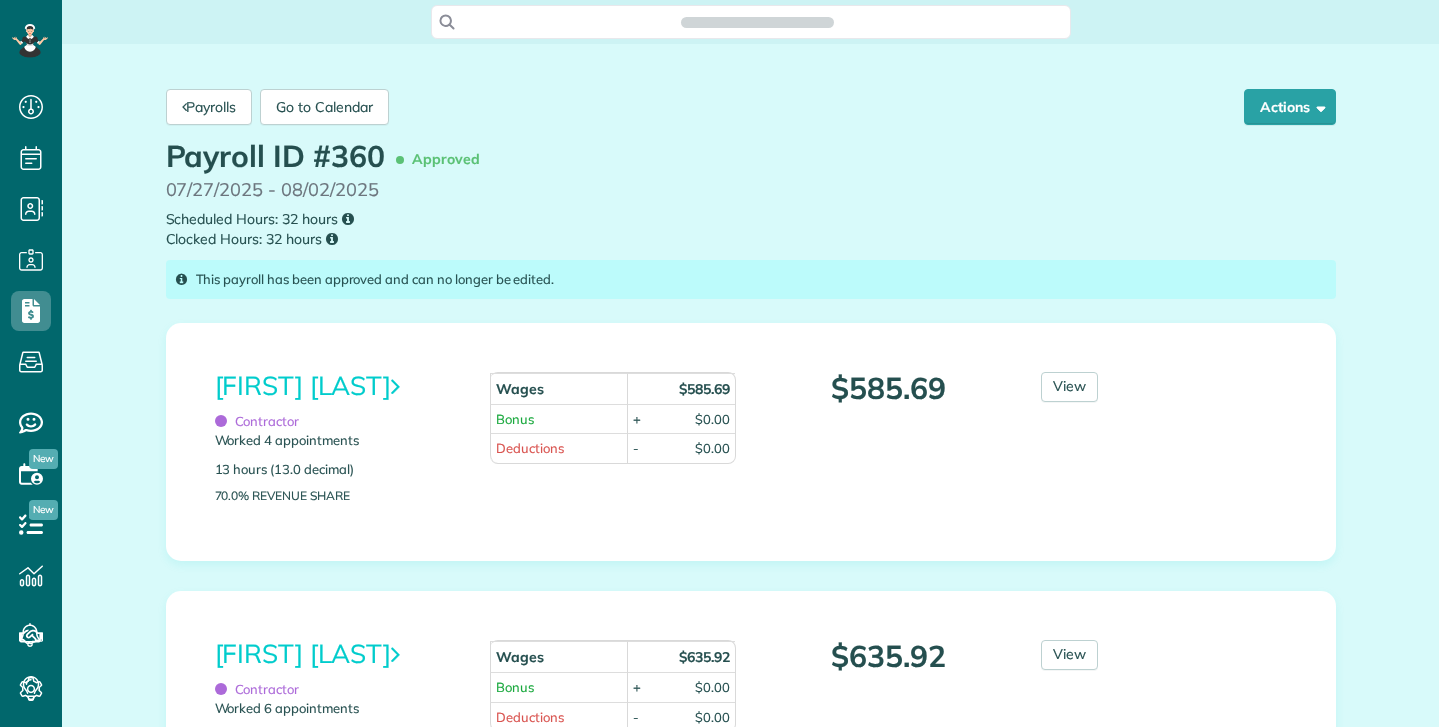 scroll, scrollTop: 0, scrollLeft: 0, axis: both 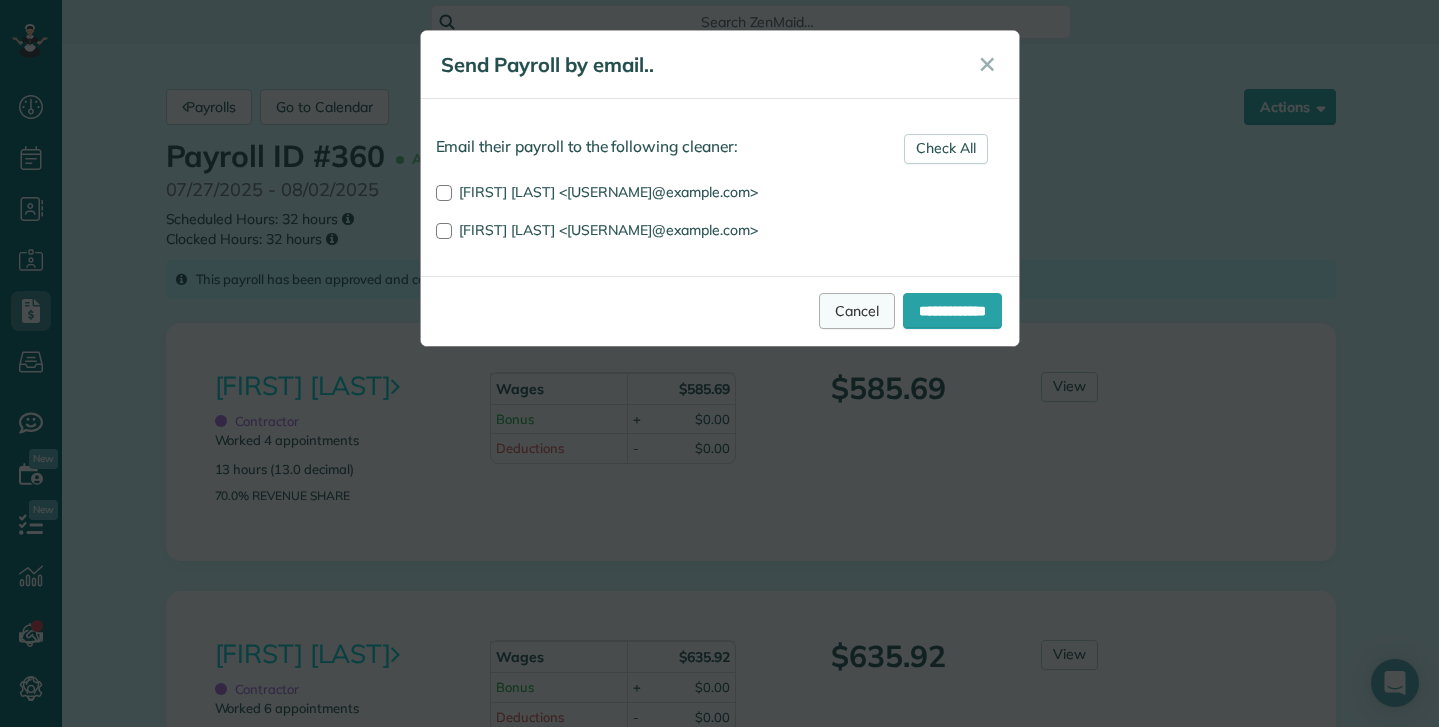 click on "Cancel" at bounding box center (857, 311) 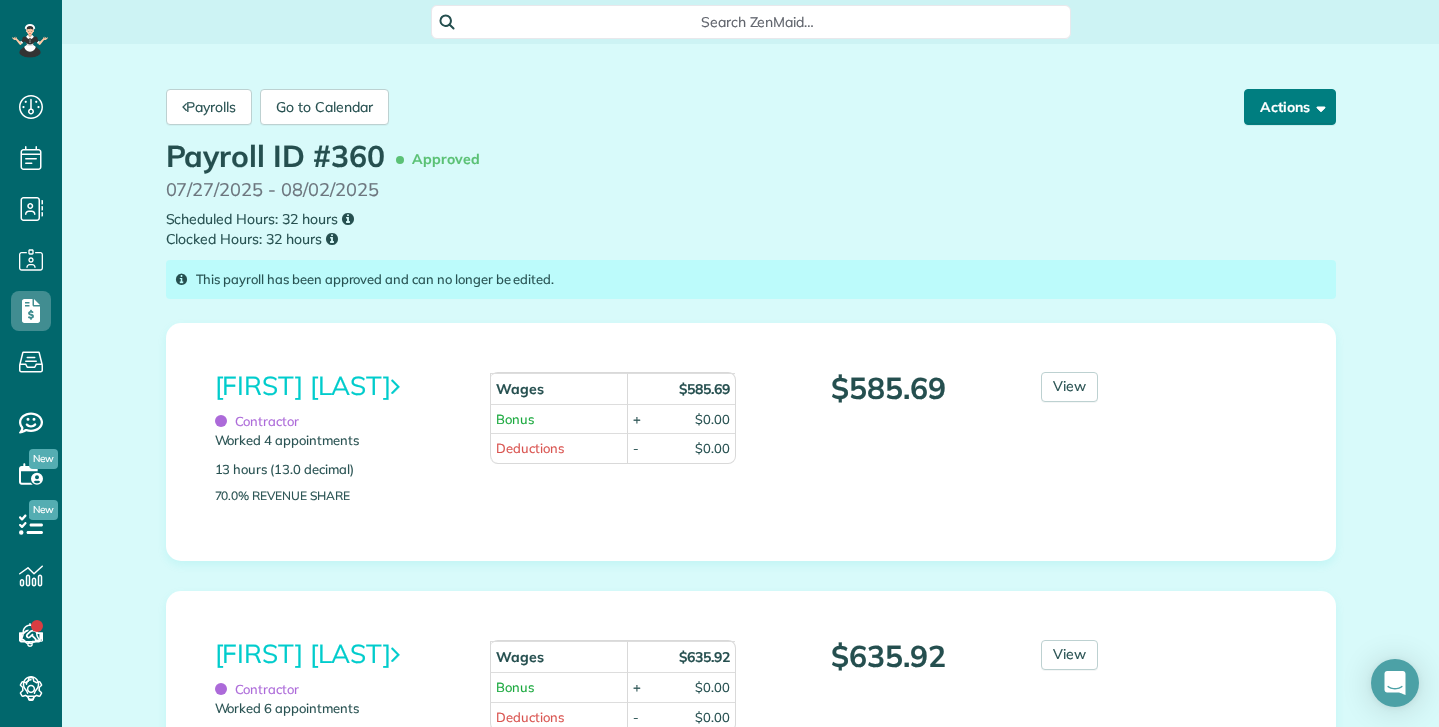 click at bounding box center [1317, 106] 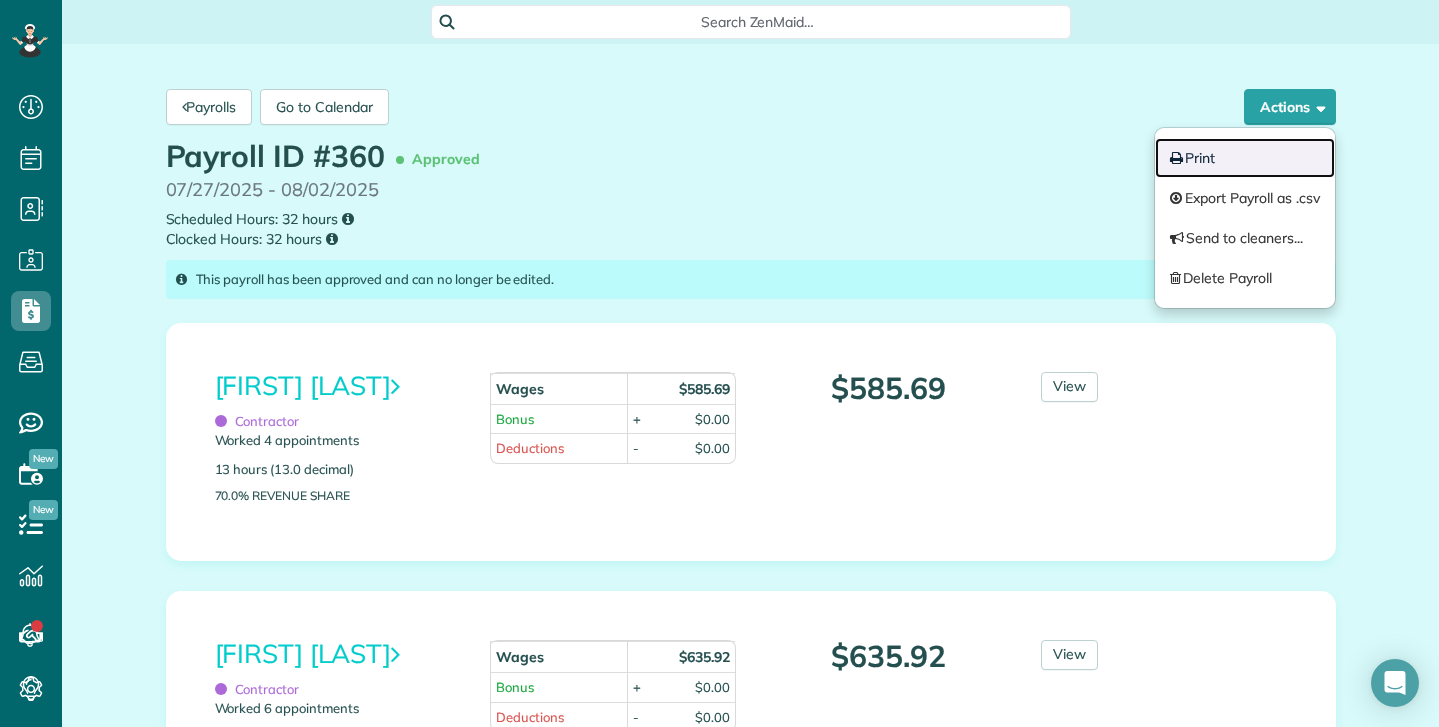 click on "Print" at bounding box center (1245, 158) 